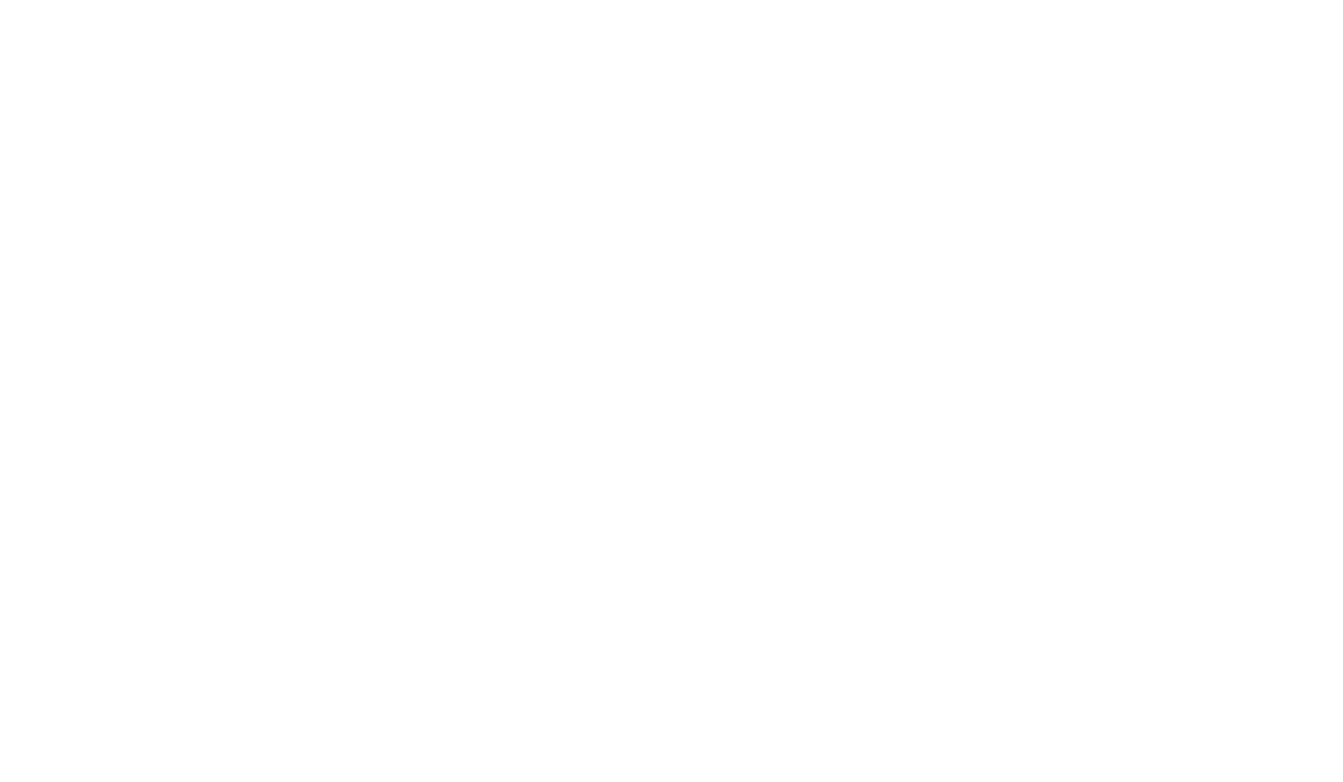 scroll, scrollTop: 0, scrollLeft: 0, axis: both 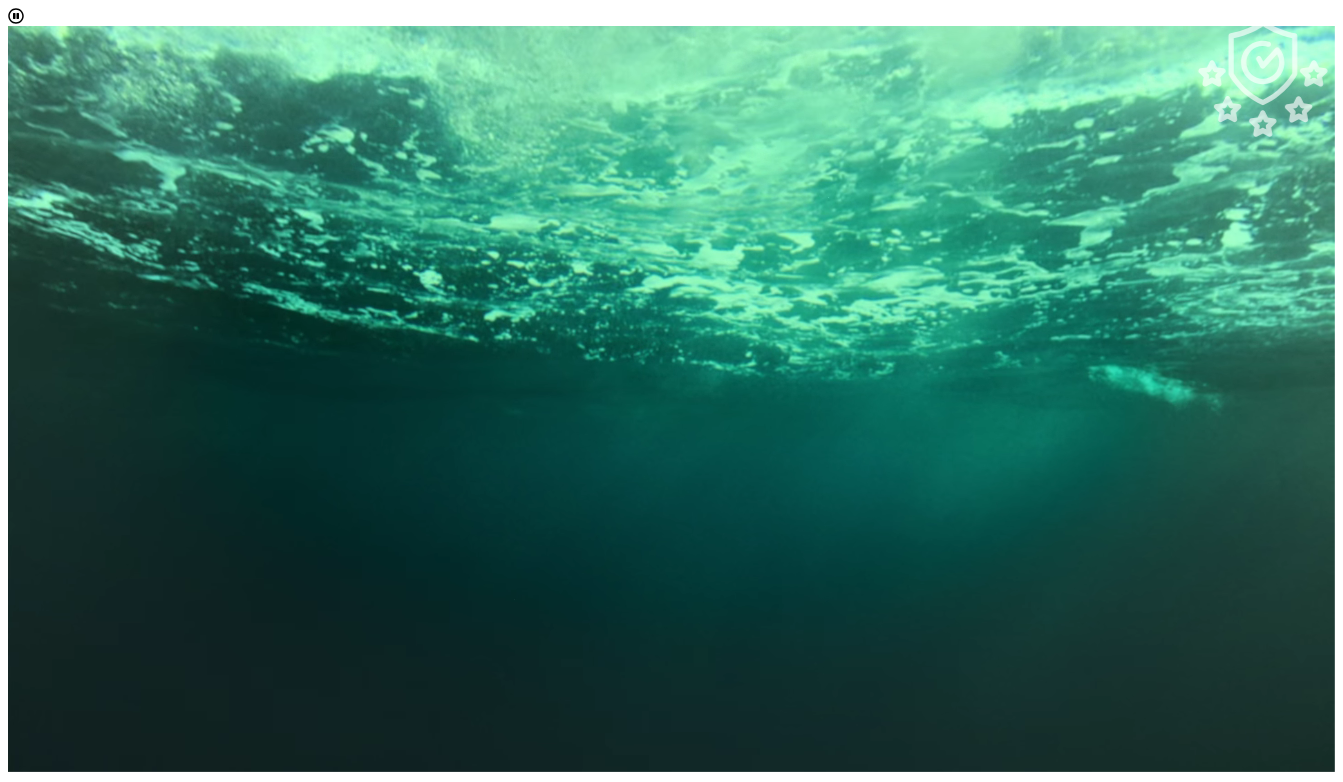 click on "Accept & Continue" at bounding box center (273, 1949) 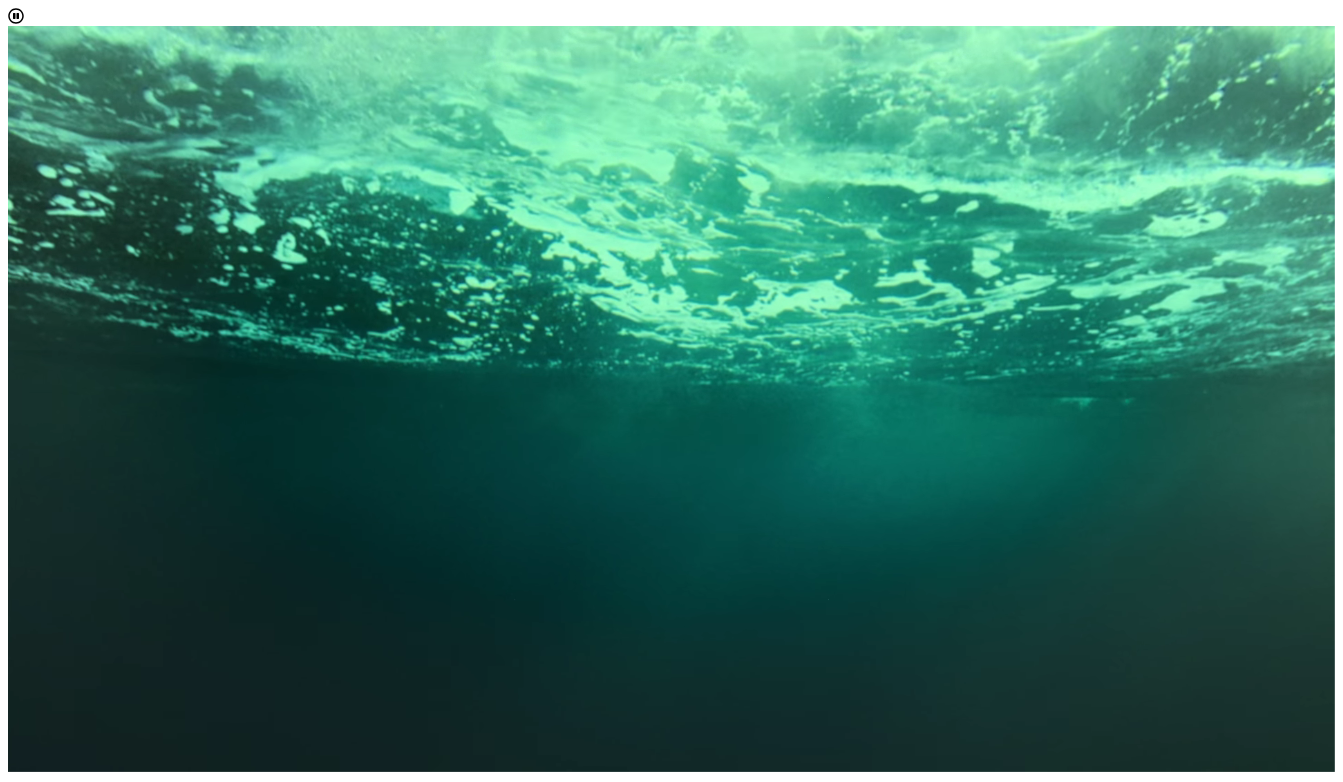 click on "Choose one" at bounding box center [45, 1231] 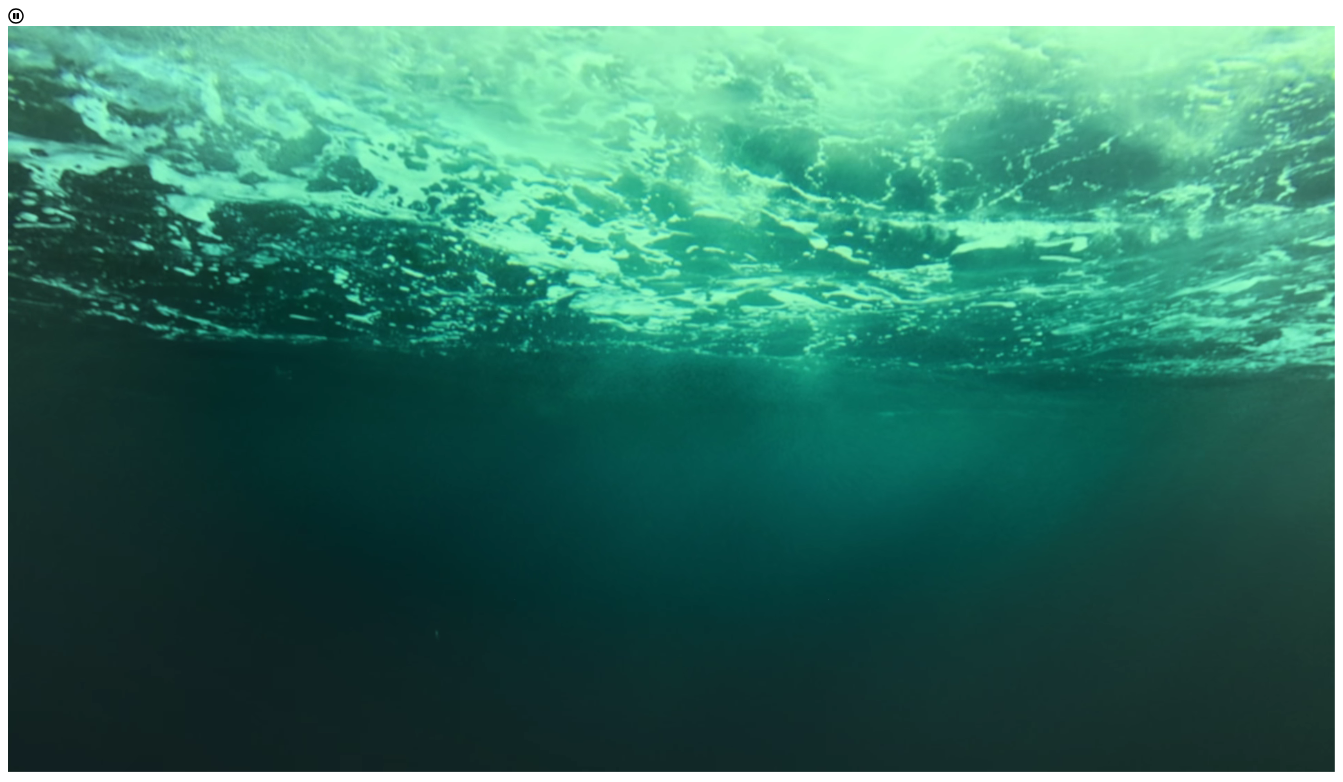 scroll, scrollTop: 10, scrollLeft: 89, axis: both 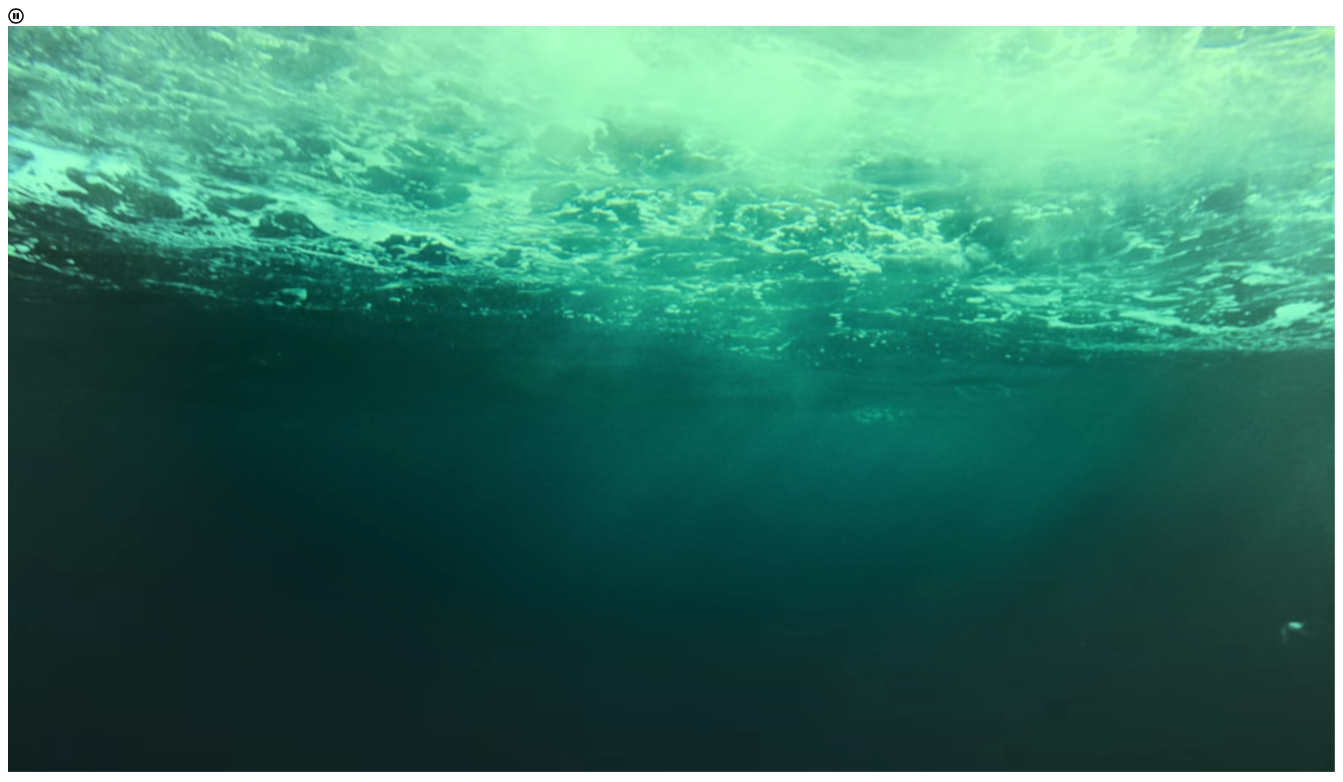 click on "Current Student" at bounding box center (691, 1266) 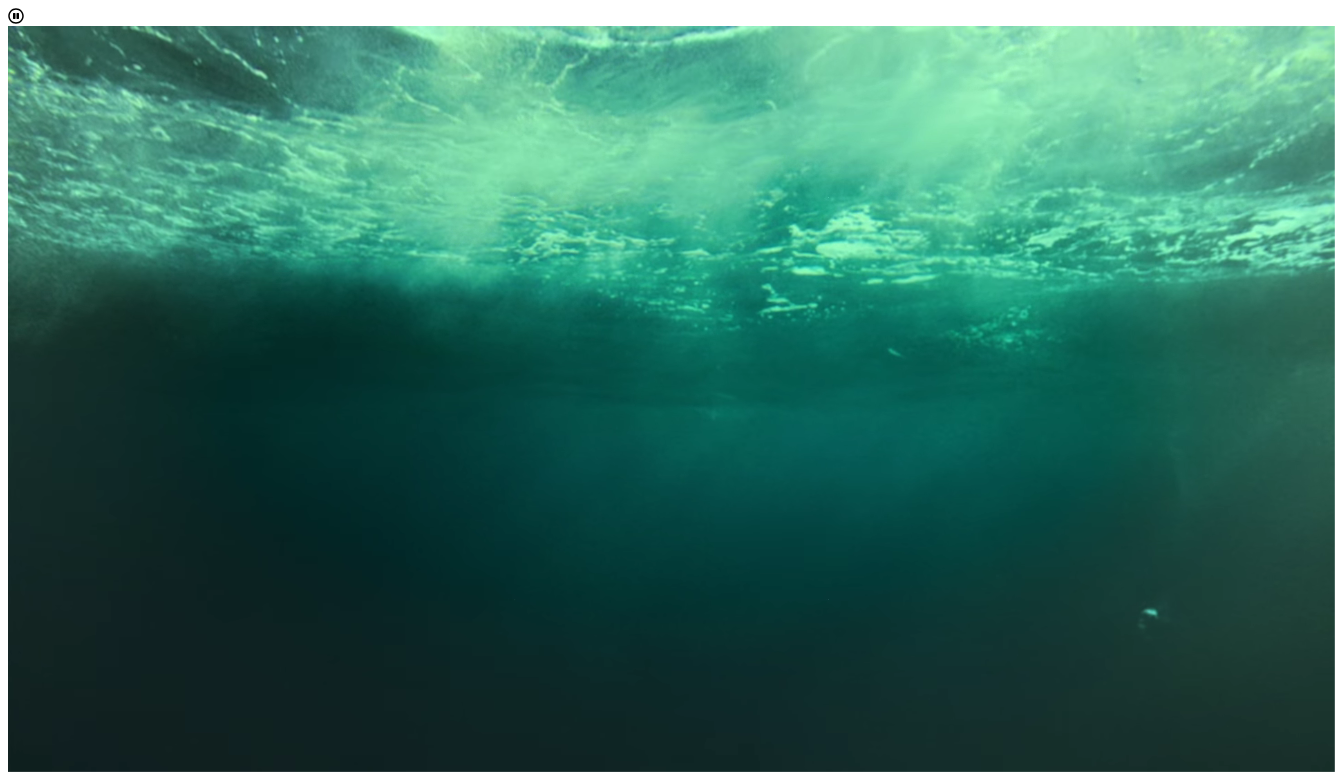 click on "2025-26" at bounding box center (34, 1325) 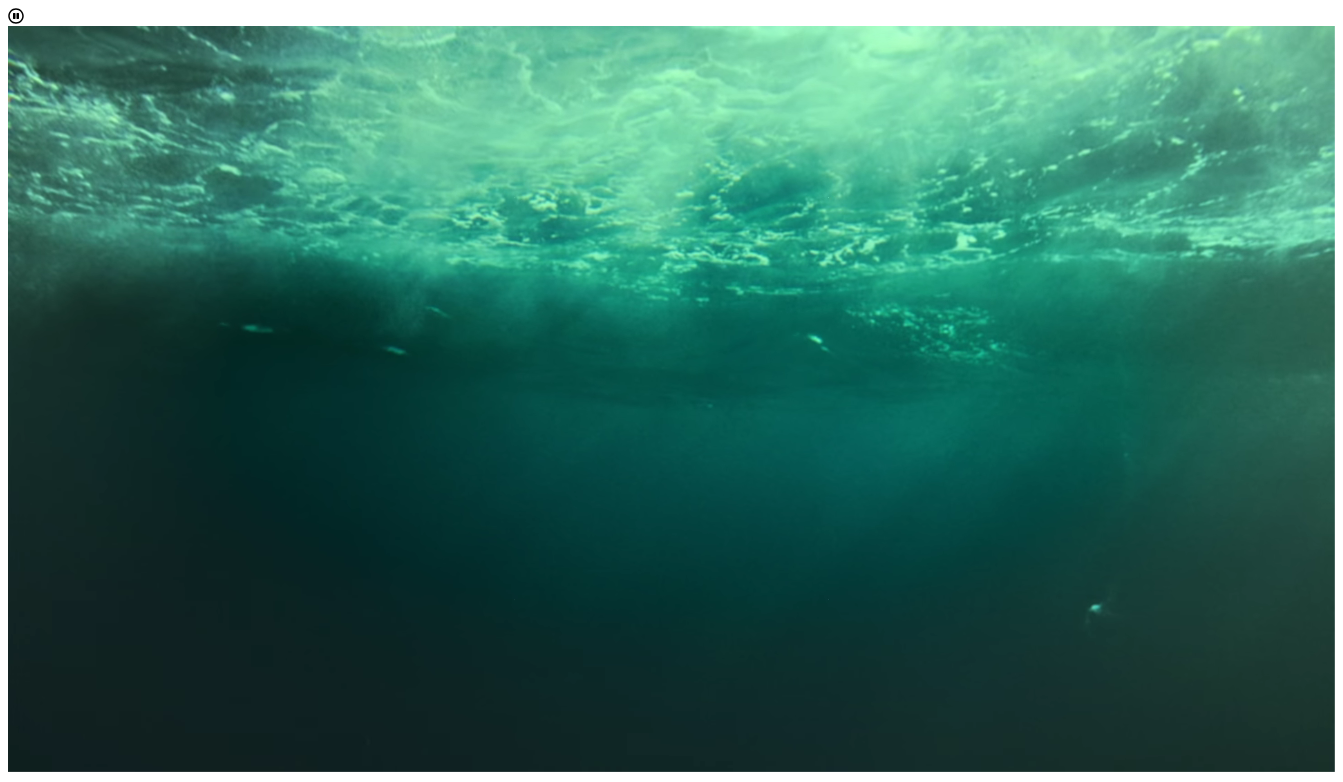 scroll, scrollTop: 10, scrollLeft: 89, axis: both 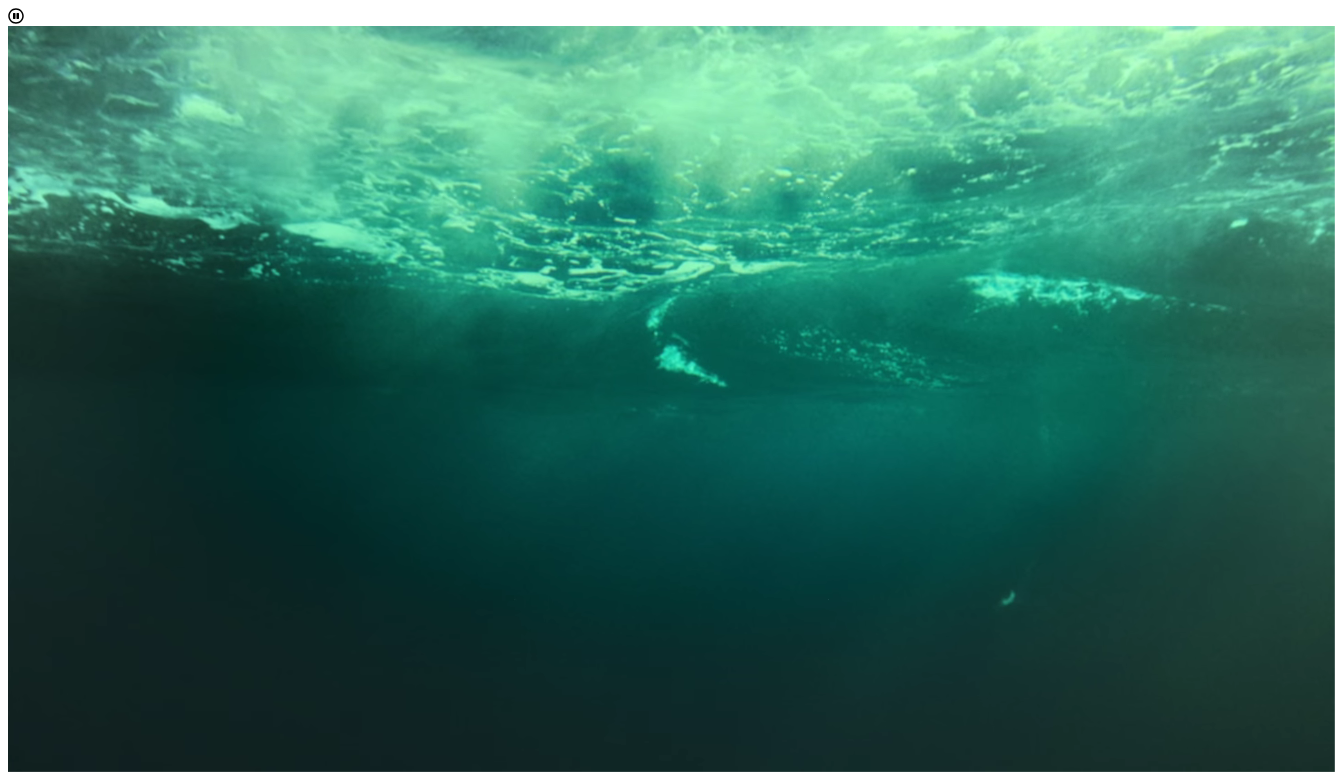 click on "2023-24" at bounding box center [691, 1396] 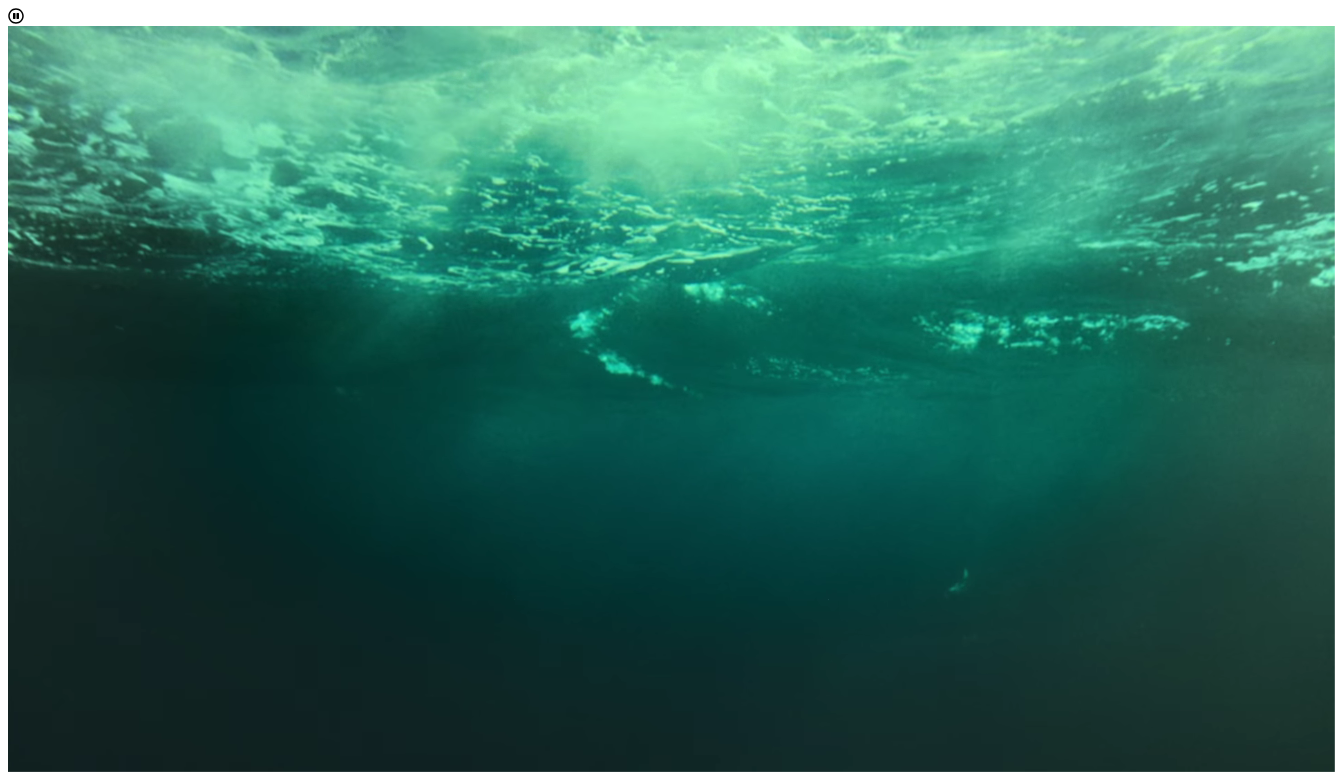 scroll, scrollTop: 212, scrollLeft: 0, axis: vertical 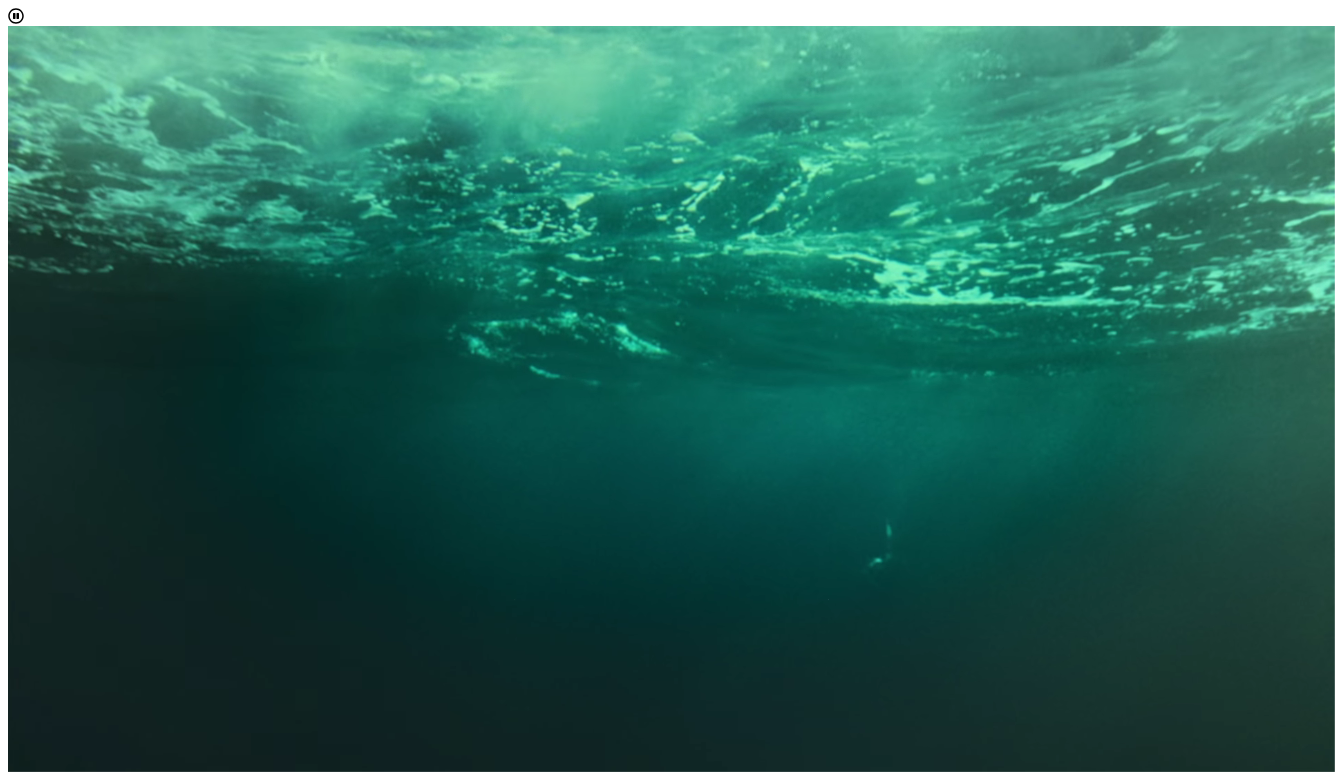 click on "Choose up to two" at bounding box center [64, 1386] 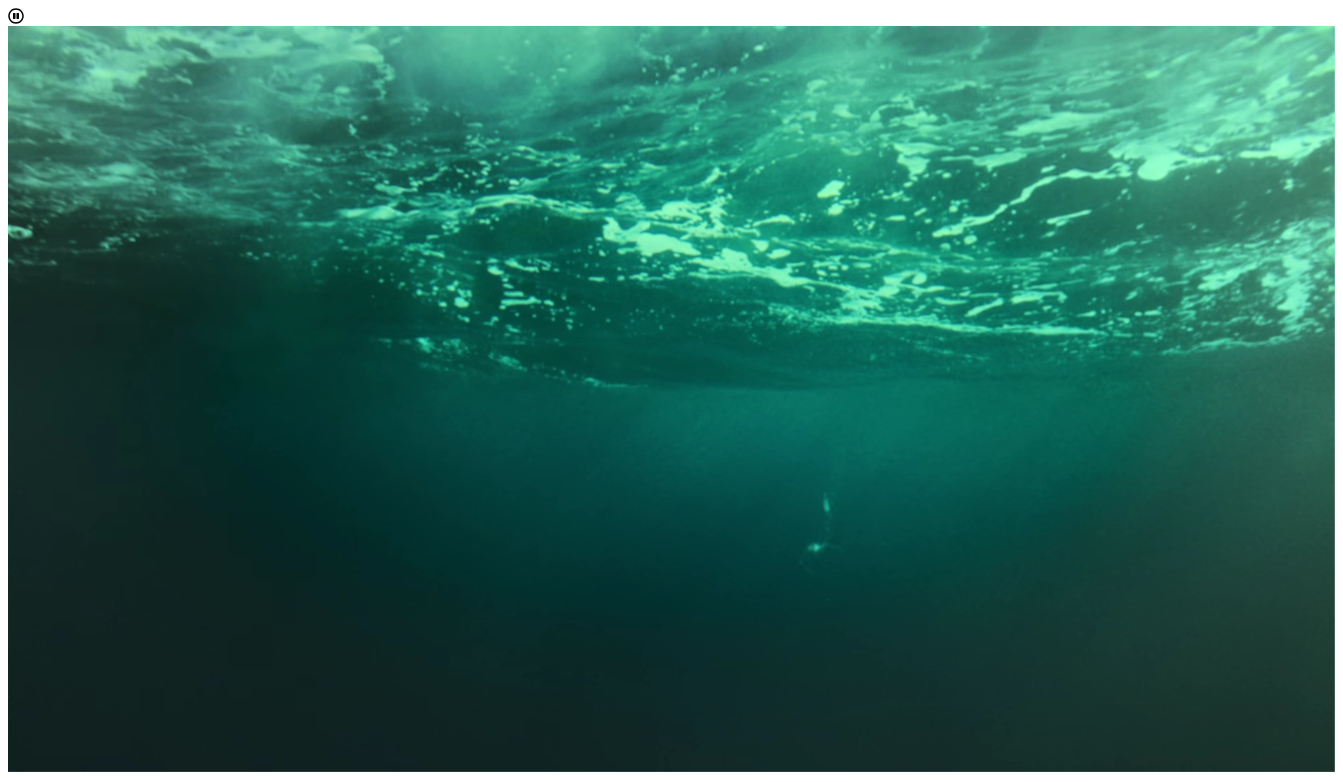 scroll, scrollTop: 10, scrollLeft: 89, axis: both 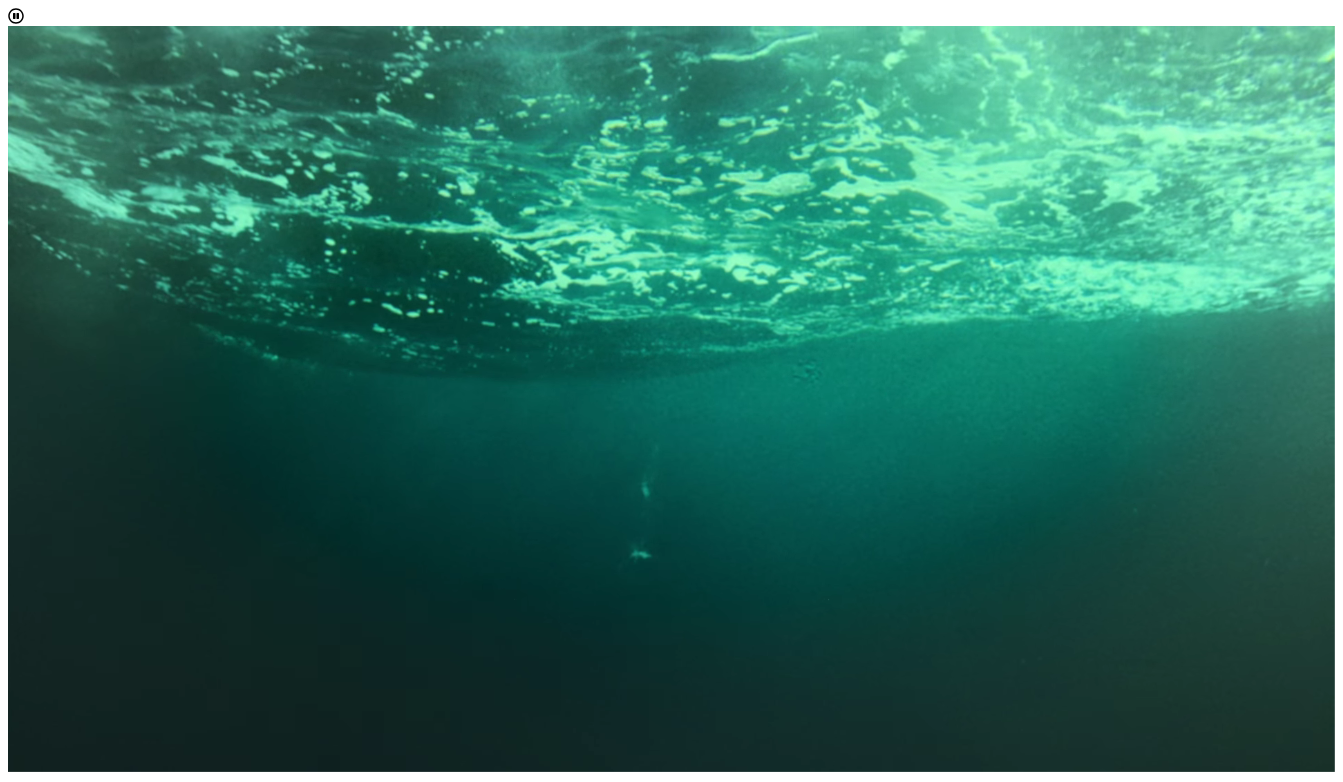 click on "Business or Aviation" at bounding box center (691, 1478) 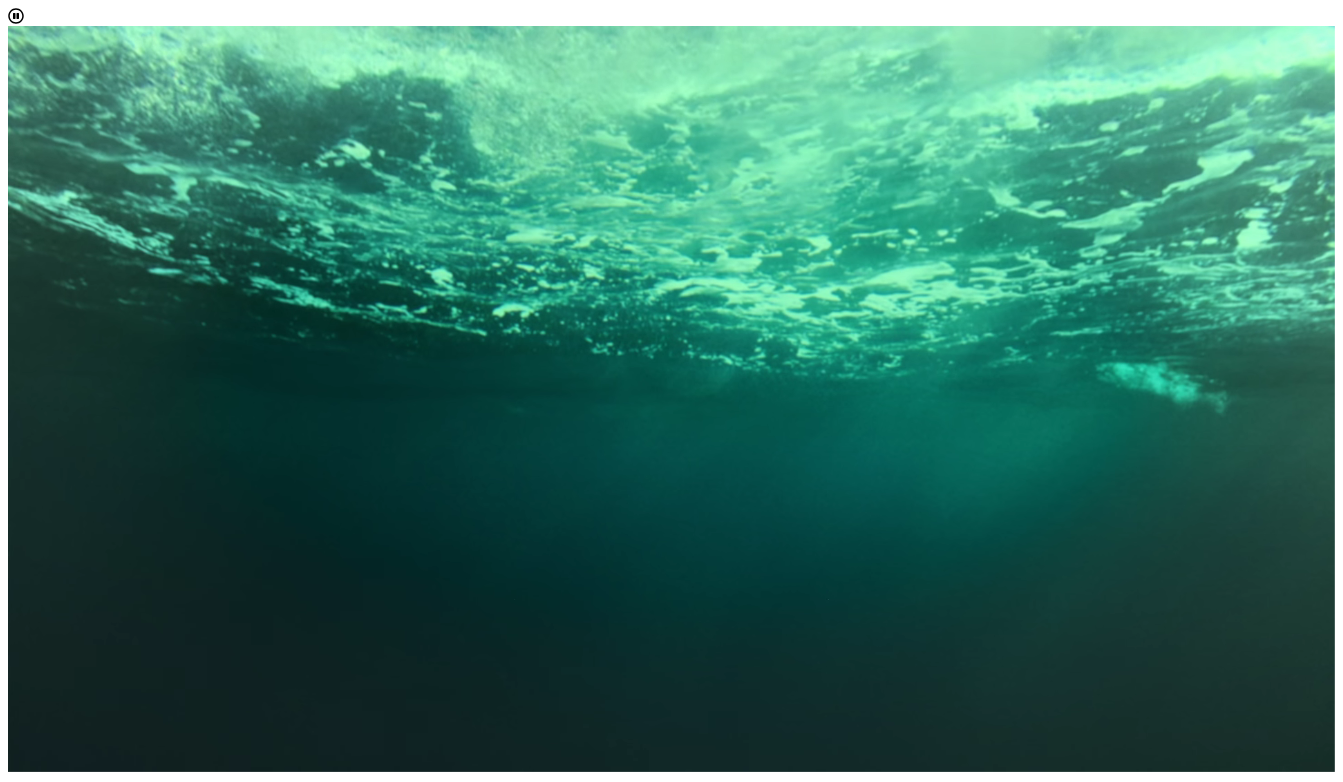 click on "Next" at bounding box center (40, 1657) 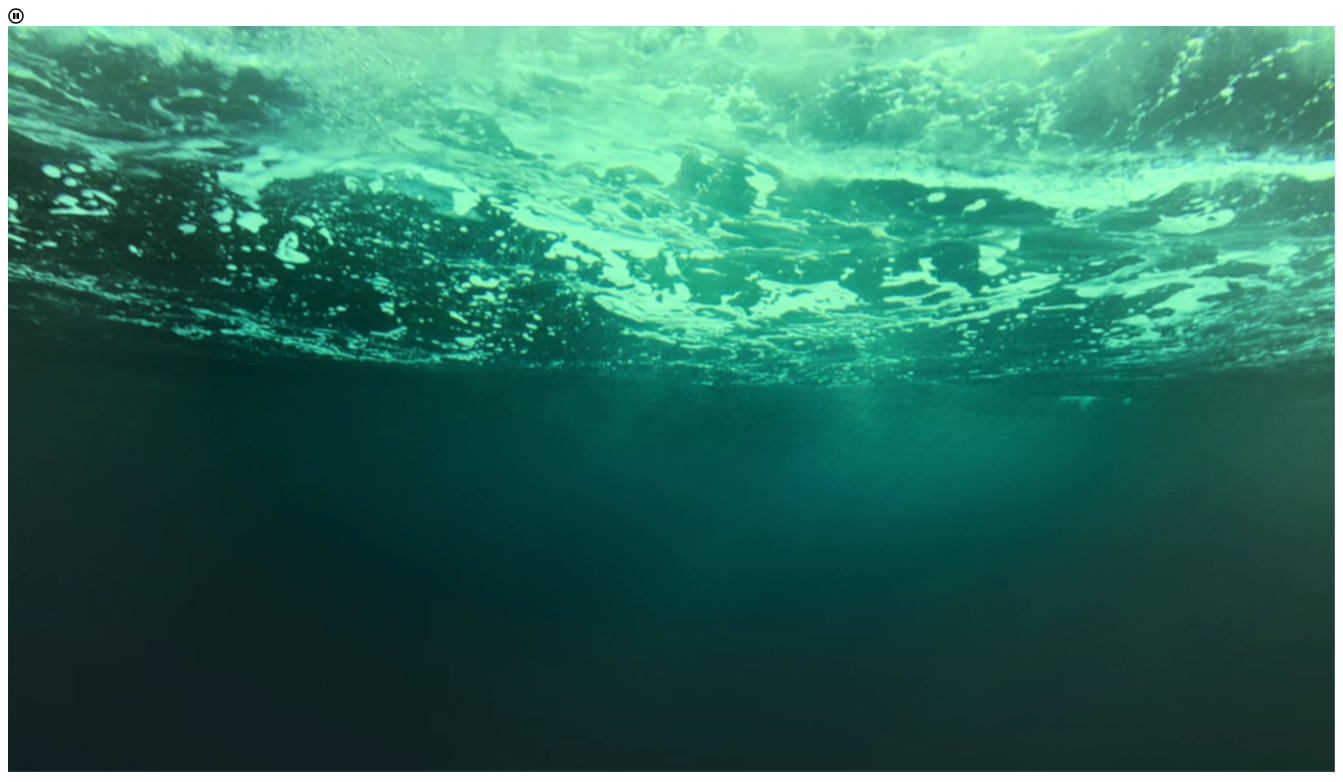 click on "Choose one or more" at bounding box center (72, 1230) 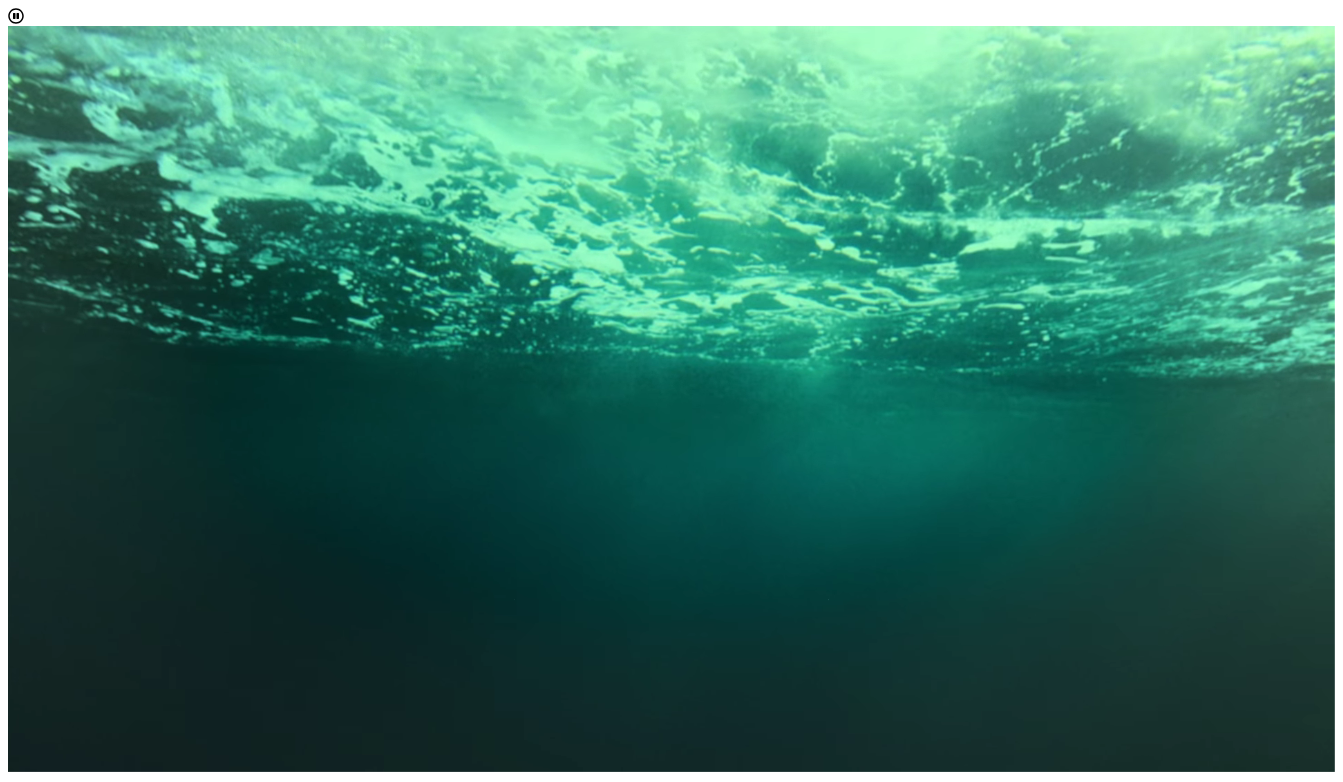 scroll, scrollTop: 10, scrollLeft: 89, axis: both 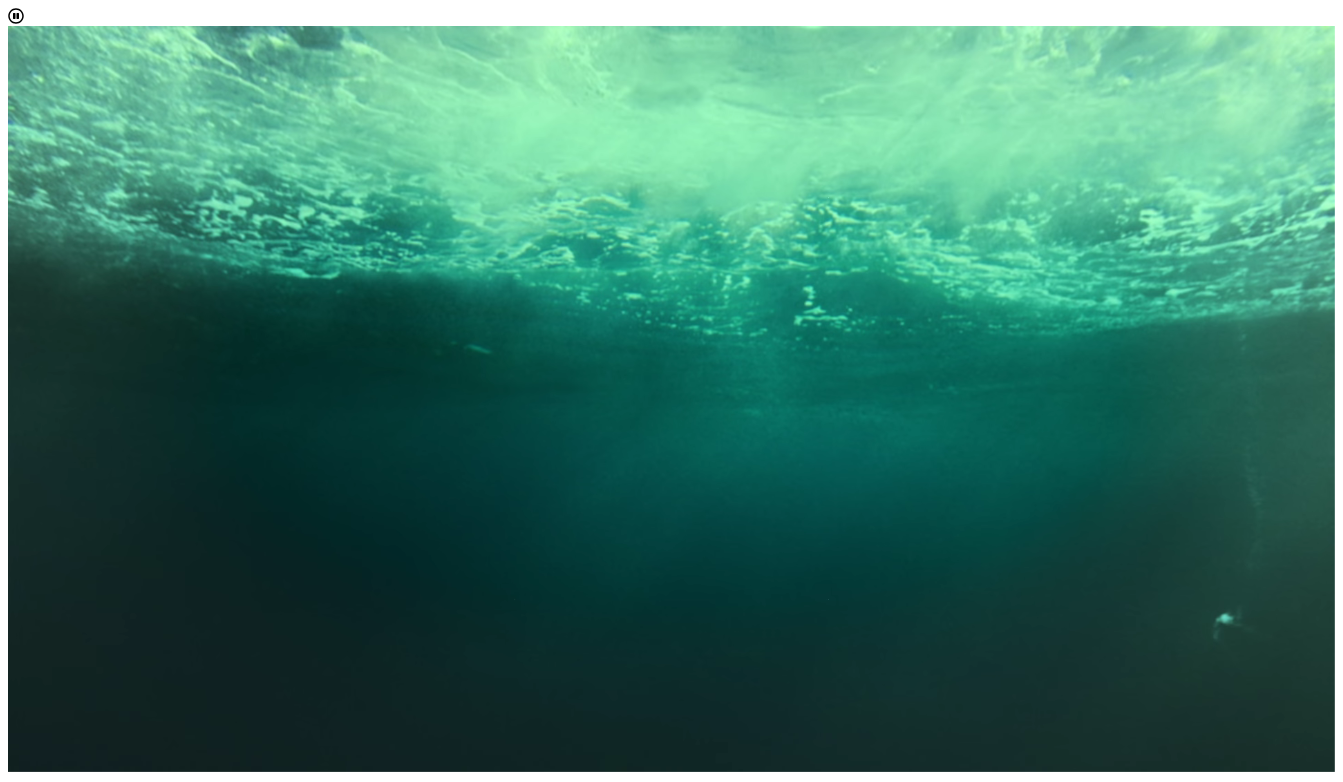 click on "Finance" at bounding box center (691, 1396) 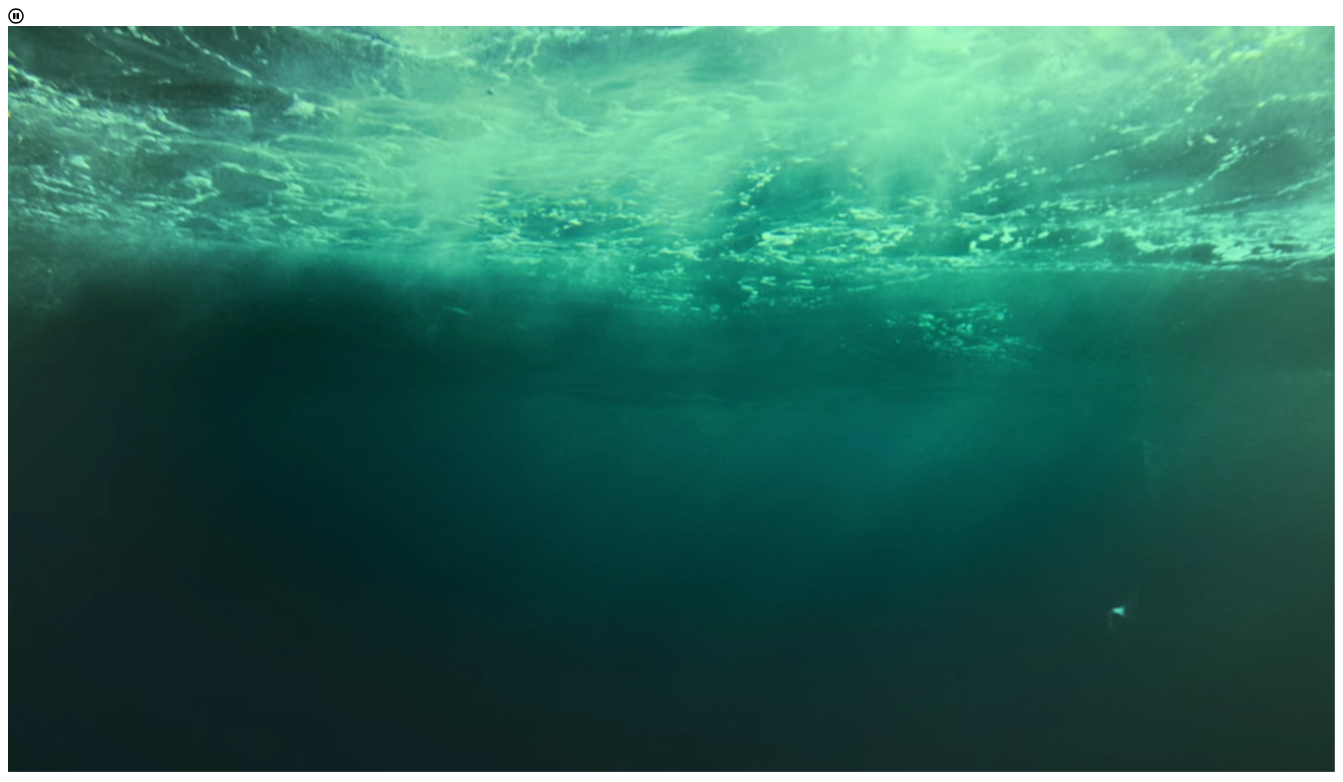click on "Back  next" at bounding box center (671, 1632) 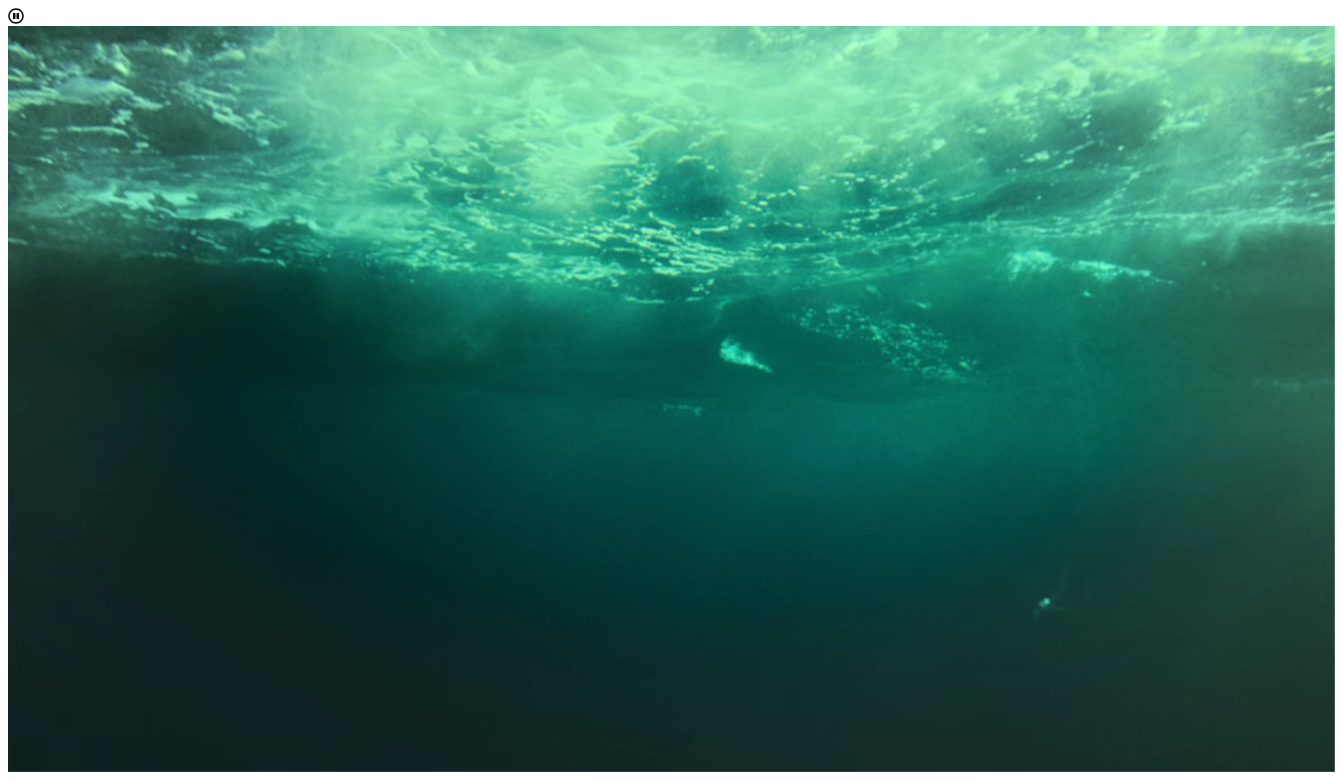 click on "Choose here" at bounding box center [48, 1341] 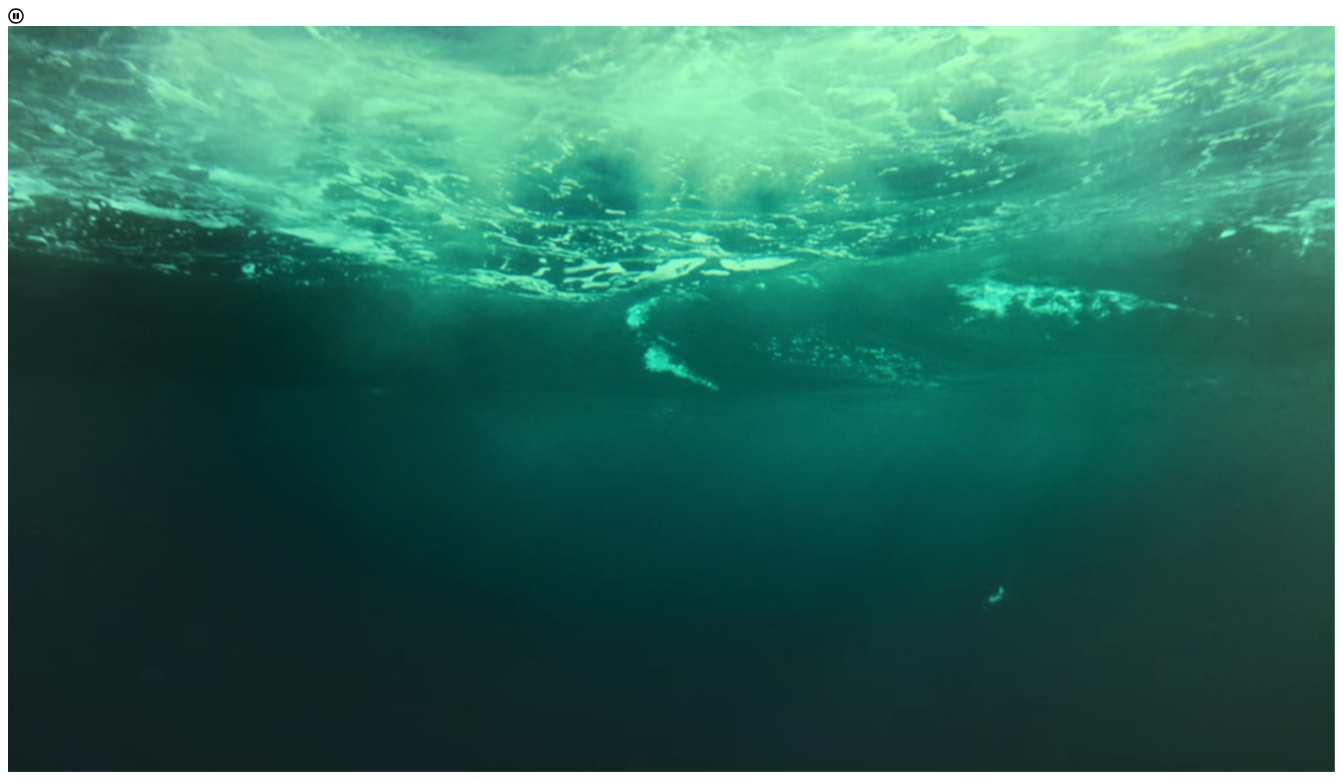 scroll, scrollTop: 10, scrollLeft: 89, axis: both 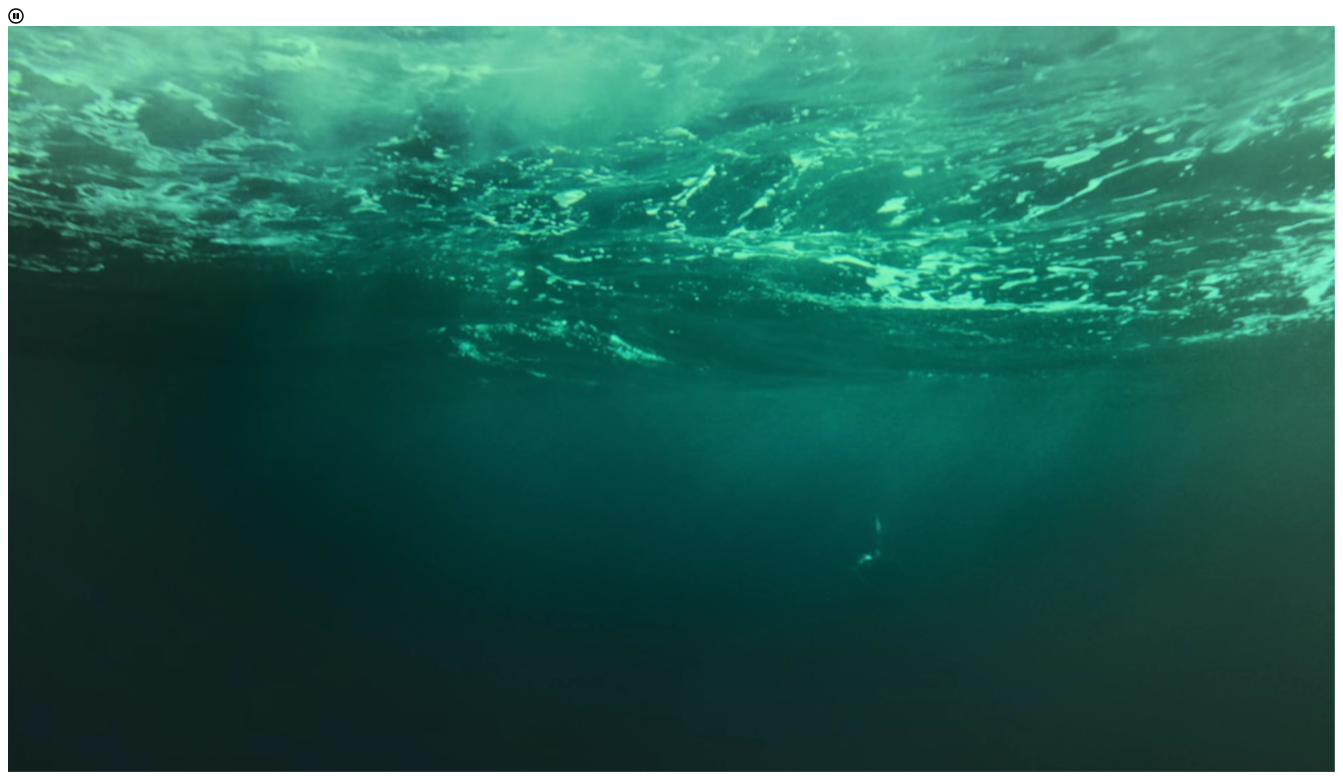 click on "Accounting" at bounding box center [691, 1417] 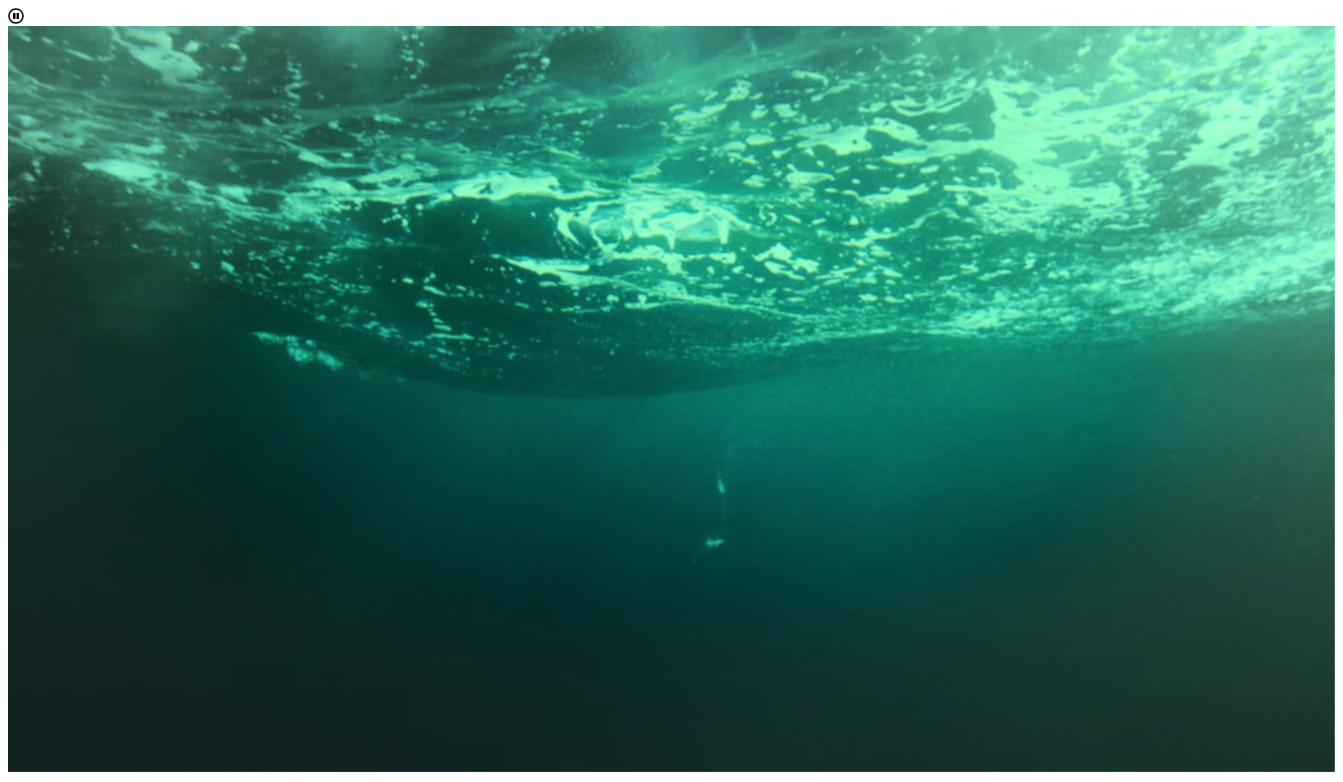 click on "Applied Economics" at bounding box center (691, 1453) 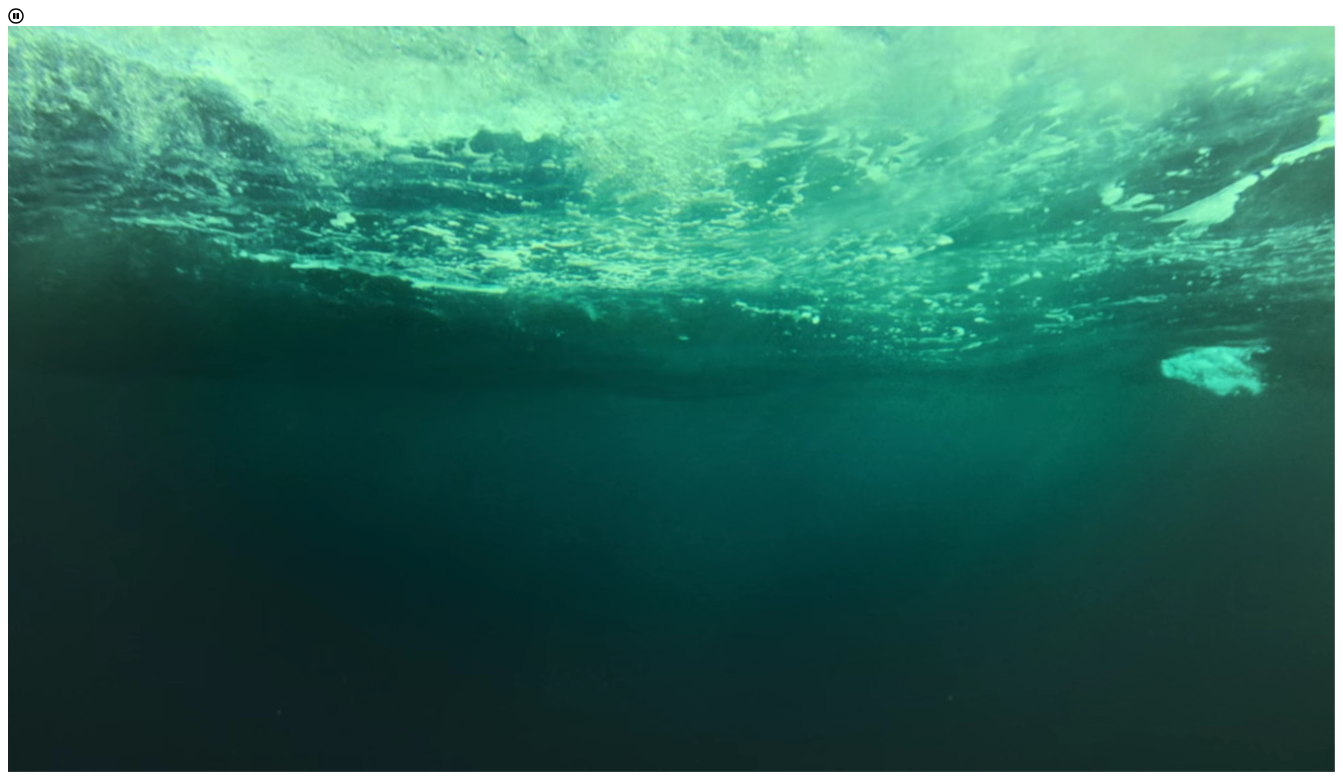 click on "0   Total Credit Hours" at bounding box center (671, 1588) 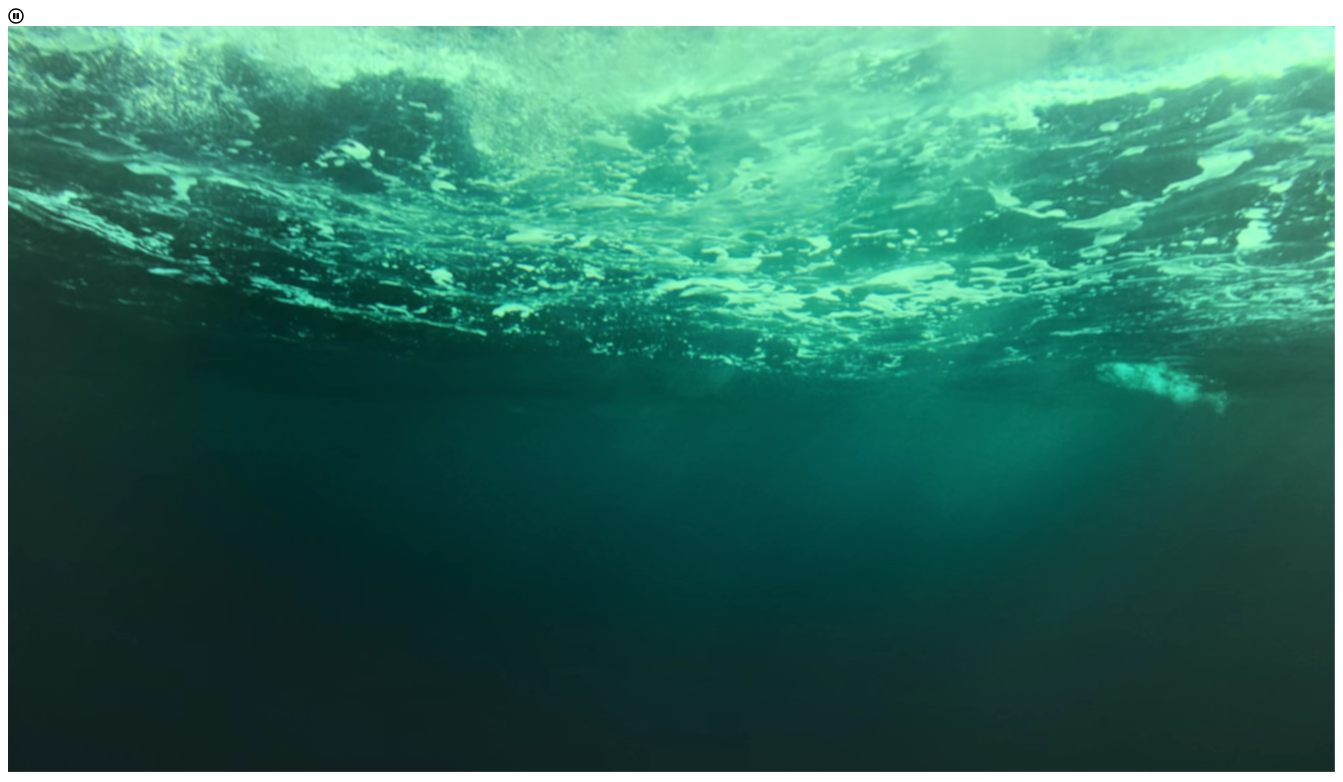 click on "Calculate credit hours" at bounding box center (80, 1361) 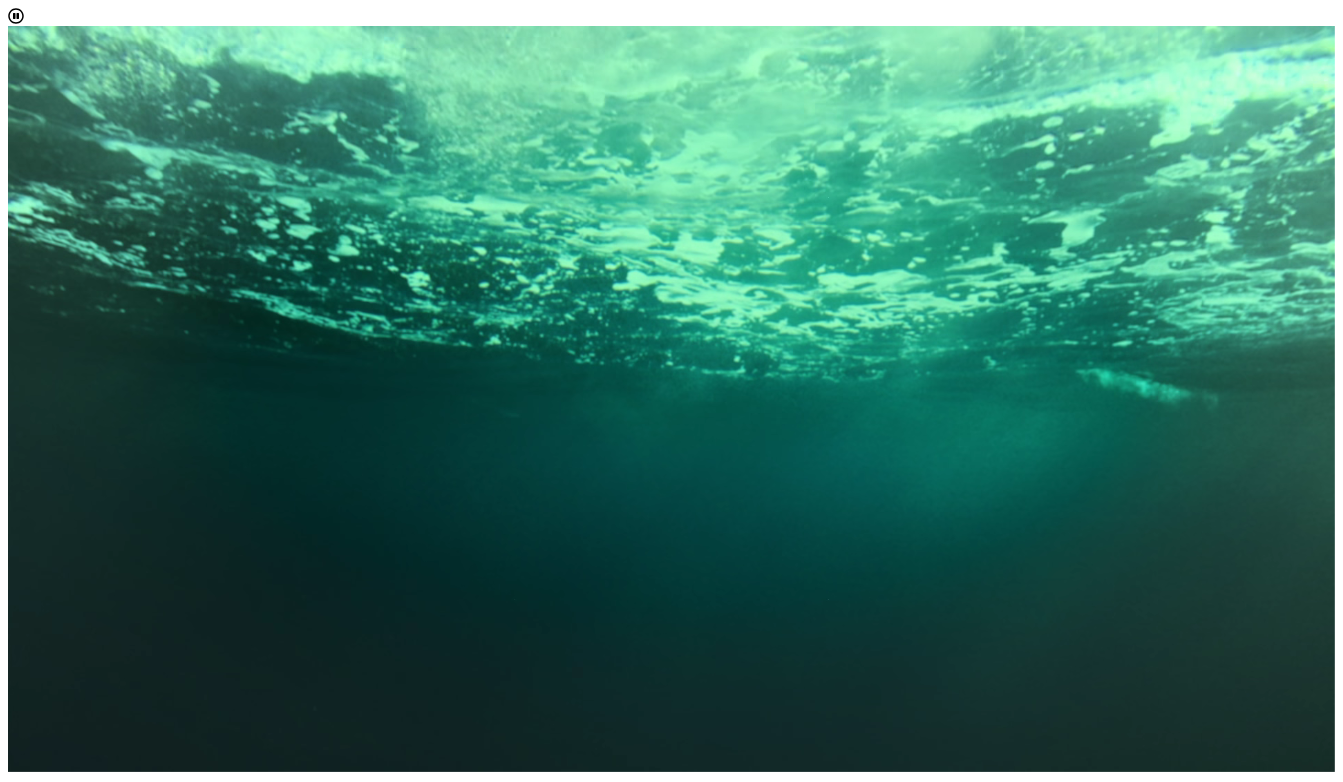 scroll, scrollTop: 378, scrollLeft: 0, axis: vertical 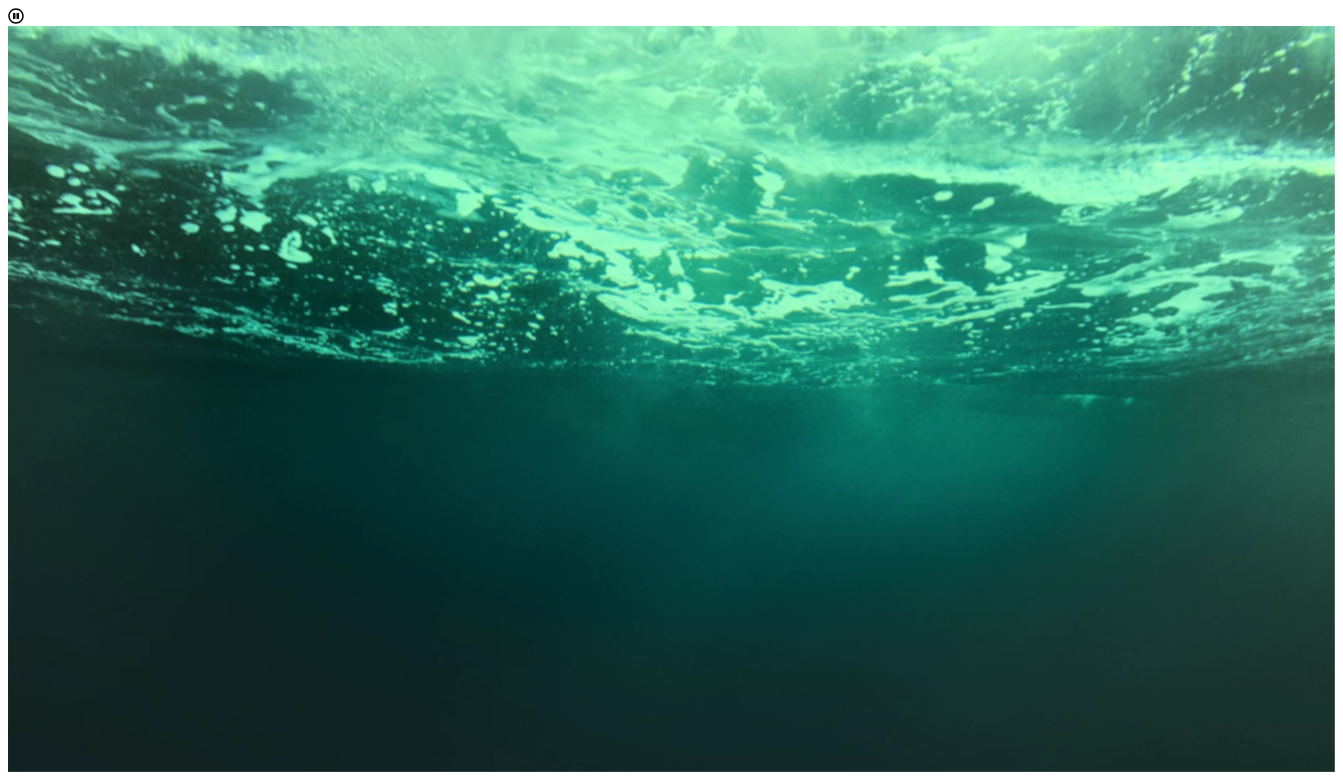 click on "next" at bounding box center (106, 1507) 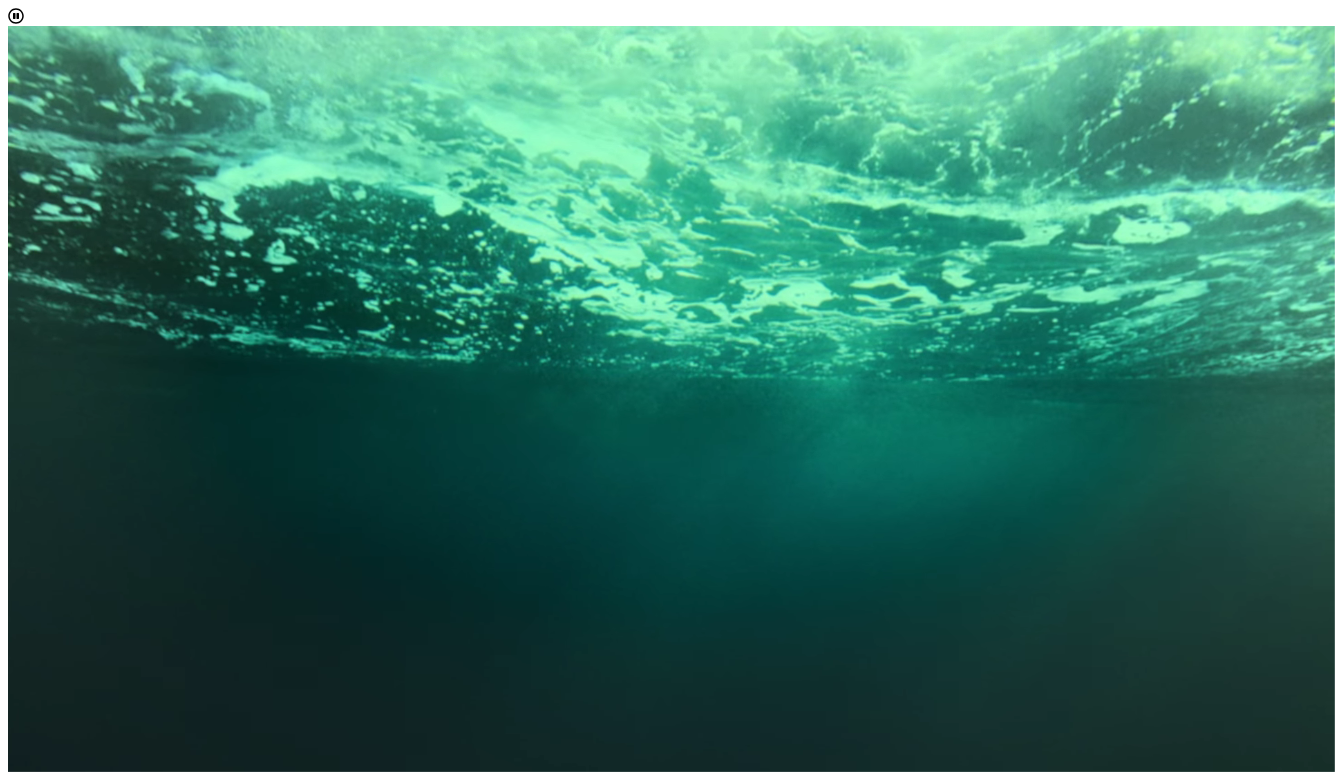 scroll, scrollTop: 422, scrollLeft: 0, axis: vertical 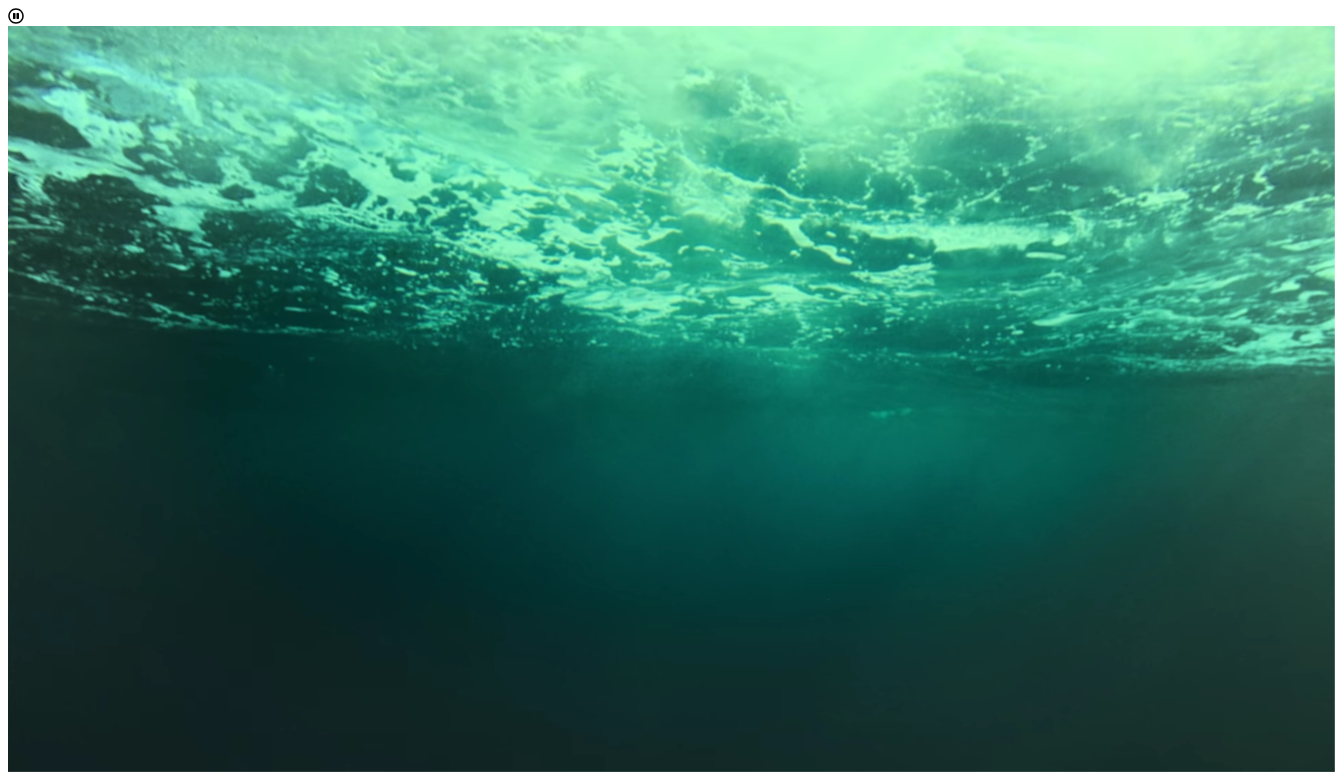 click on "next" at bounding box center (106, 2425) 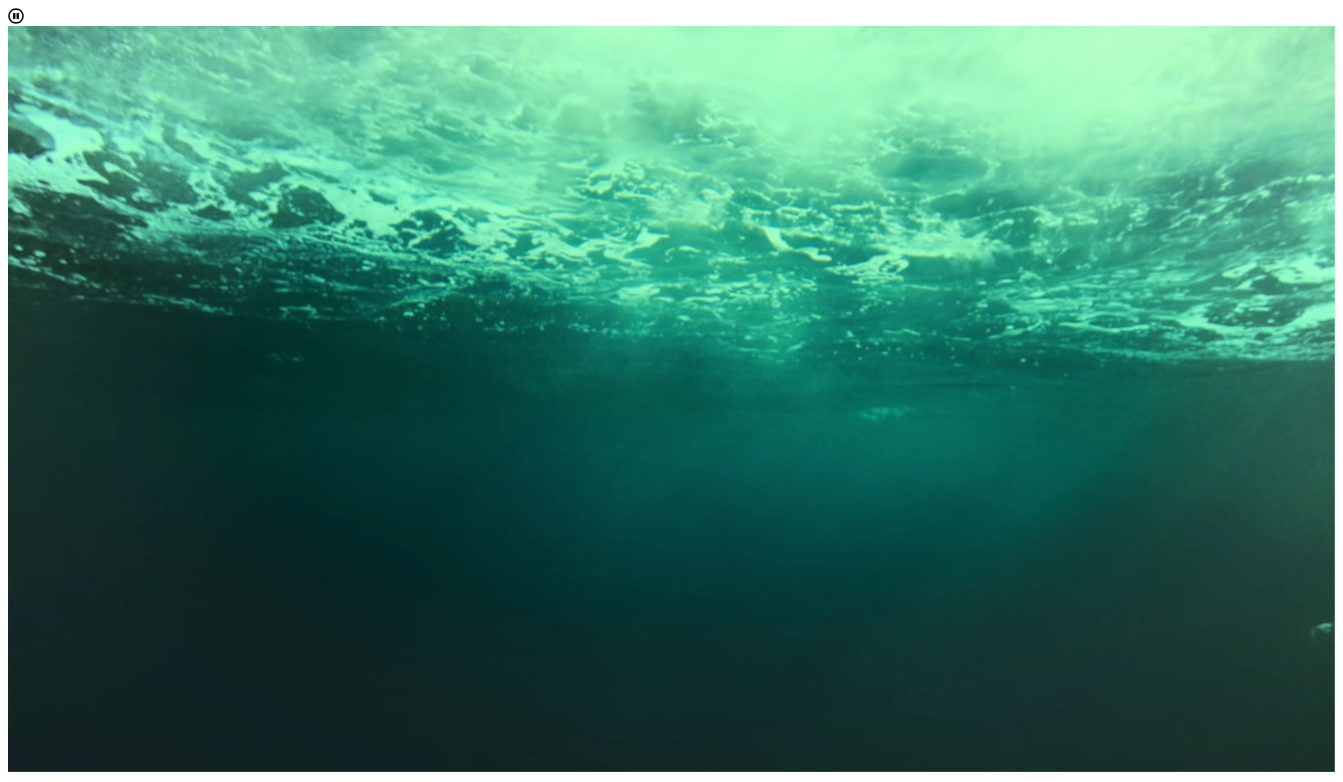 scroll, scrollTop: 1256, scrollLeft: 0, axis: vertical 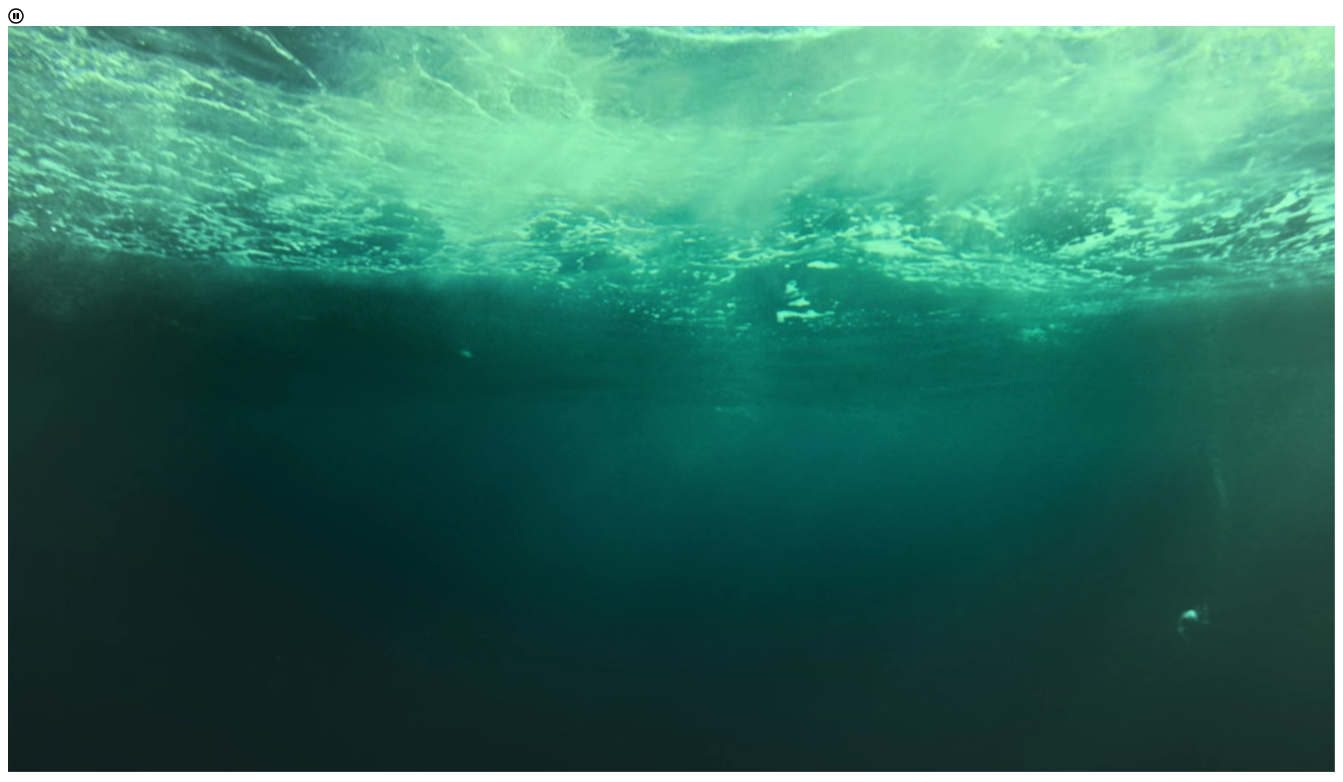 click on "If you want to receive a copy of this POD by email, please either enter your address or ensure that the address below is accurate.   Send" at bounding box center (671, 2683) 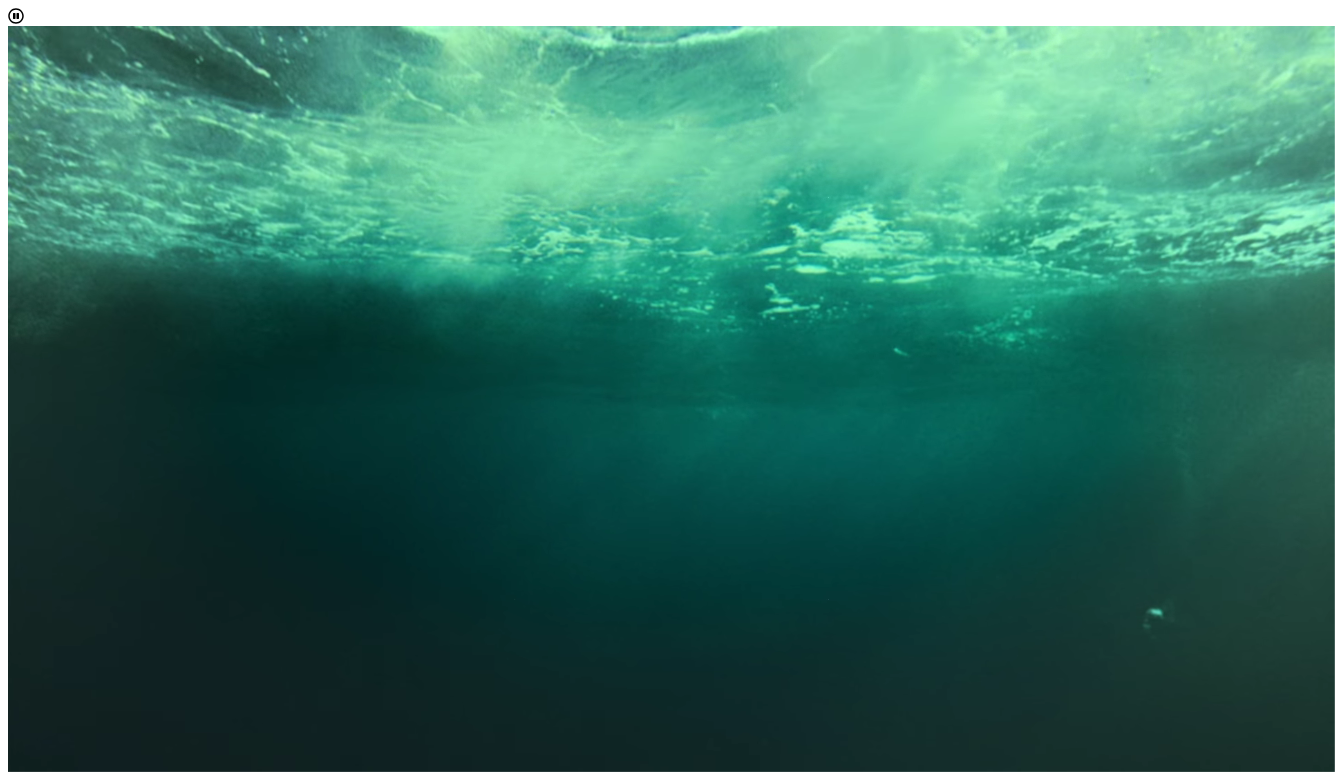 scroll, scrollTop: 1256, scrollLeft: 0, axis: vertical 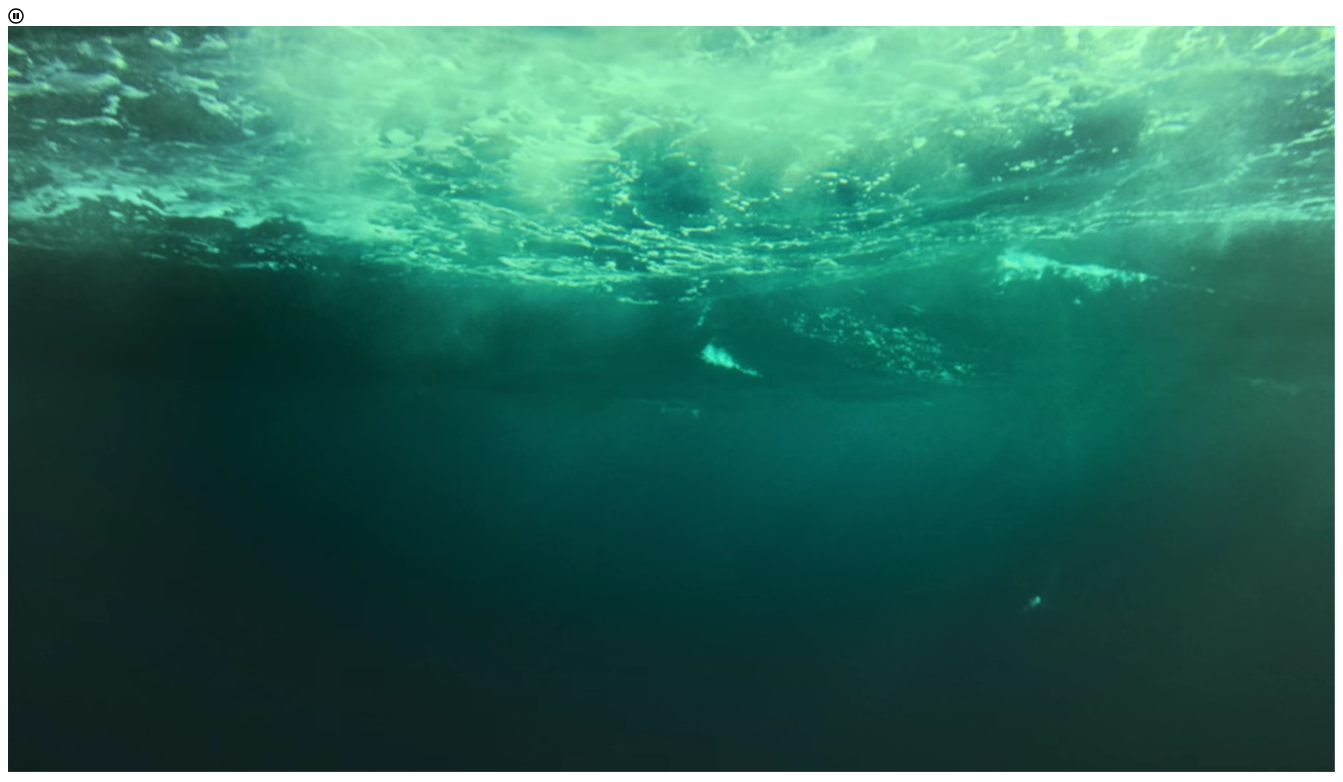 click at bounding box center [918, 2682] 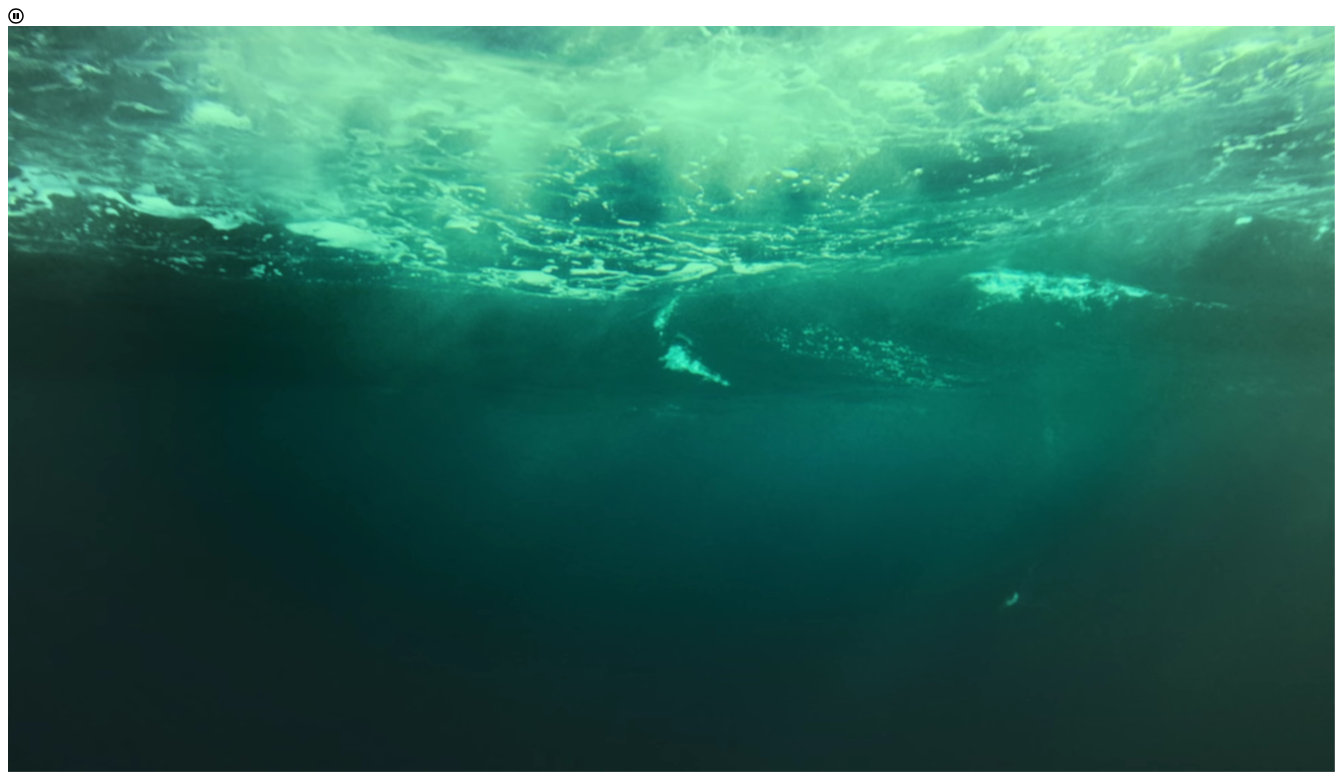 type on "Rangelh2023@gmail.com" 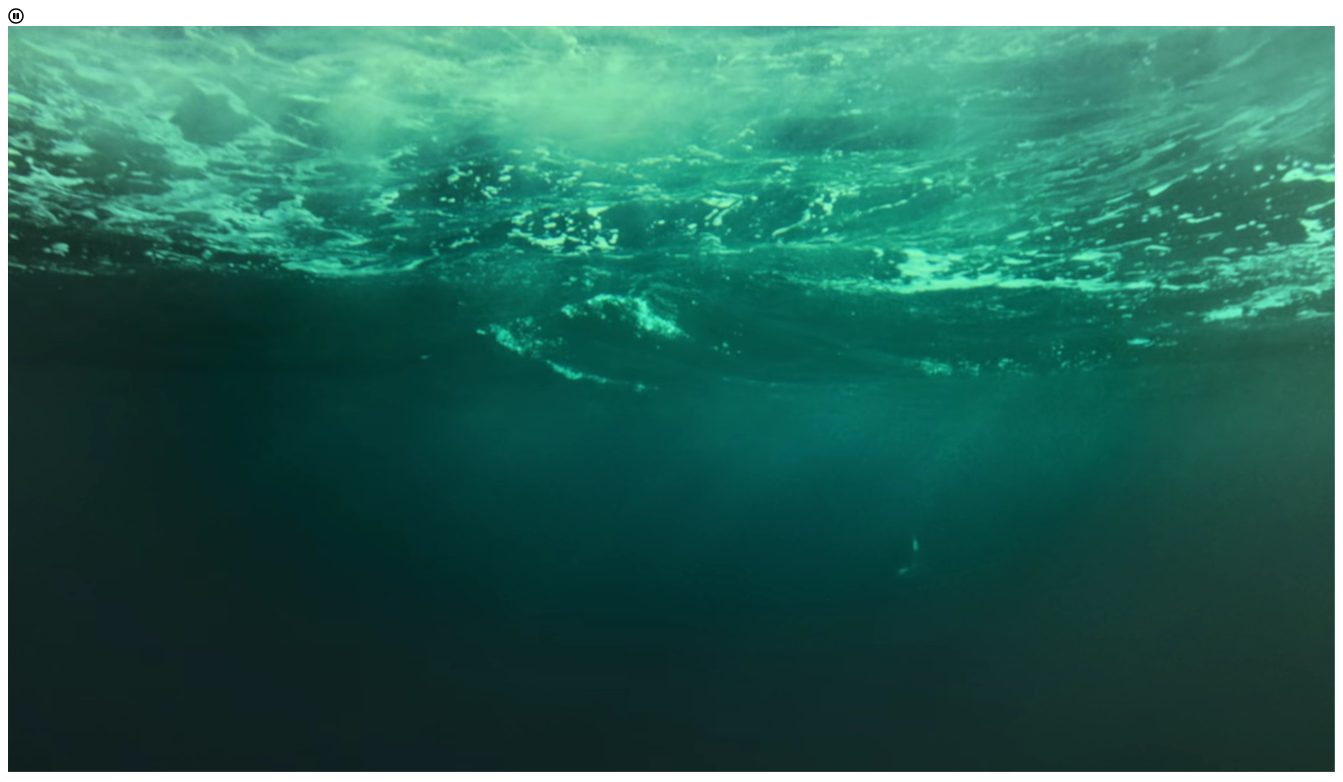click on "Send" at bounding box center (1034, 2683) 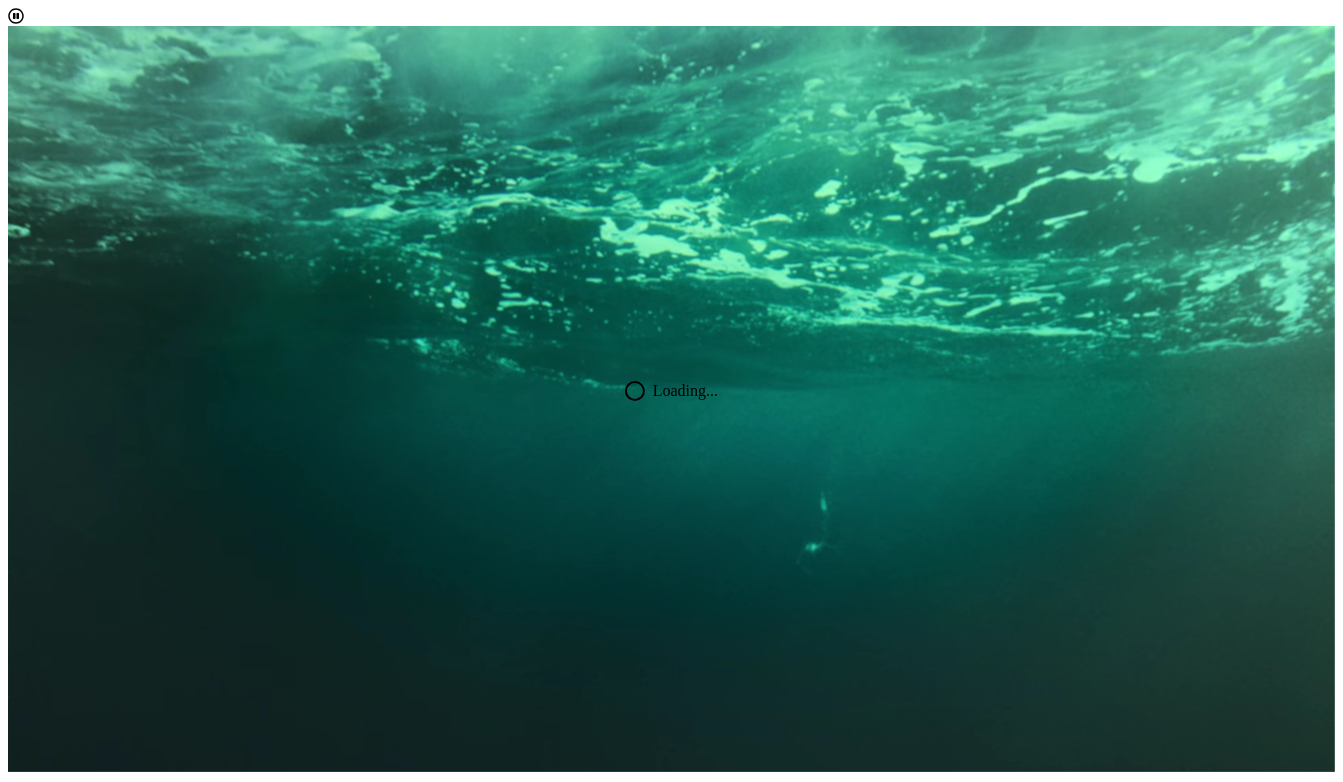 click on "Loading..." at bounding box center (671, 391) 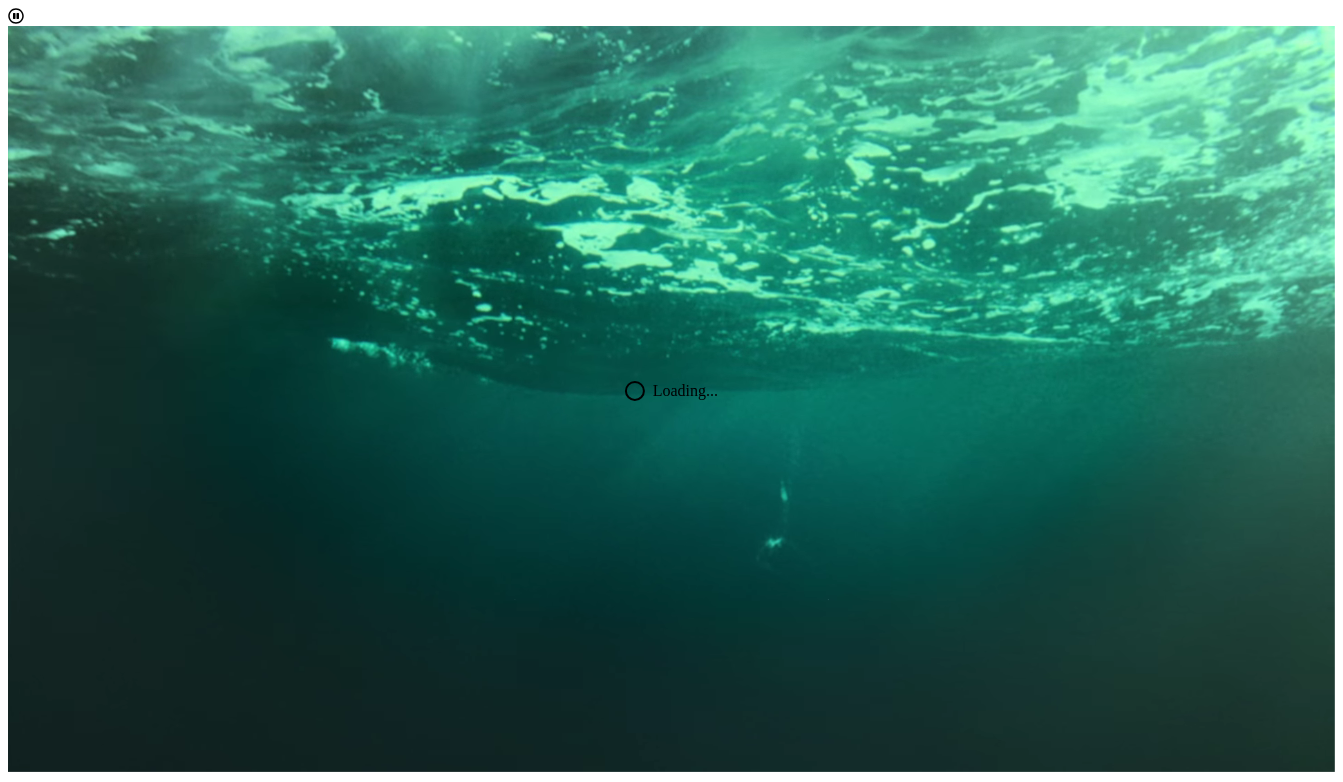 scroll, scrollTop: 0, scrollLeft: 0, axis: both 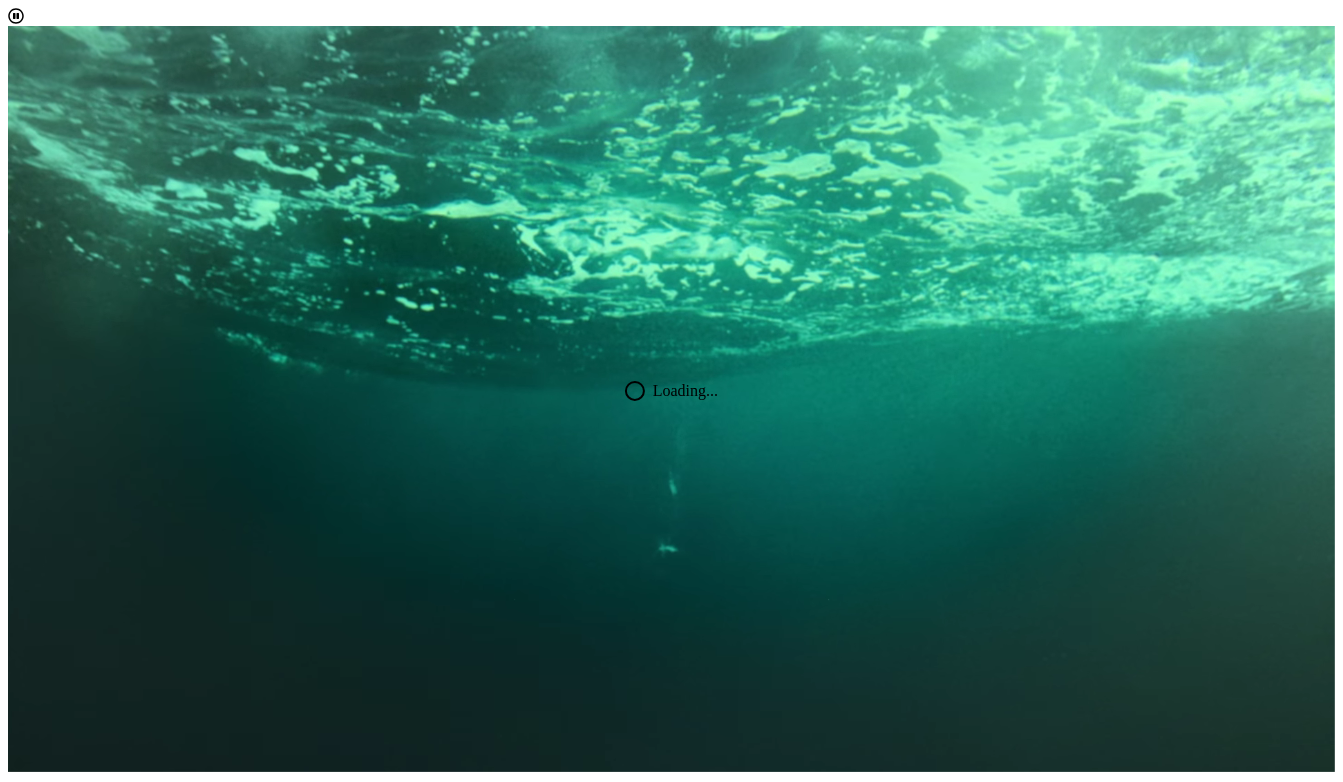 click on "Loading..." at bounding box center (671, 391) 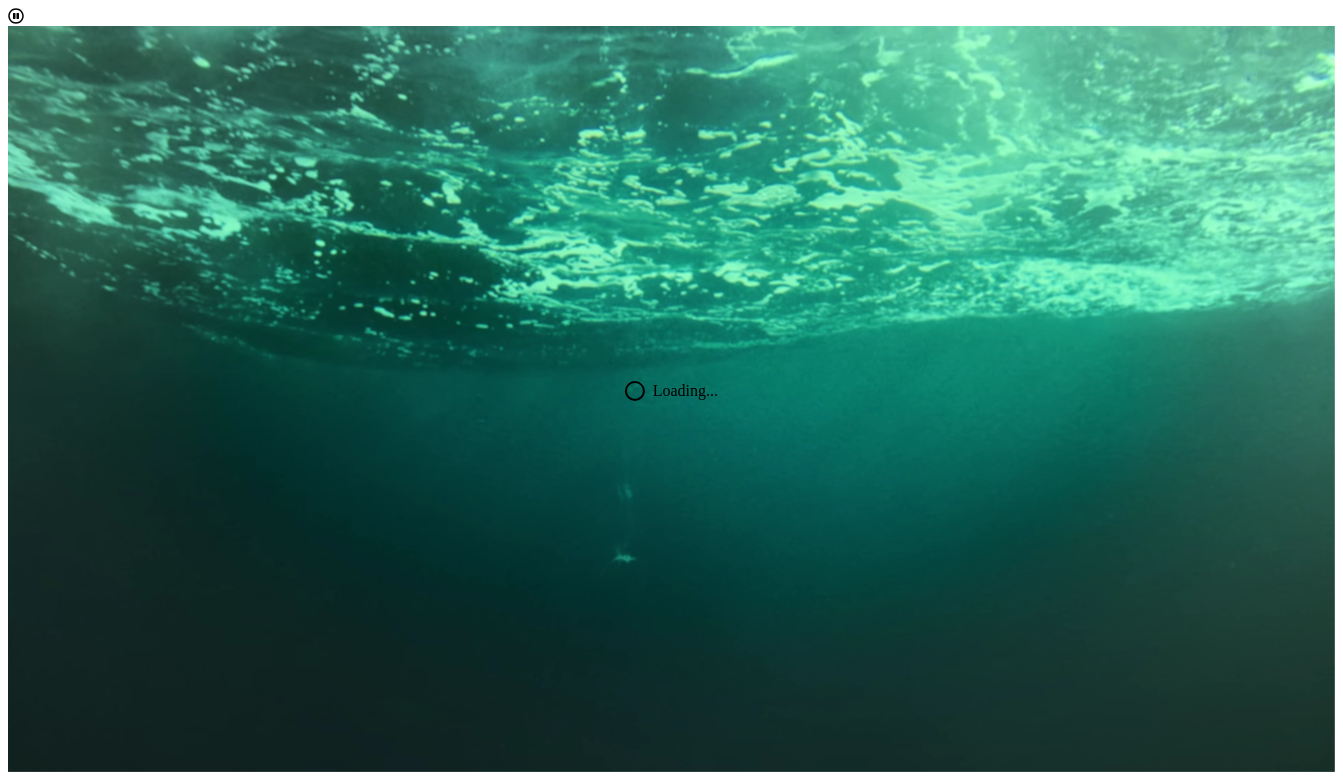 scroll, scrollTop: 80, scrollLeft: 0, axis: vertical 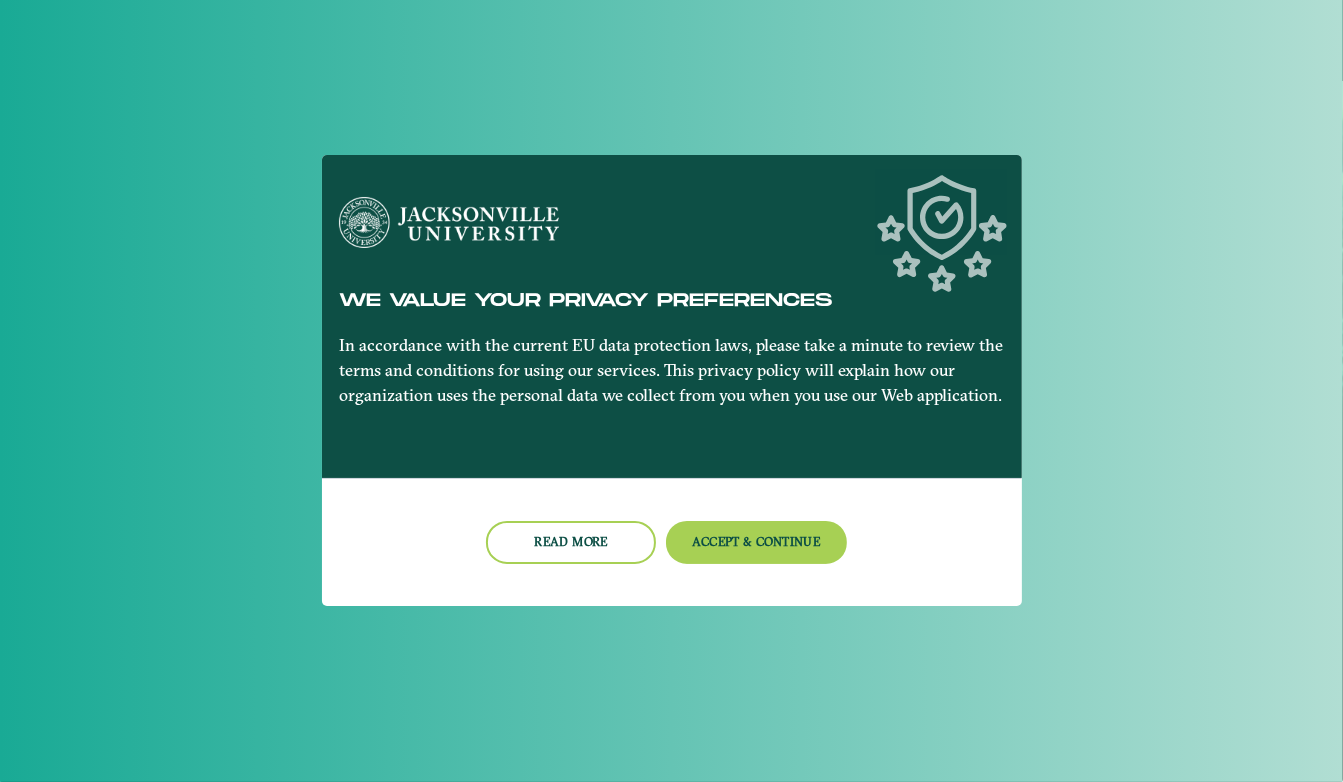 click on "Accept & Continue" at bounding box center (756, 542) 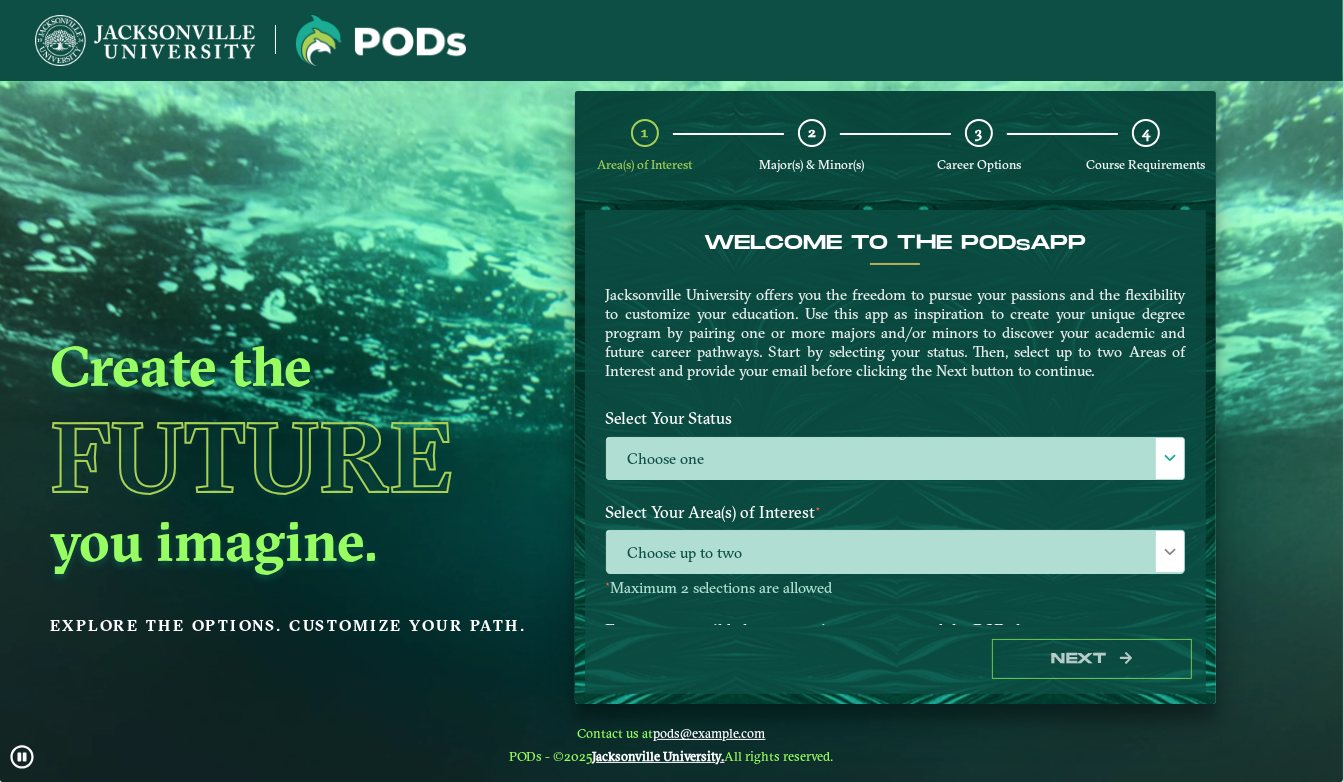 click on "Choose one" at bounding box center [896, 459] 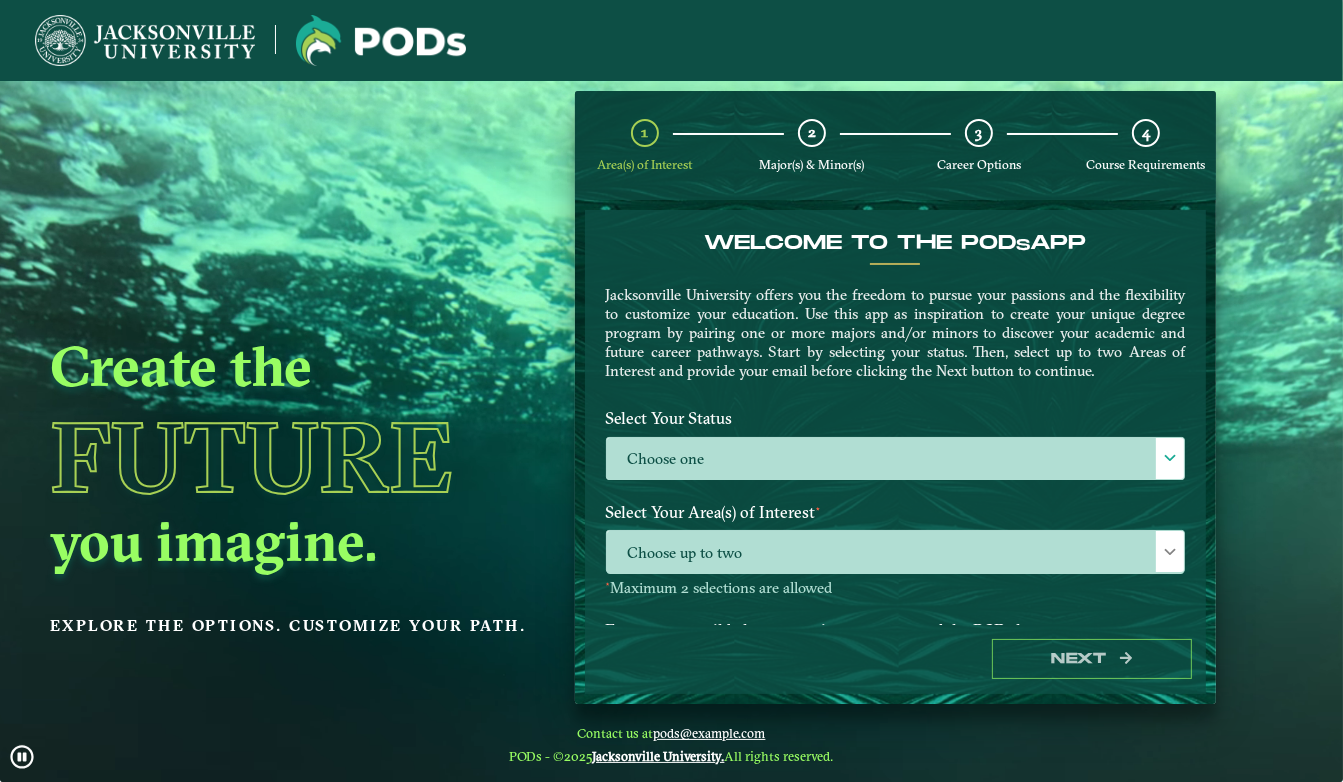 scroll, scrollTop: 10, scrollLeft: 89, axis: both 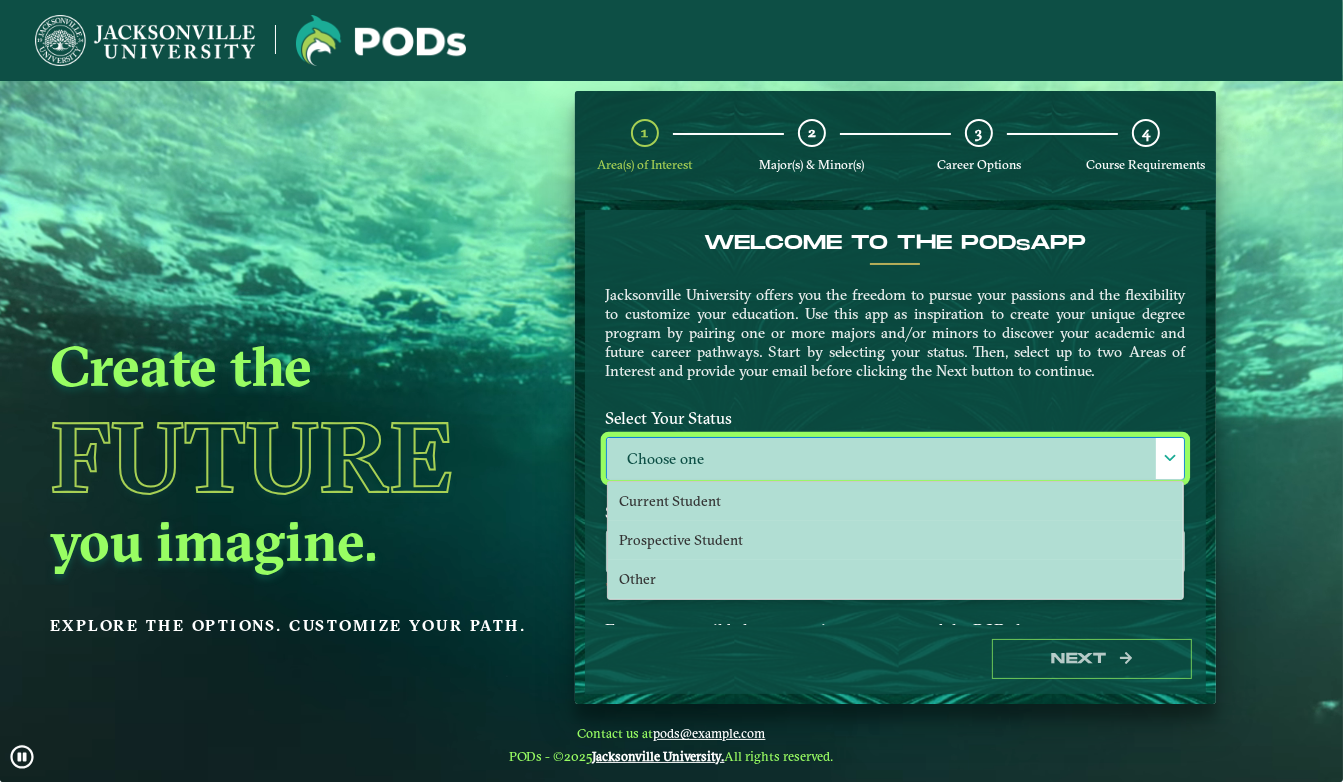 click on "Current Student" at bounding box center (896, 501) 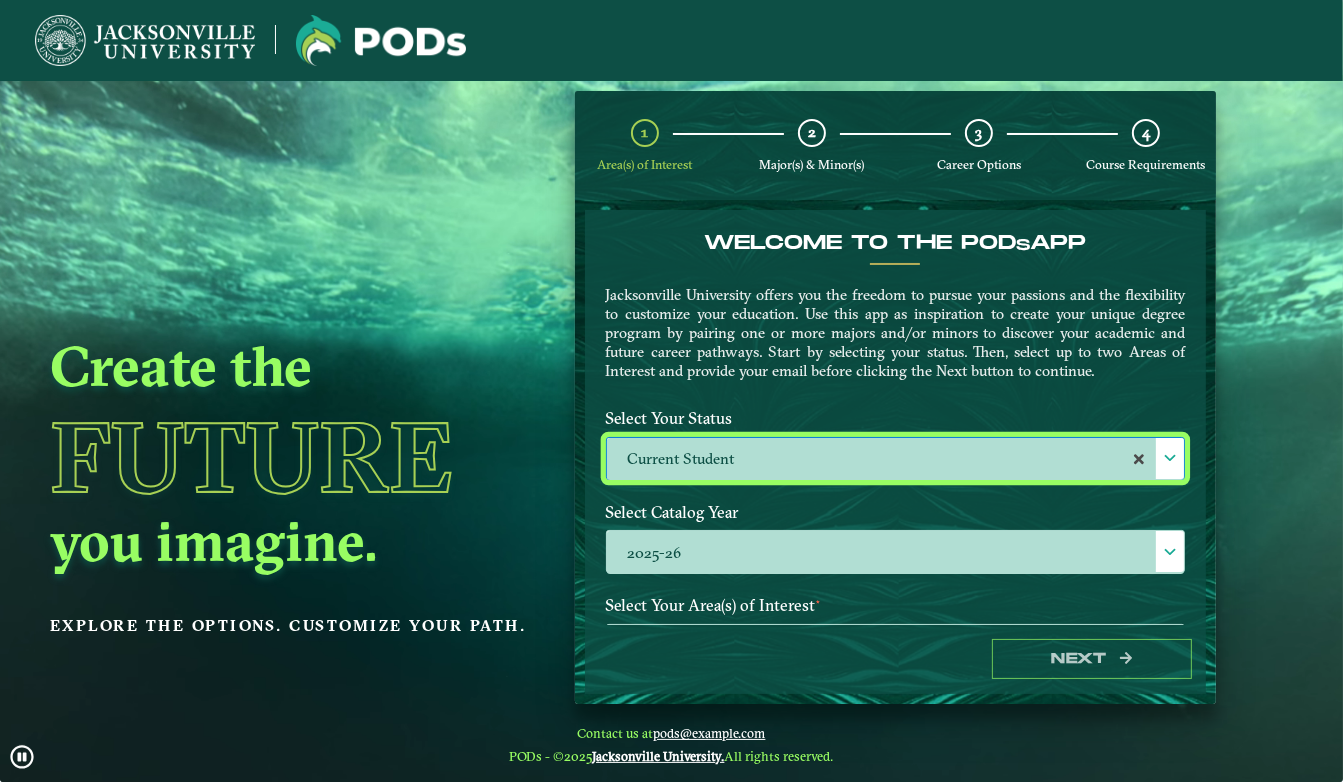 click on "2025-26" at bounding box center (896, 552) 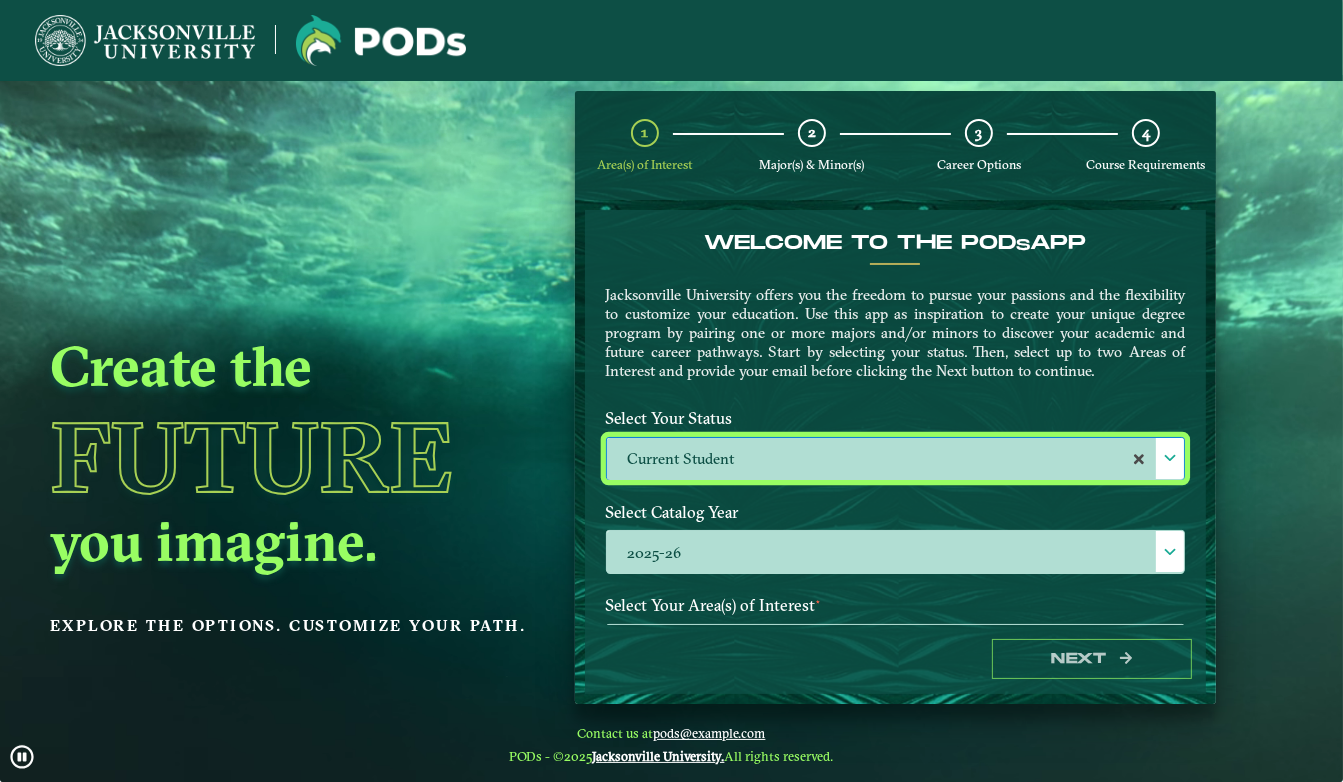 scroll, scrollTop: 10, scrollLeft: 89, axis: both 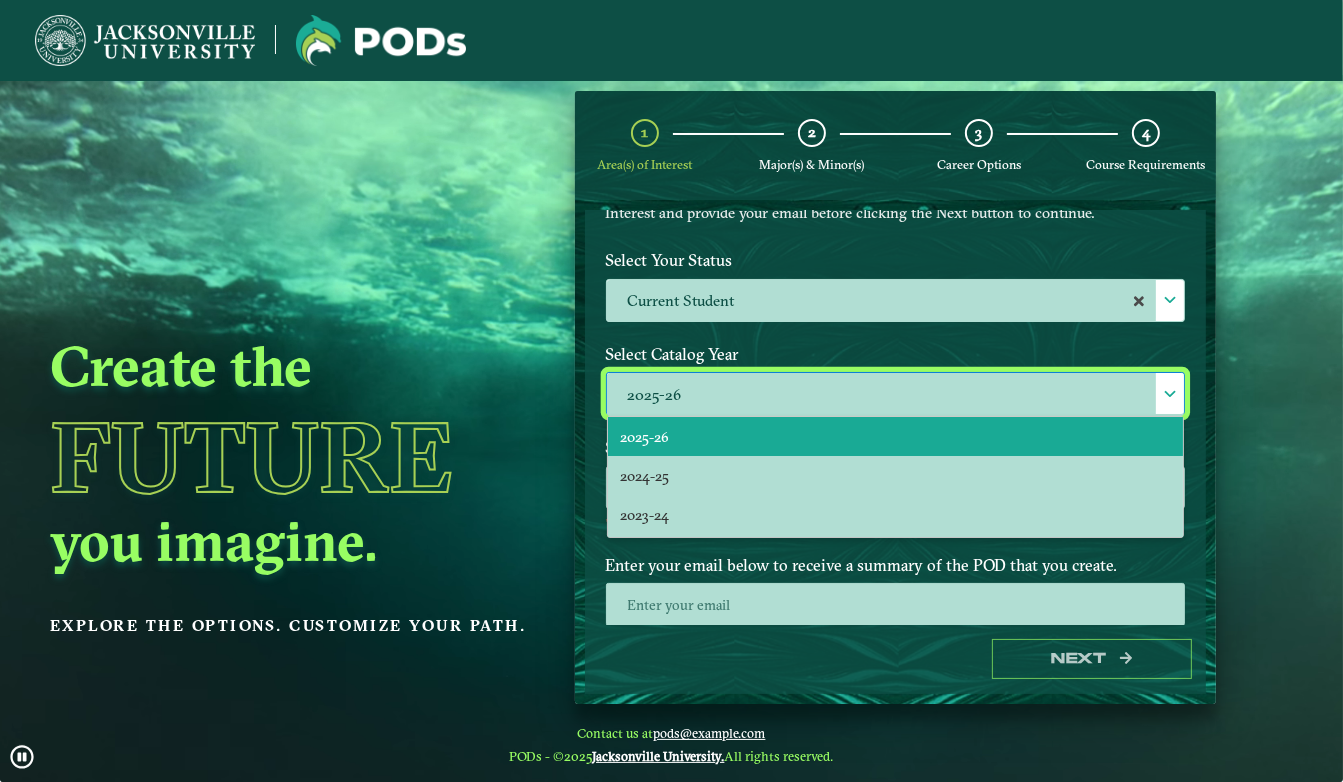 click on "2023-24" at bounding box center [896, 514] 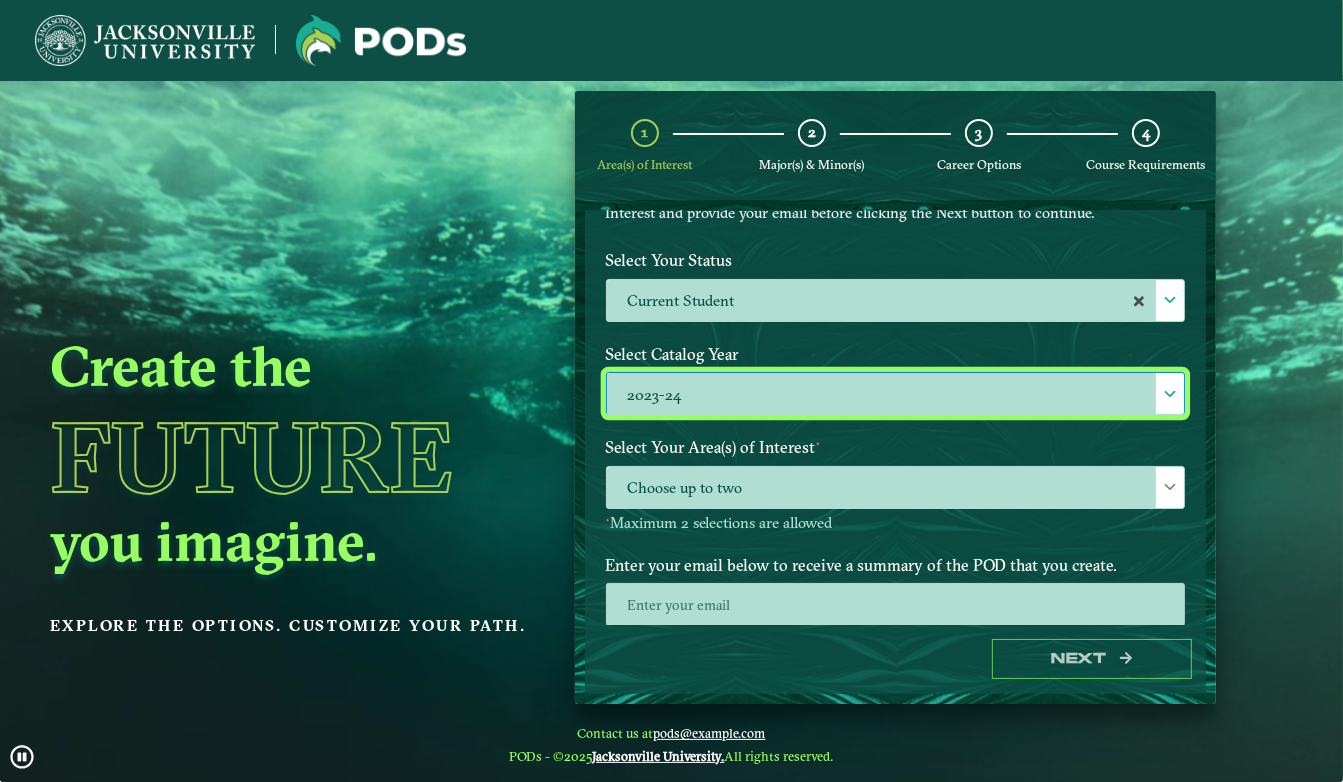 click at bounding box center [896, 604] 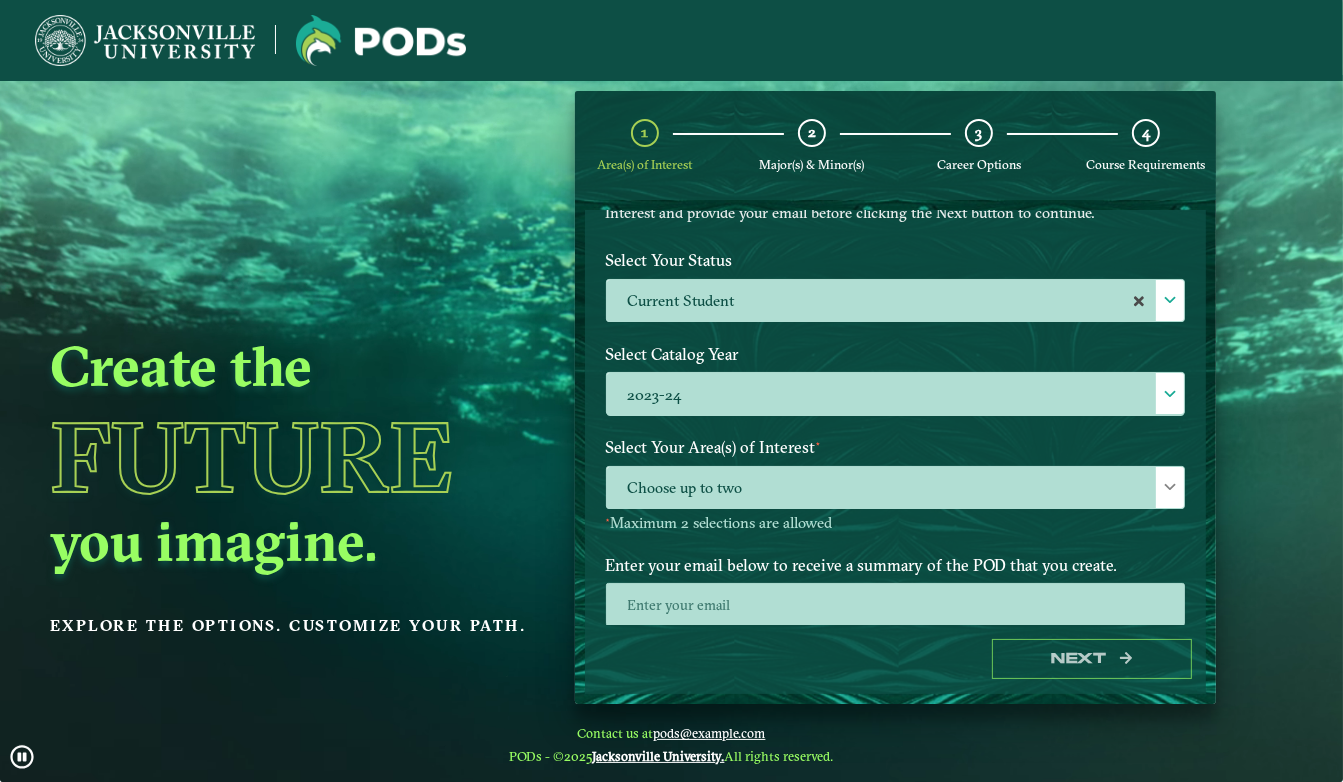 type on "[EMAIL]" 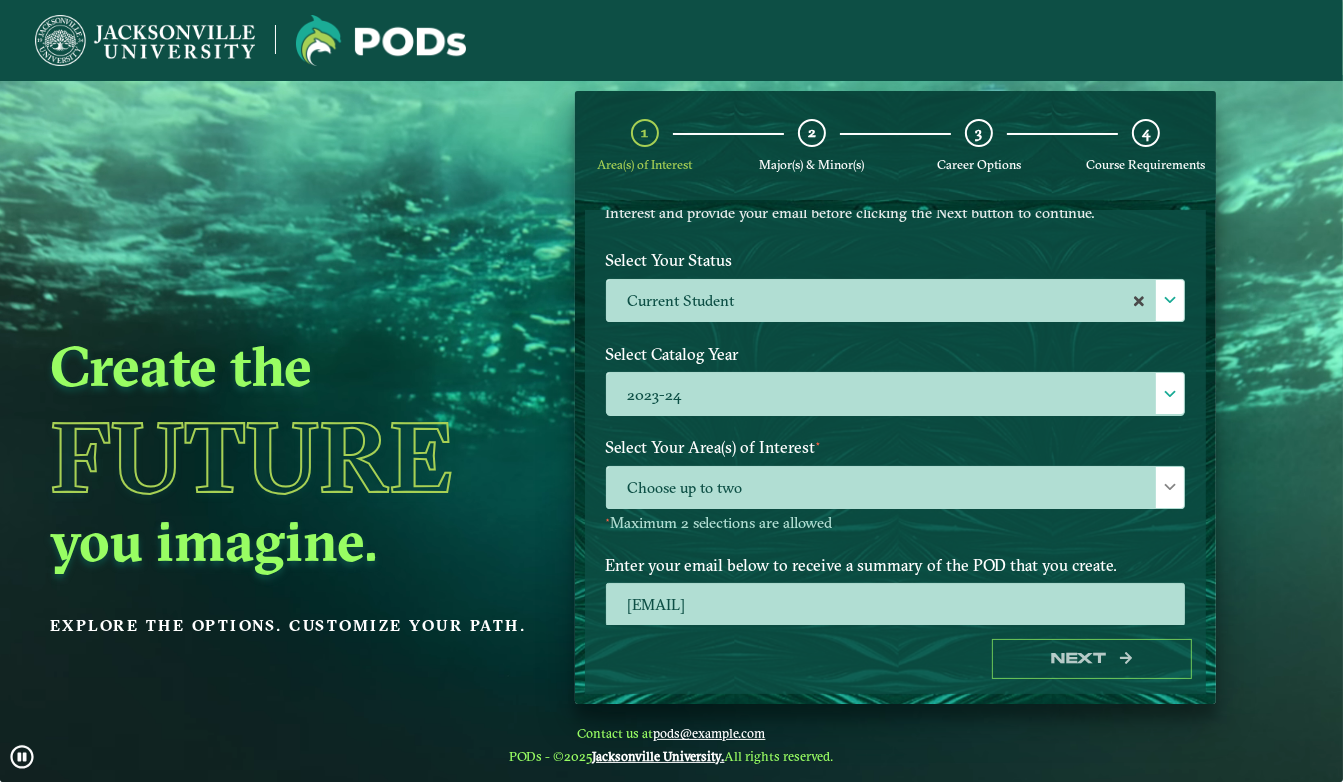 scroll, scrollTop: 234, scrollLeft: 0, axis: vertical 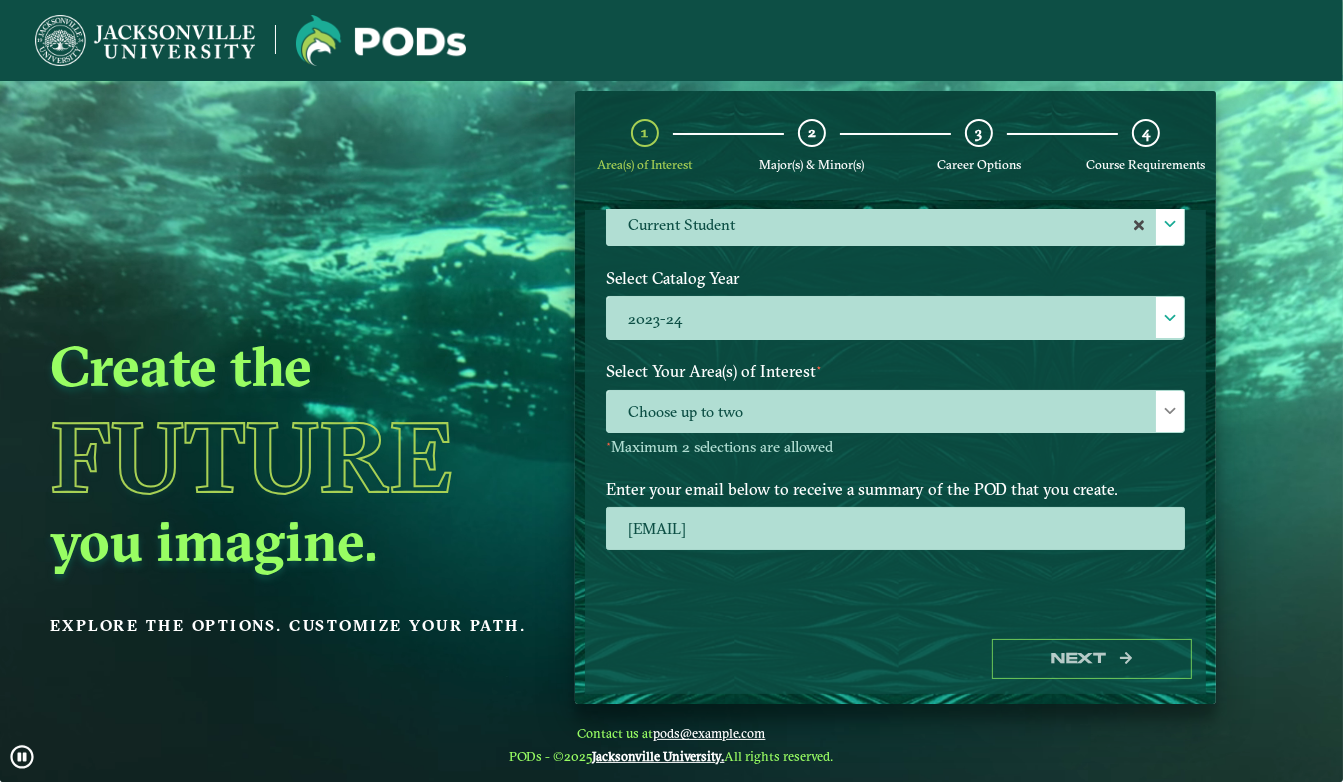 click on "Choose up to two" at bounding box center [896, 412] 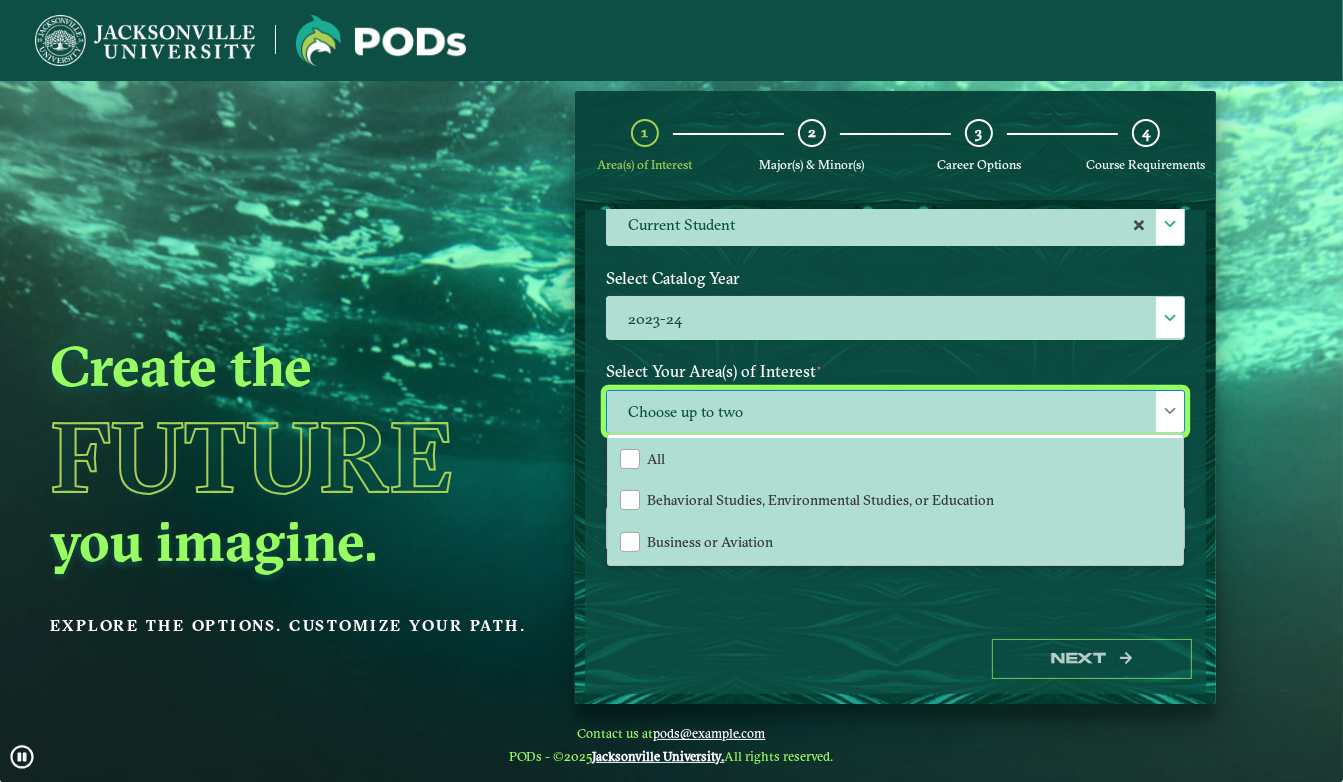 scroll, scrollTop: 10, scrollLeft: 89, axis: both 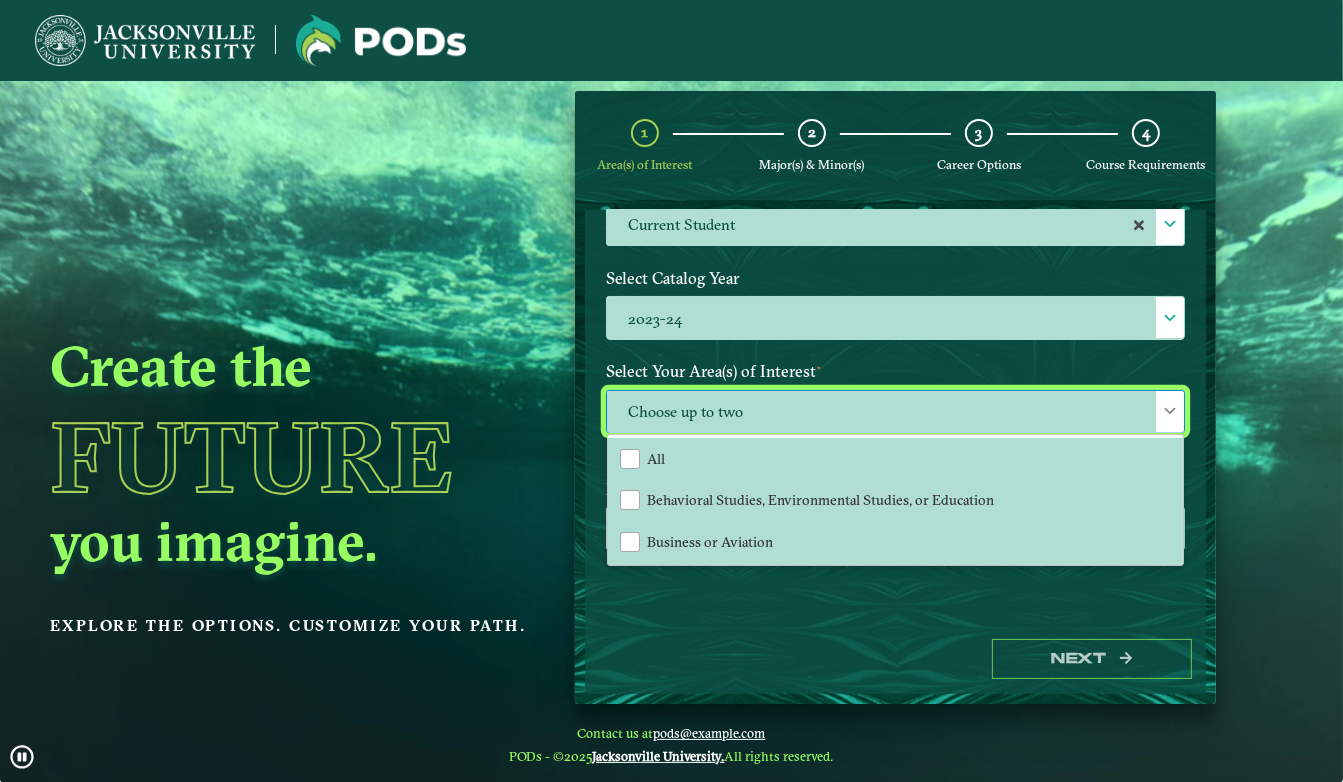 click on "Business or Aviation" at bounding box center (896, 542) 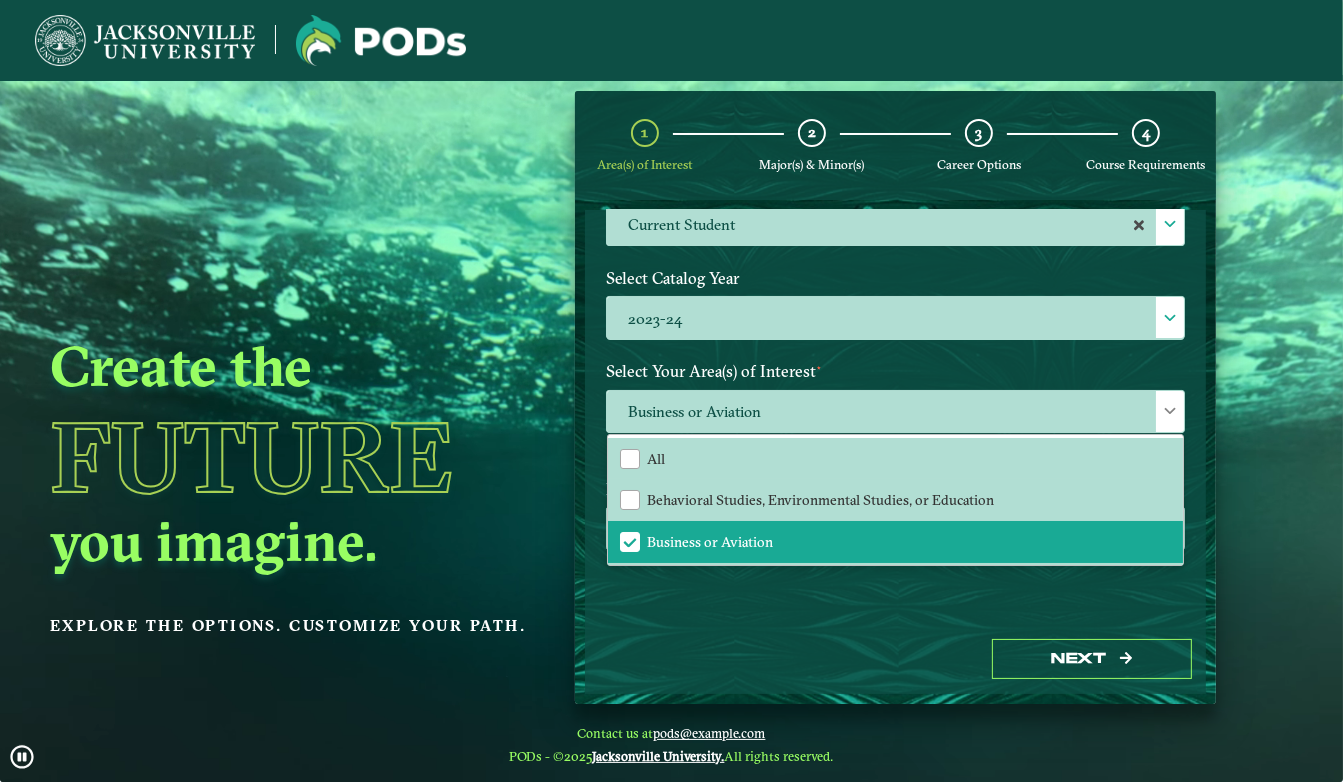 click on "Next" at bounding box center [1092, 659] 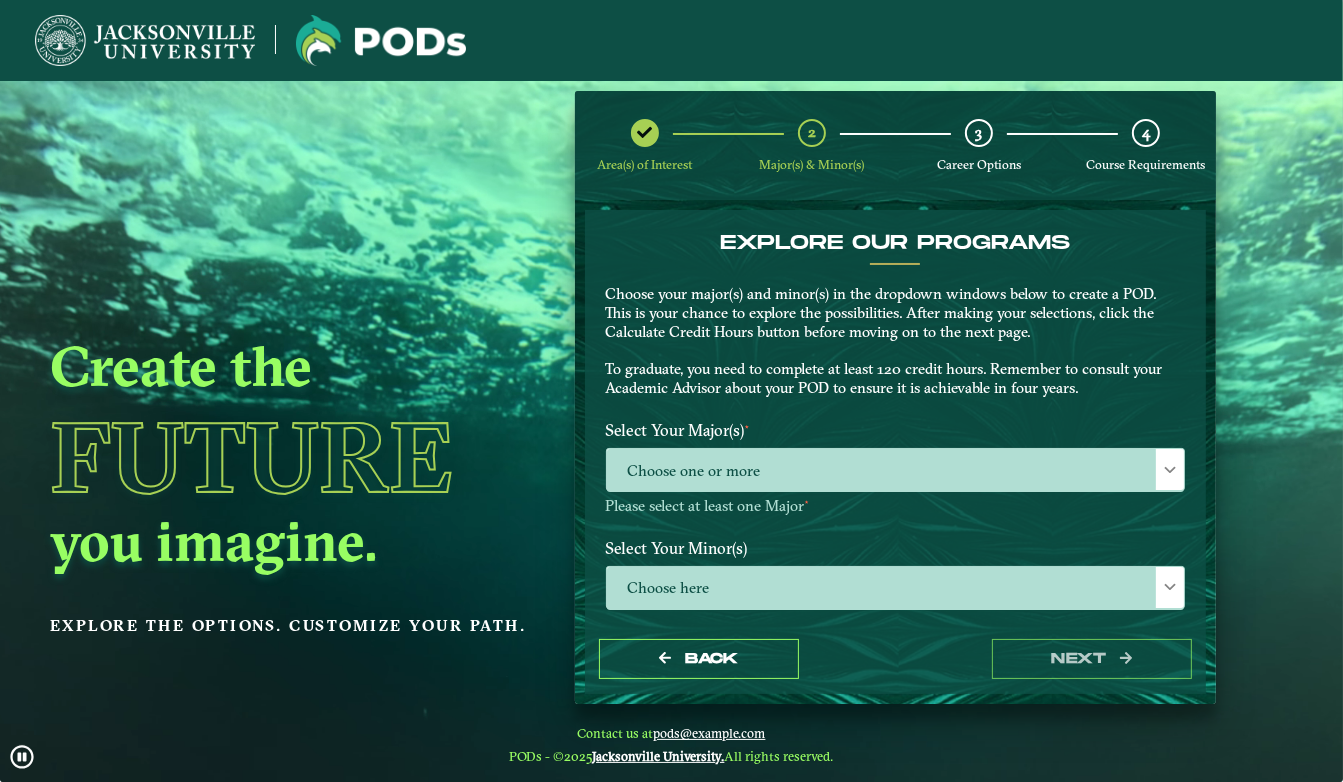 click on "Select Your Major(s)  ⋆" at bounding box center (896, 430) 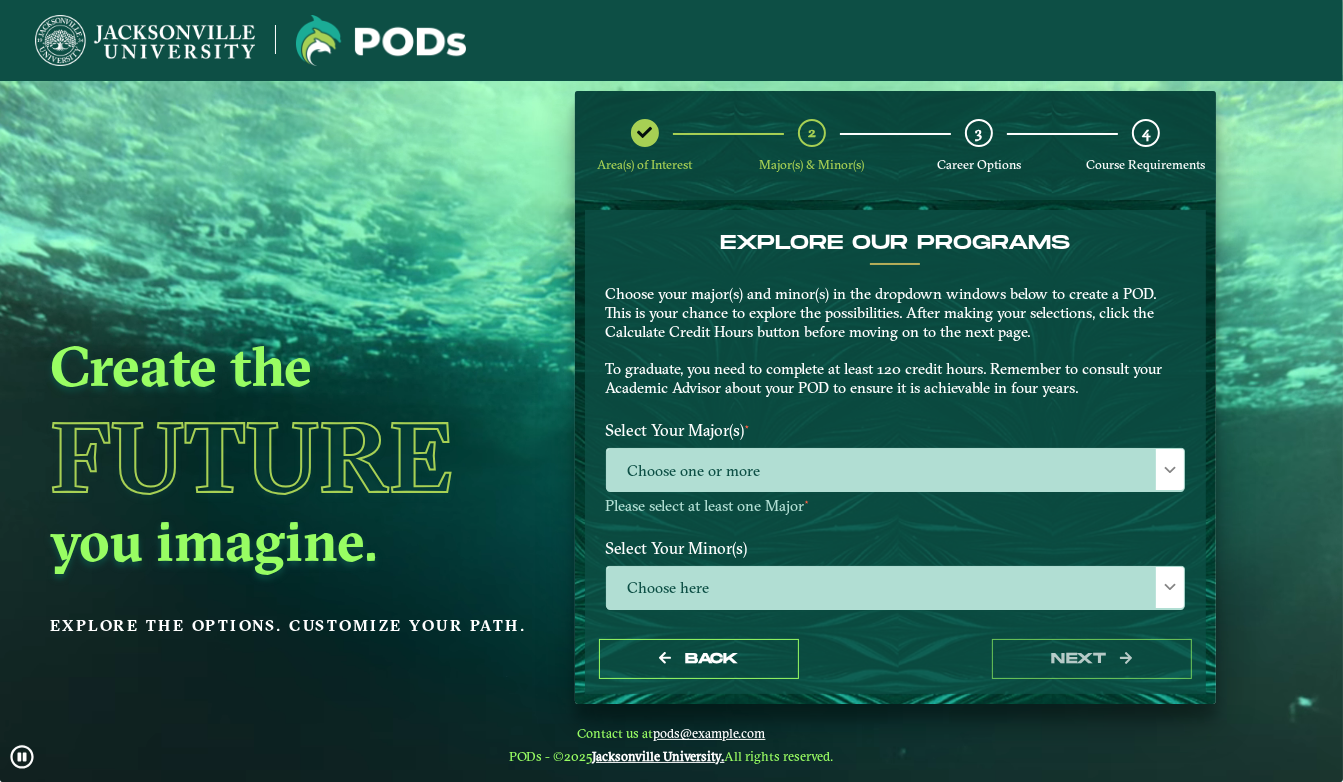 click on "Choose one or more" at bounding box center [896, 470] 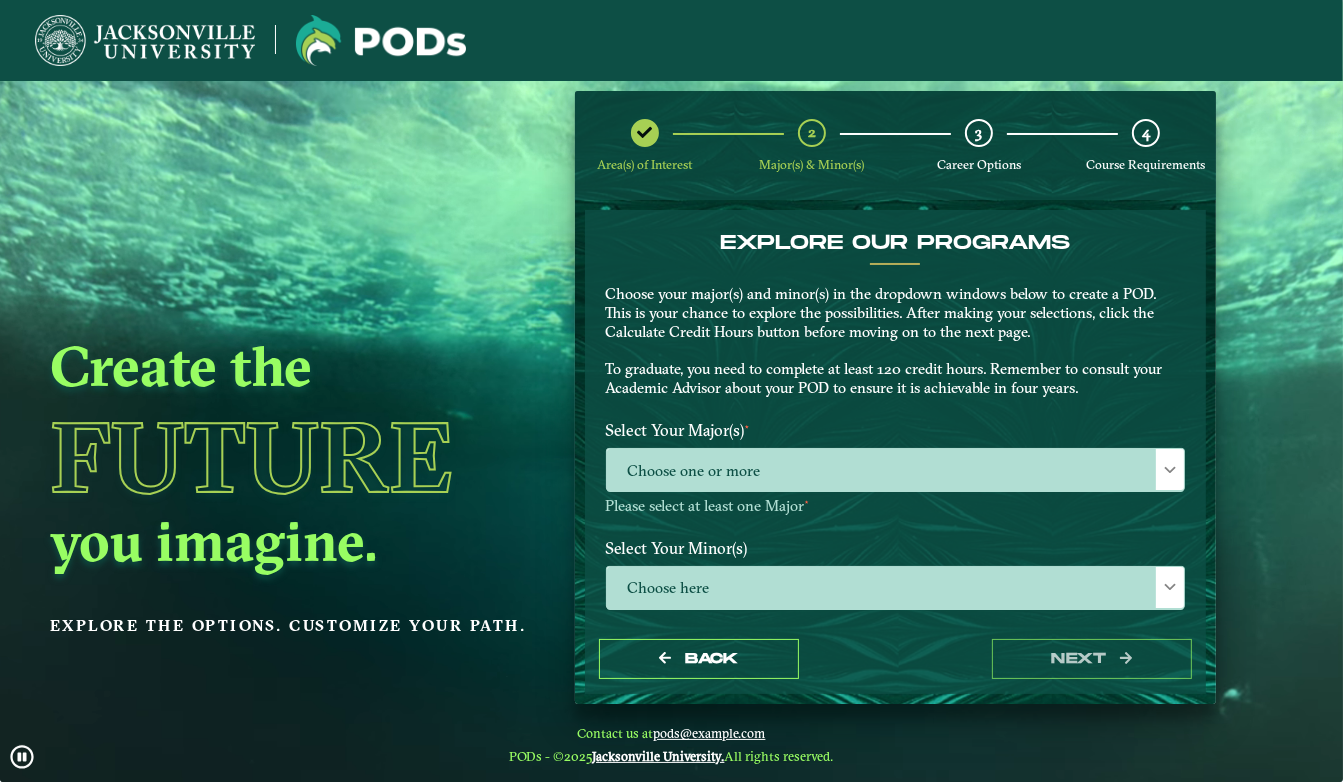 scroll, scrollTop: 10, scrollLeft: 89, axis: both 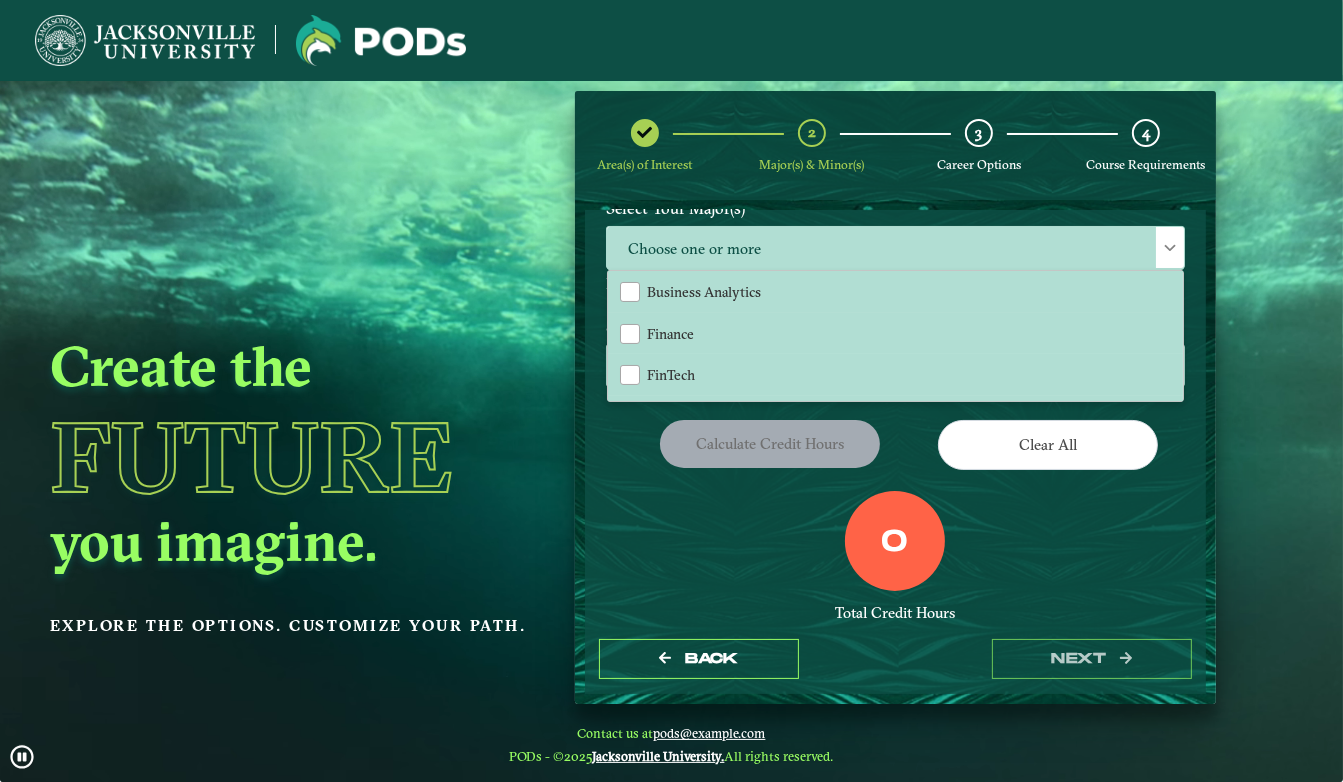 click on "Finance" at bounding box center [896, 334] 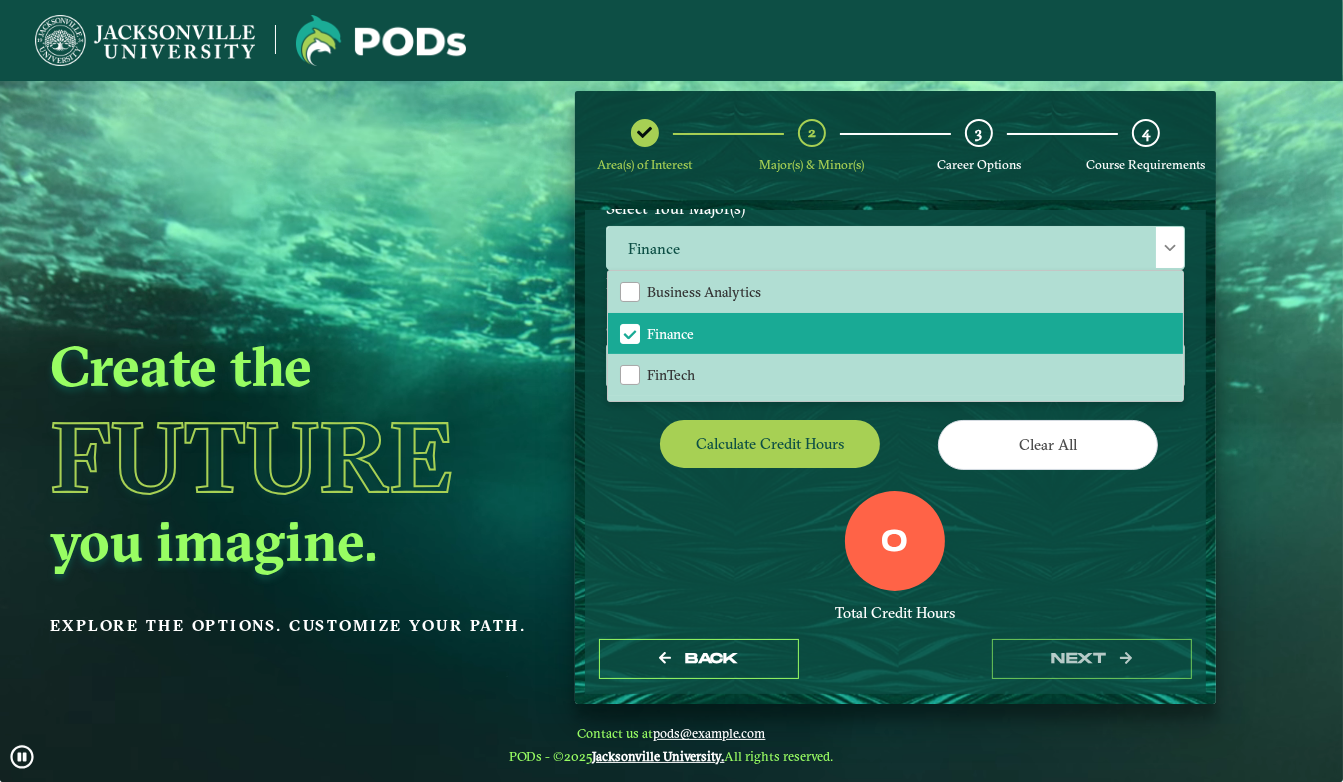 click on "EXPLORE OUR PROGRAMS  Choose your major(s) and minor(s) in the dropdown windows below to create a POD. This is your chance to explore the possibilities. After making your selections, click the Calculate Credit Hours button before moving on to the next page.  To graduate, you need to complete at least 120 credit hours. Remember to consult your Academic Advisor about your POD to ensure it is achievable in four years.  Select Your Major(s)  ⋆ Finance Accounting Aviation Management Aviation Management and Flight Operations Business Administration Business Analytics Finance FinTech Game Design Healthcare Administration International Business Management Marketing Sport Business Animation BFA Animation BS Art BA Art BFA Biochemistry Biodiversity Biology Chemistry Communications Computing Sciences Cybersecurity Dance BA Dance BFA Data Science Education for Instruction Electrical Engineering Engineering Management English Exercise Science Film BFA Film BS Health Sciences History Marine Science--Biology Mathematics" at bounding box center (896, 334) 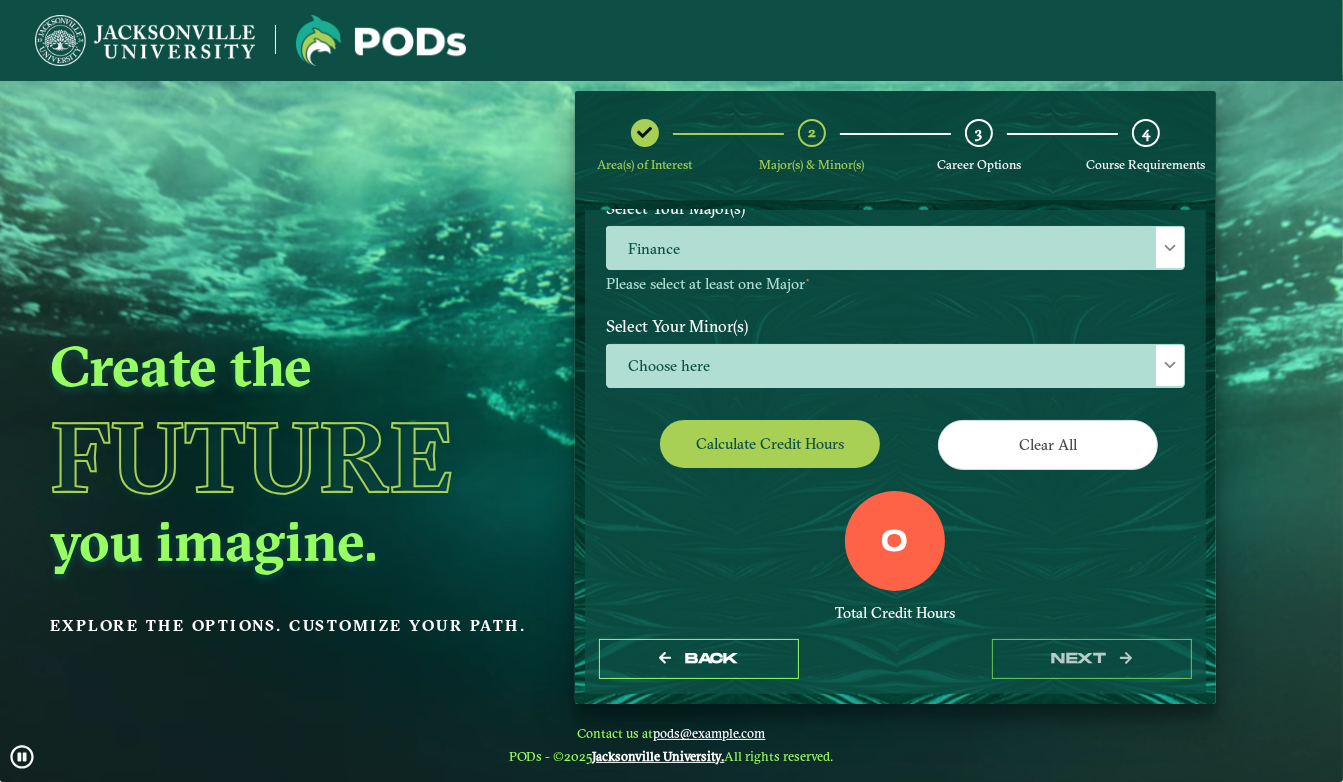 click on "Select Your Minor(s)" at bounding box center [896, 325] 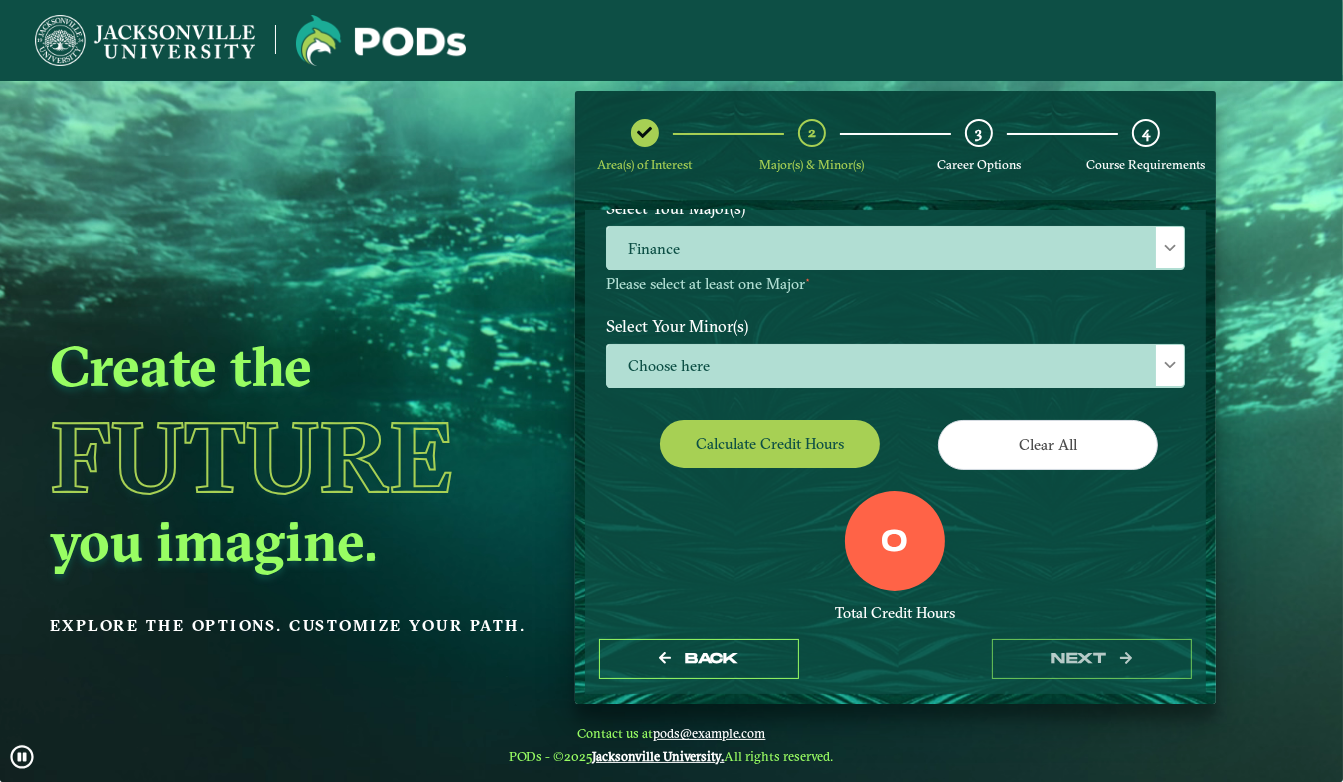 click on "Choose here" at bounding box center [896, 366] 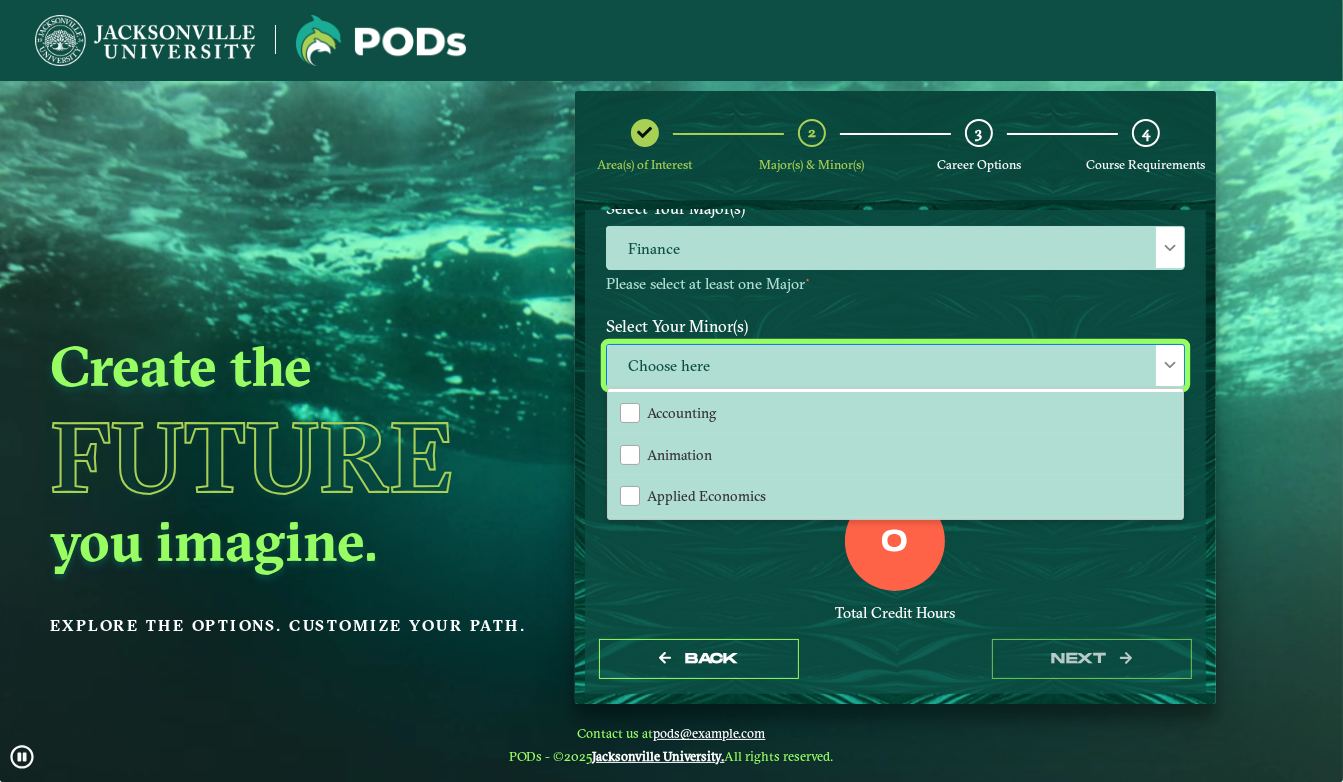 scroll, scrollTop: 10, scrollLeft: 89, axis: both 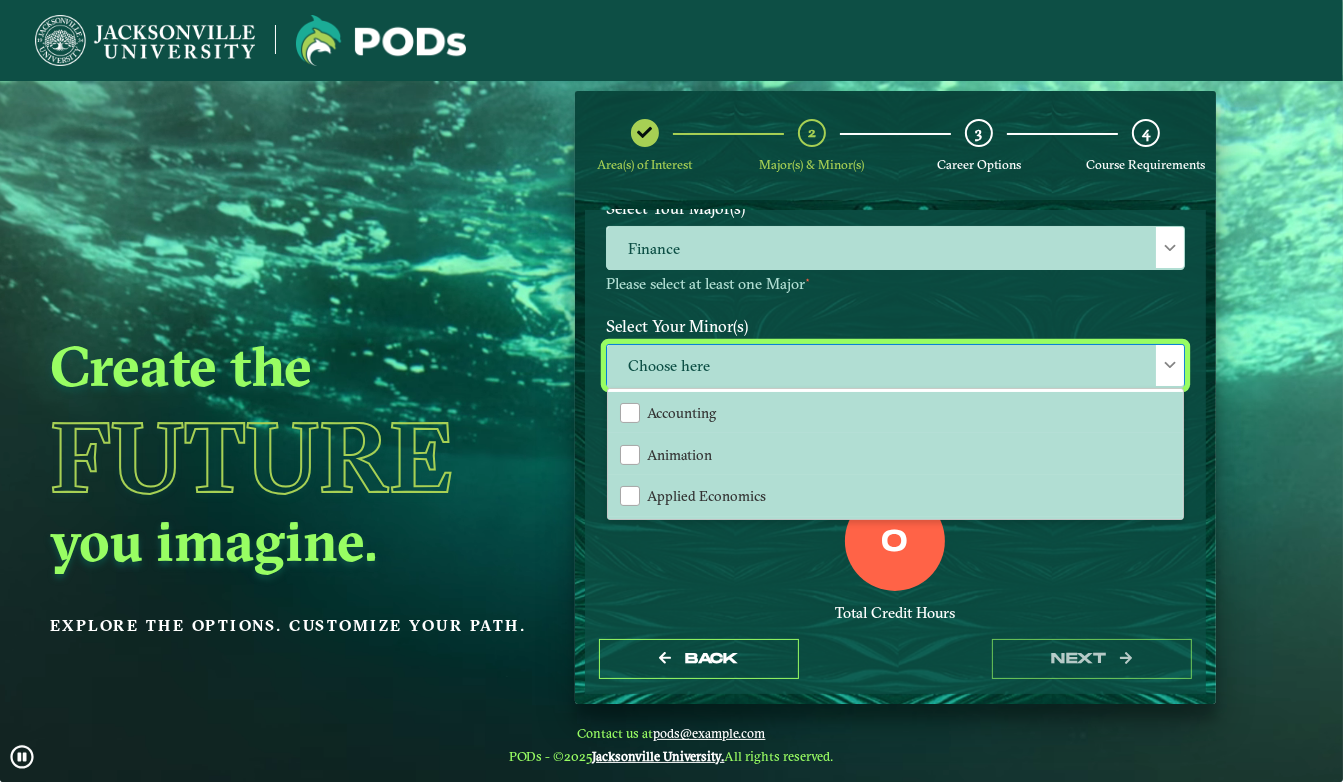 click on "Accounting" at bounding box center (896, 413) 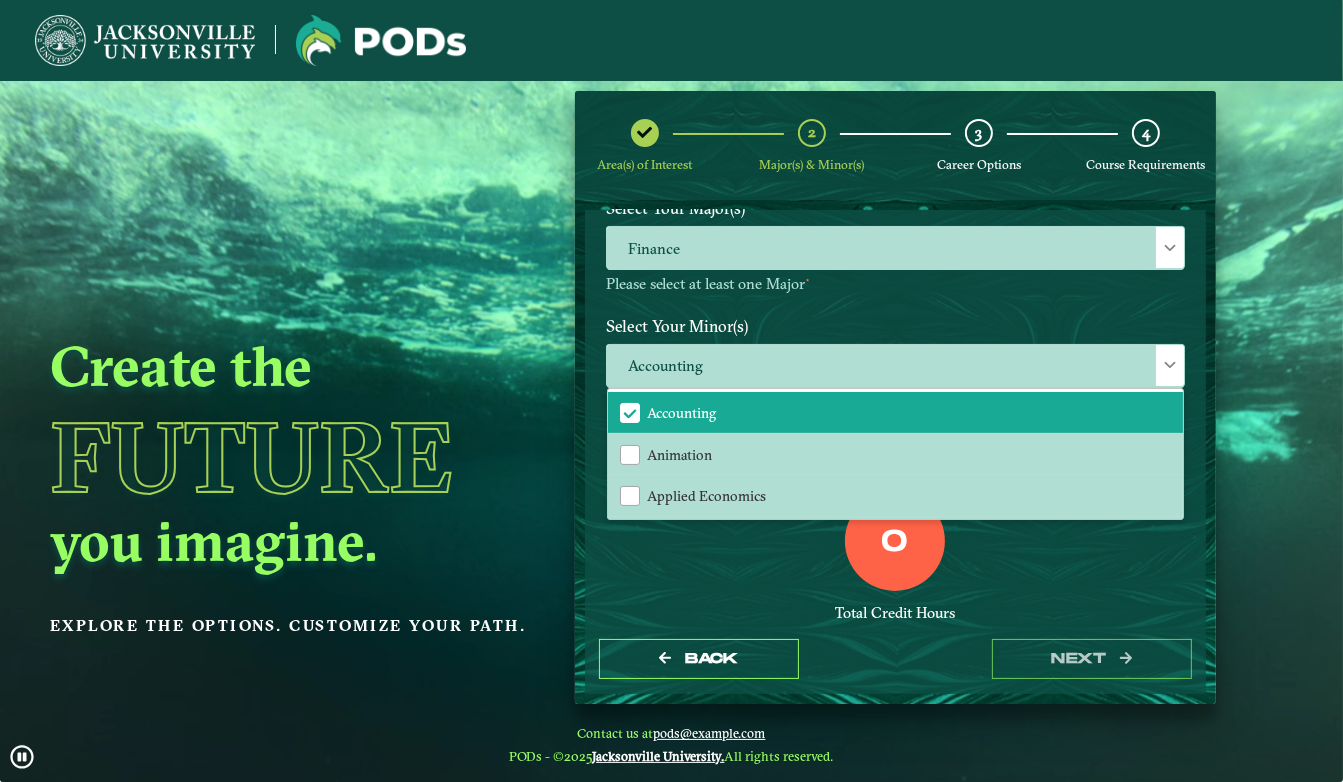 click on "Applied Economics" at bounding box center (896, 496) 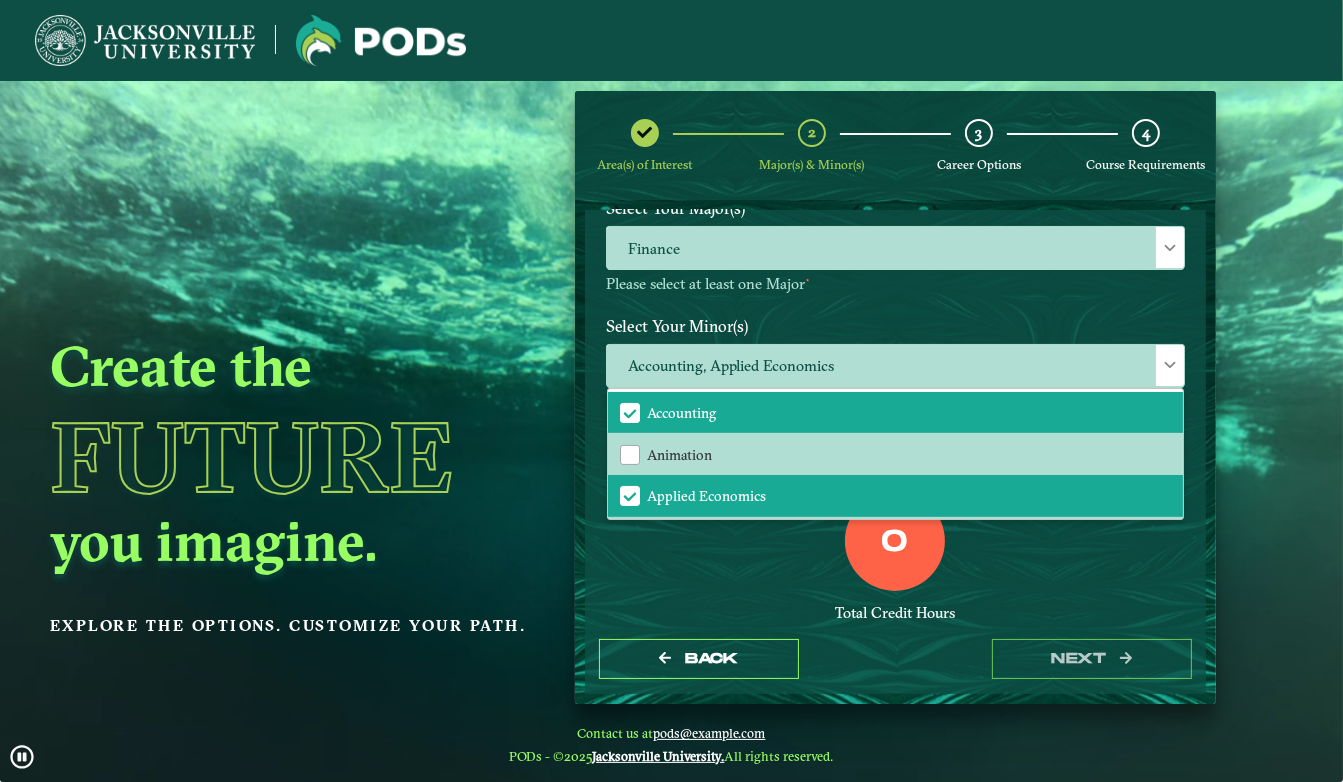 click on "0" at bounding box center (895, 541) 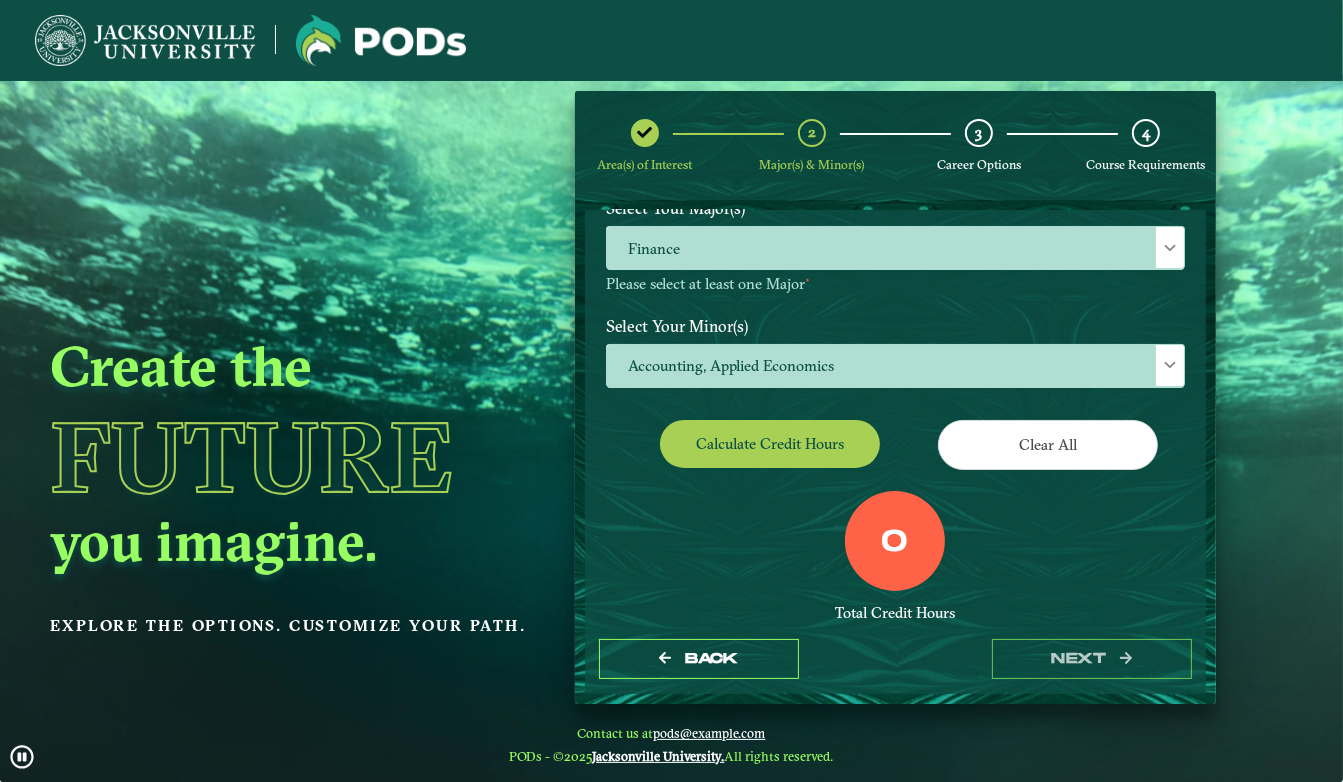 click on "Calculate credit hours" at bounding box center (770, 443) 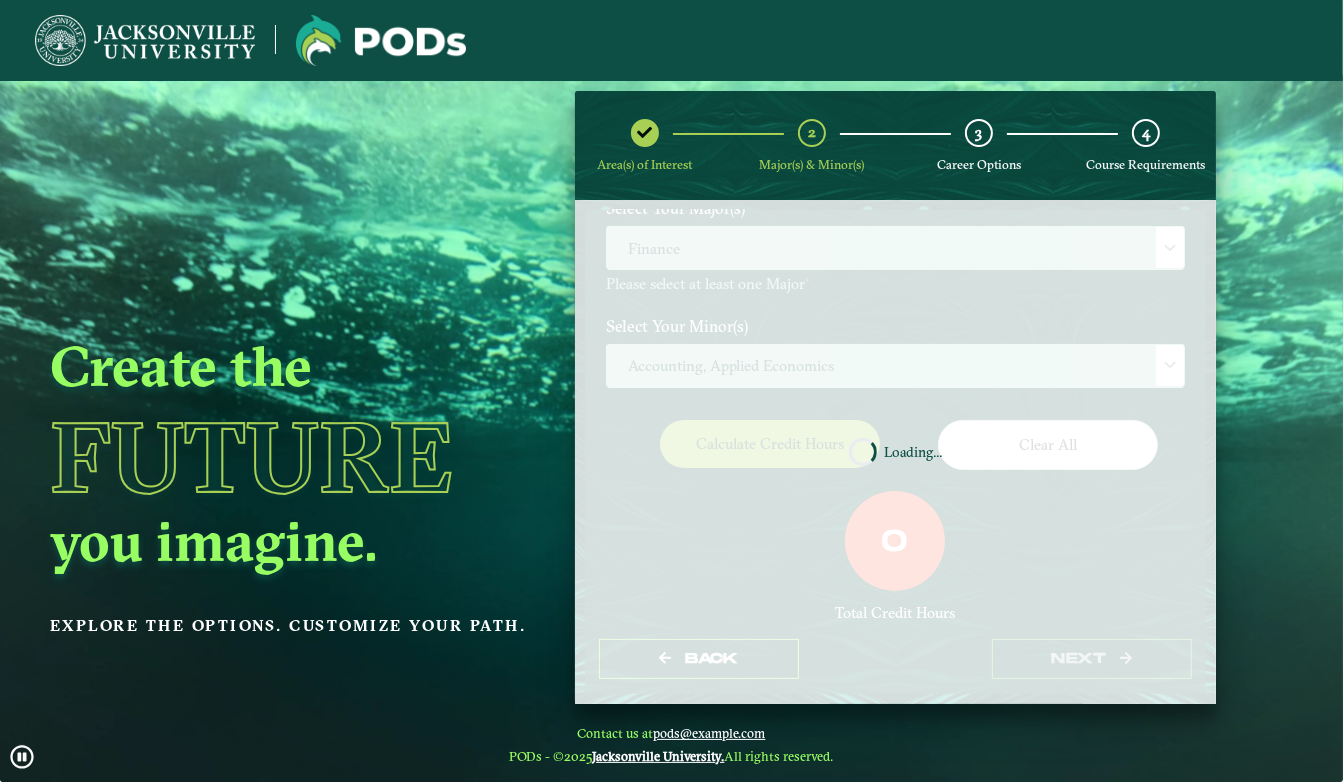 scroll, scrollTop: 217, scrollLeft: 0, axis: vertical 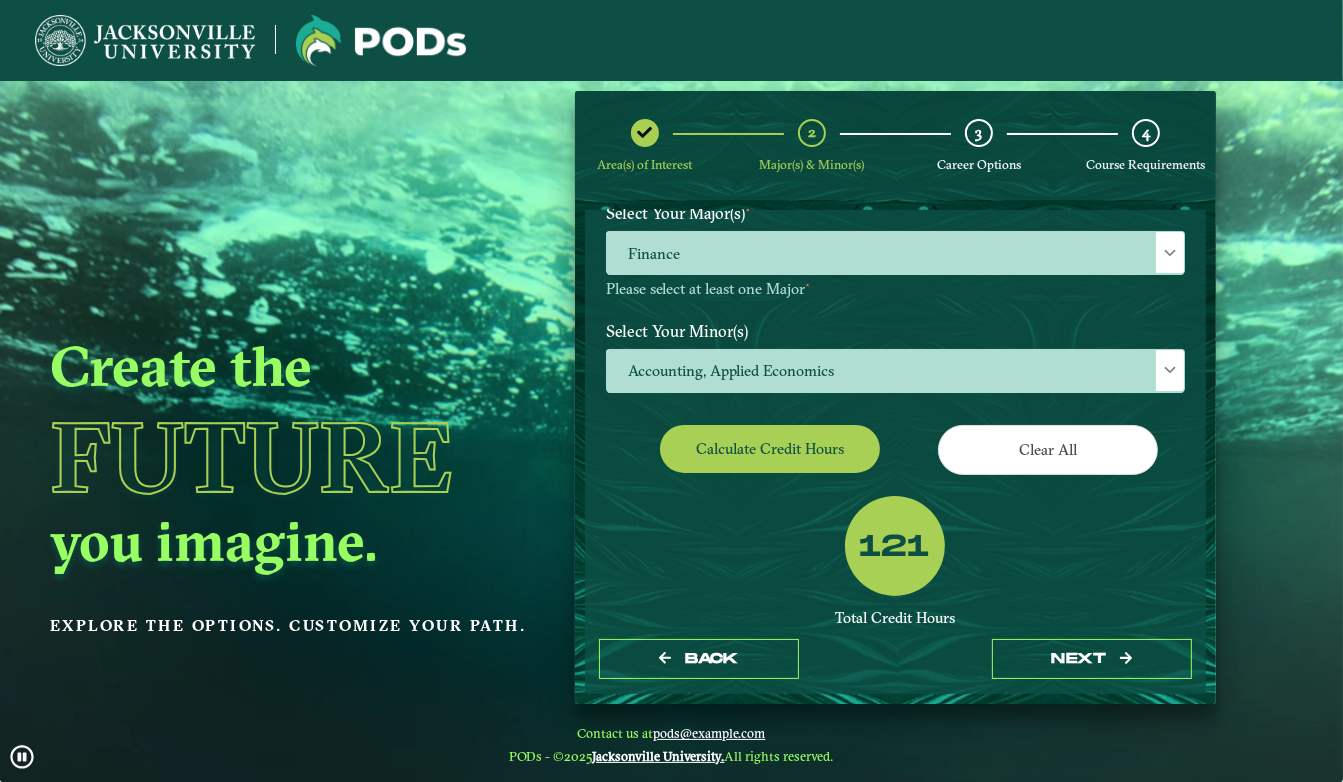 click on "next" at bounding box center (1092, 659) 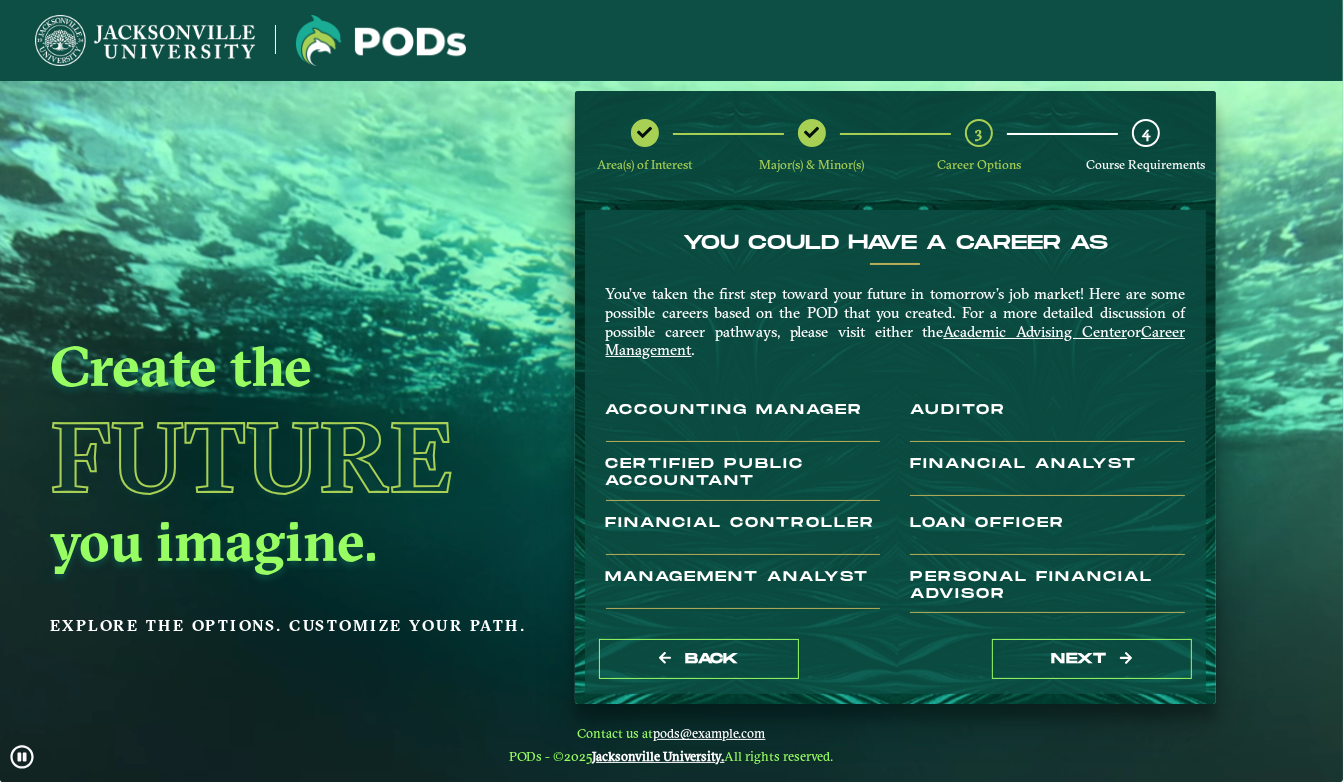 click on "next" at bounding box center (1092, 659) 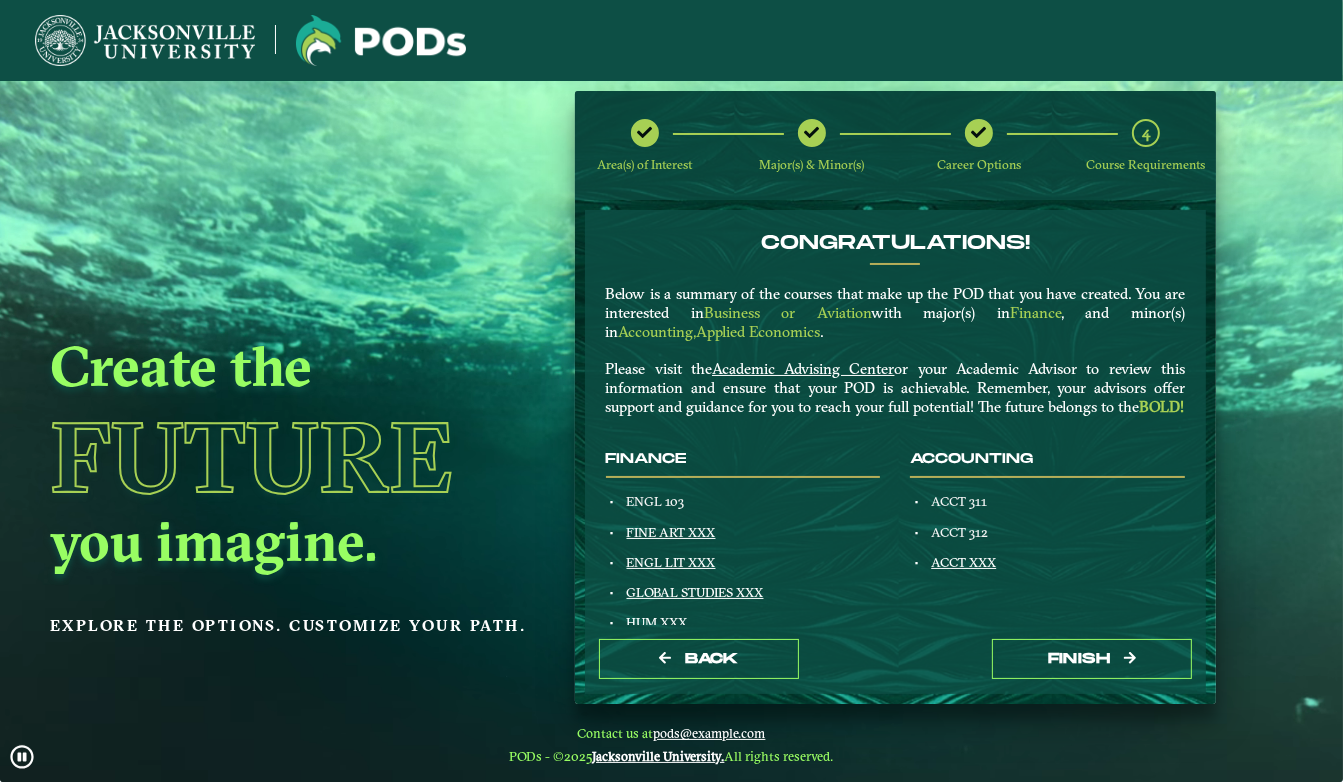click on "Finish" at bounding box center (1092, 659) 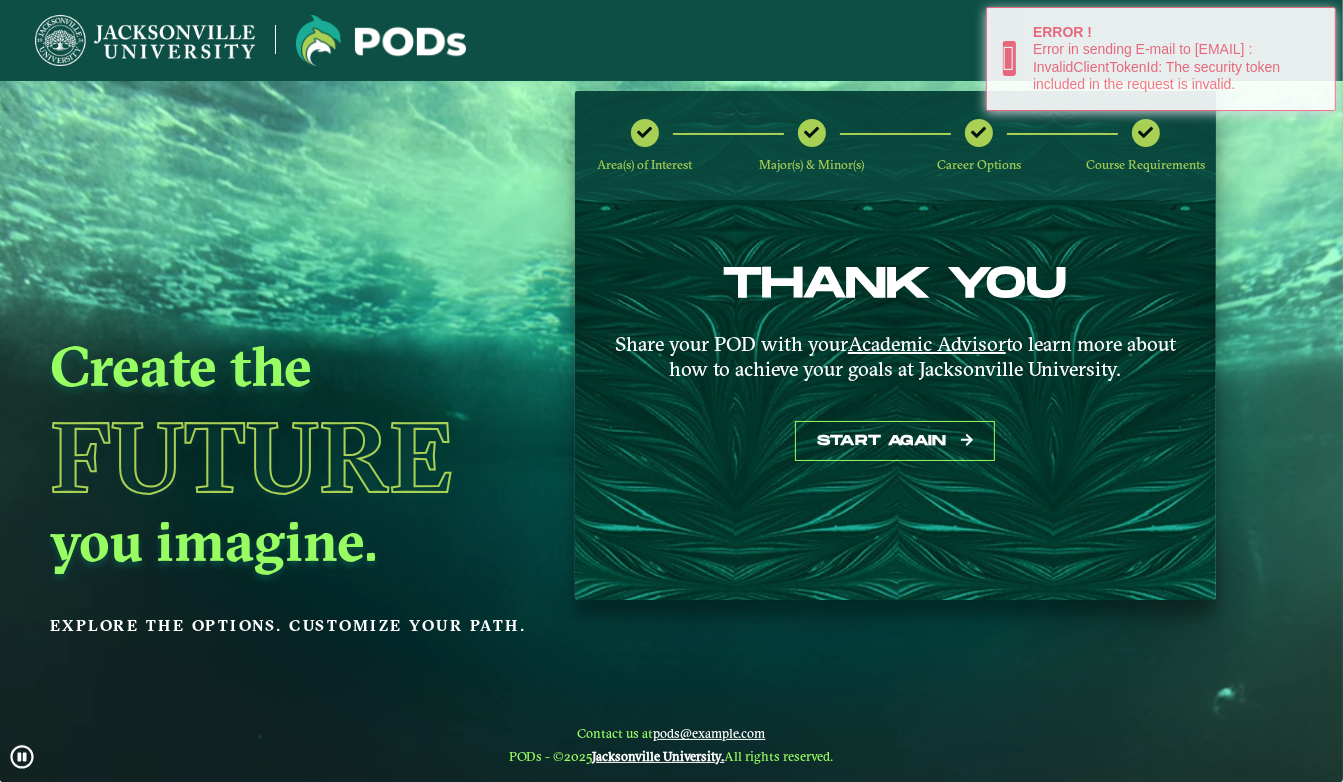 click on "Start again" at bounding box center (895, 441) 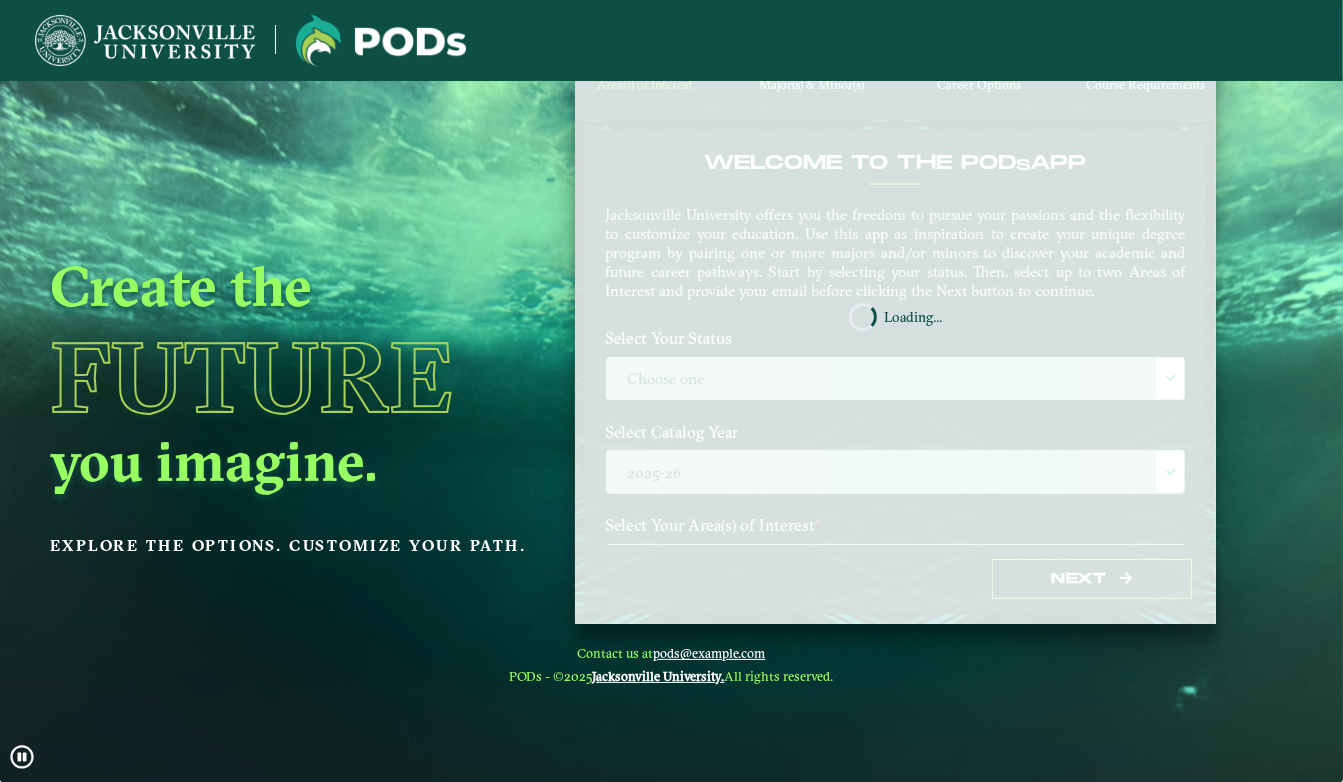 scroll, scrollTop: 0, scrollLeft: 0, axis: both 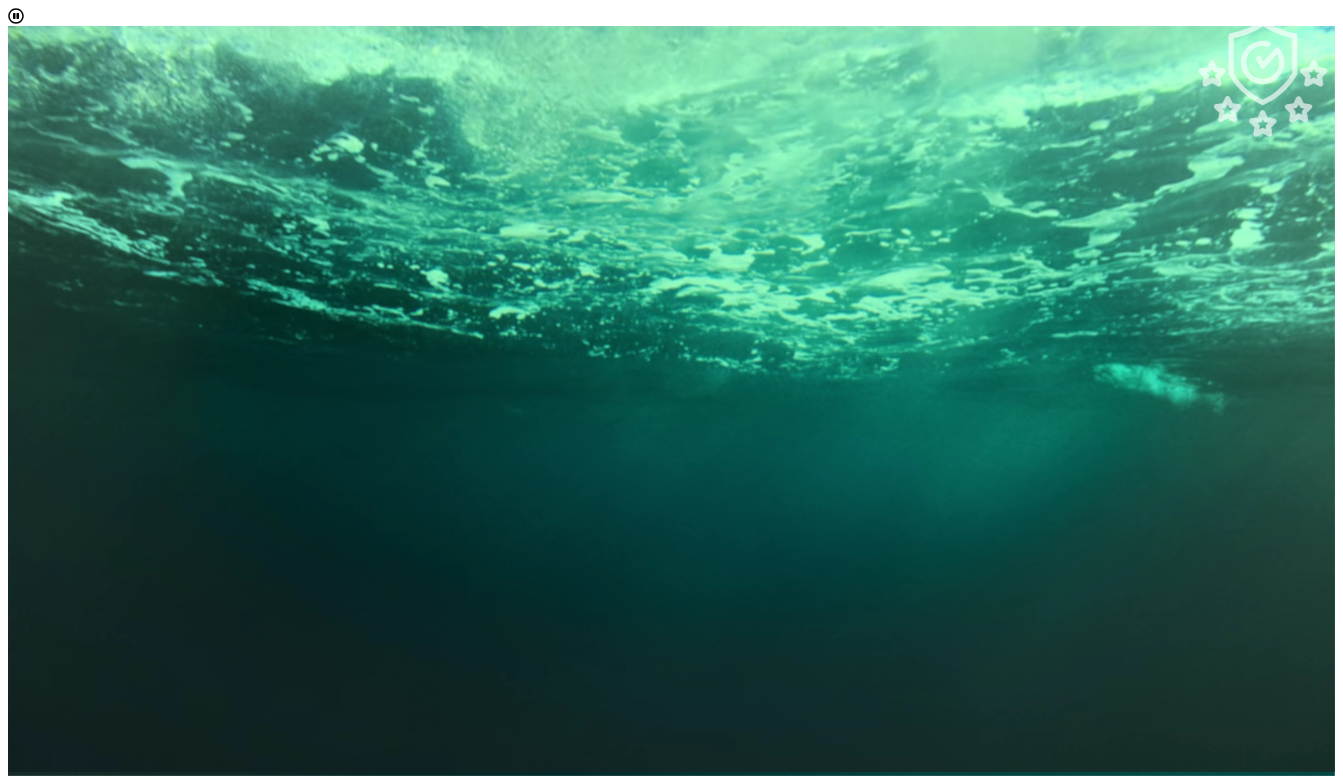 click on "Accept & Continue" at bounding box center (273, 1949) 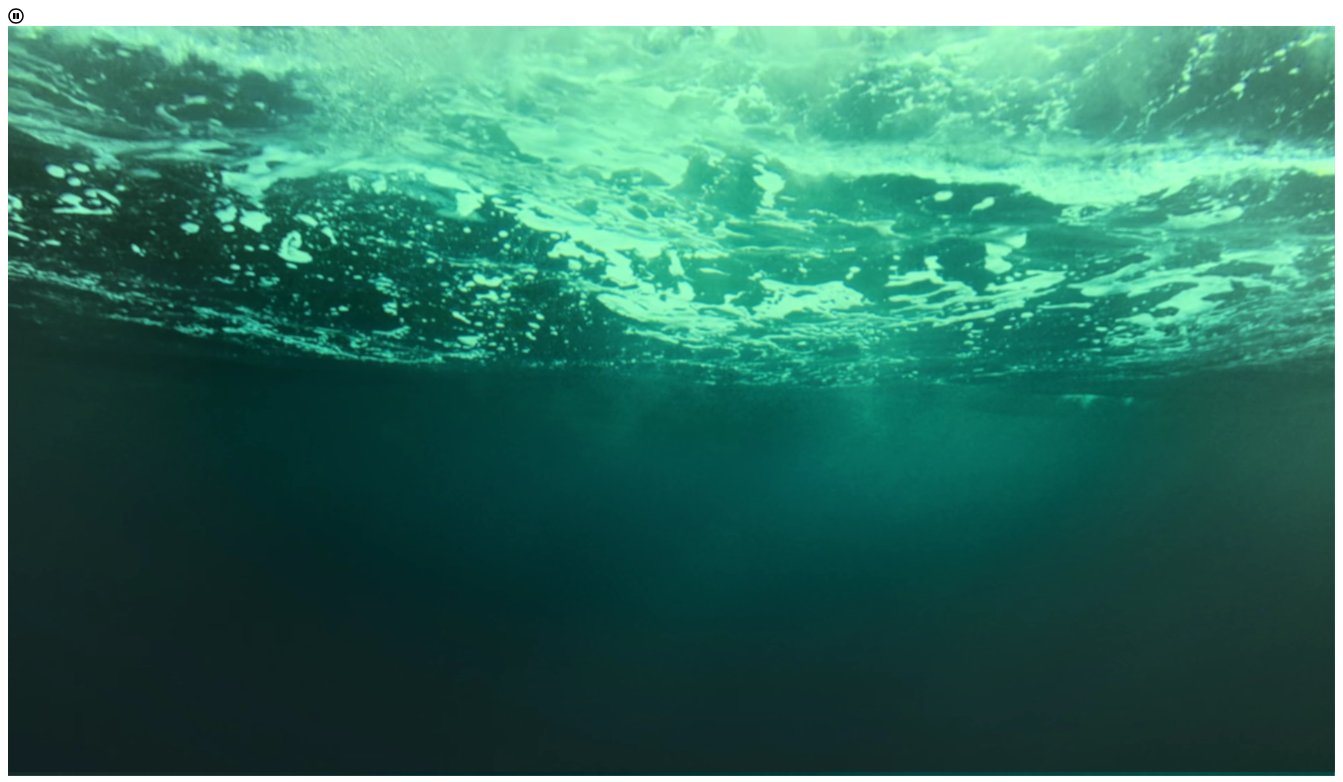 click on "Choose one" at bounding box center (45, 1231) 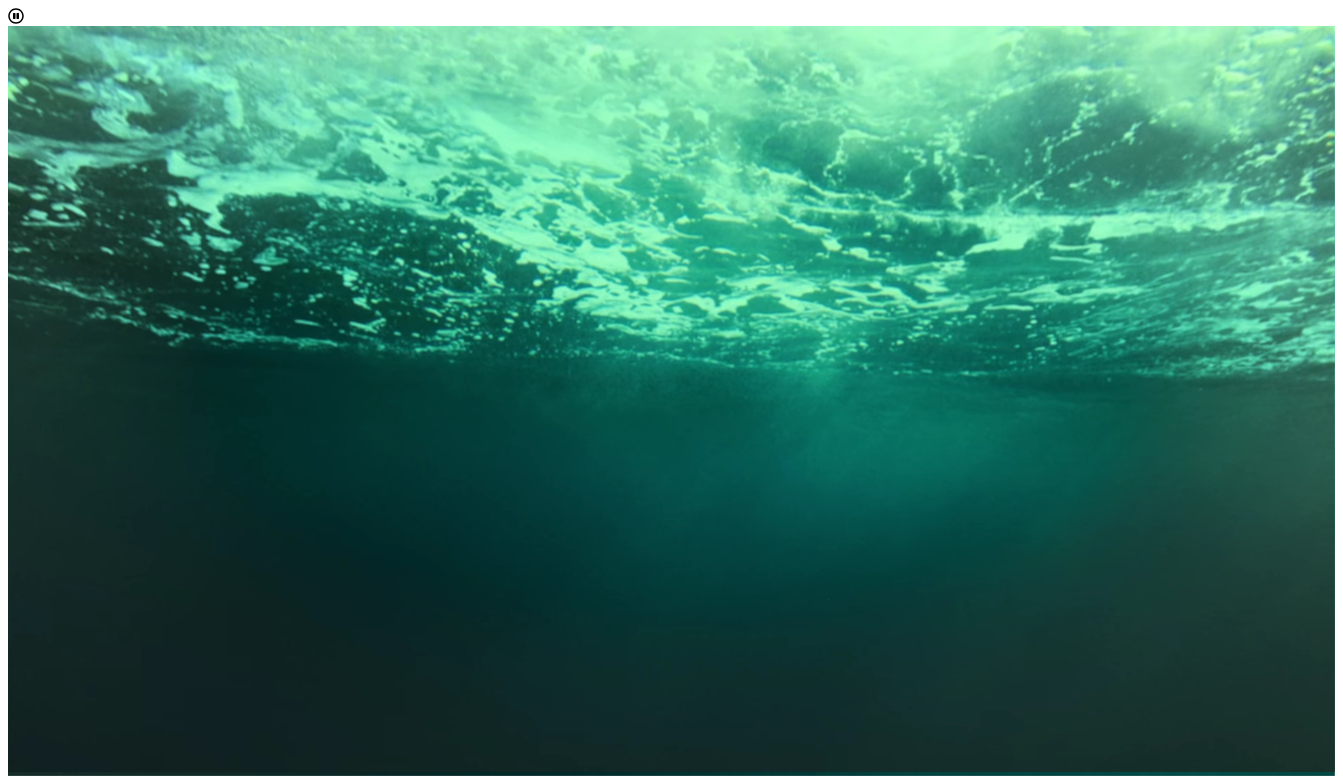 scroll, scrollTop: 10, scrollLeft: 89, axis: both 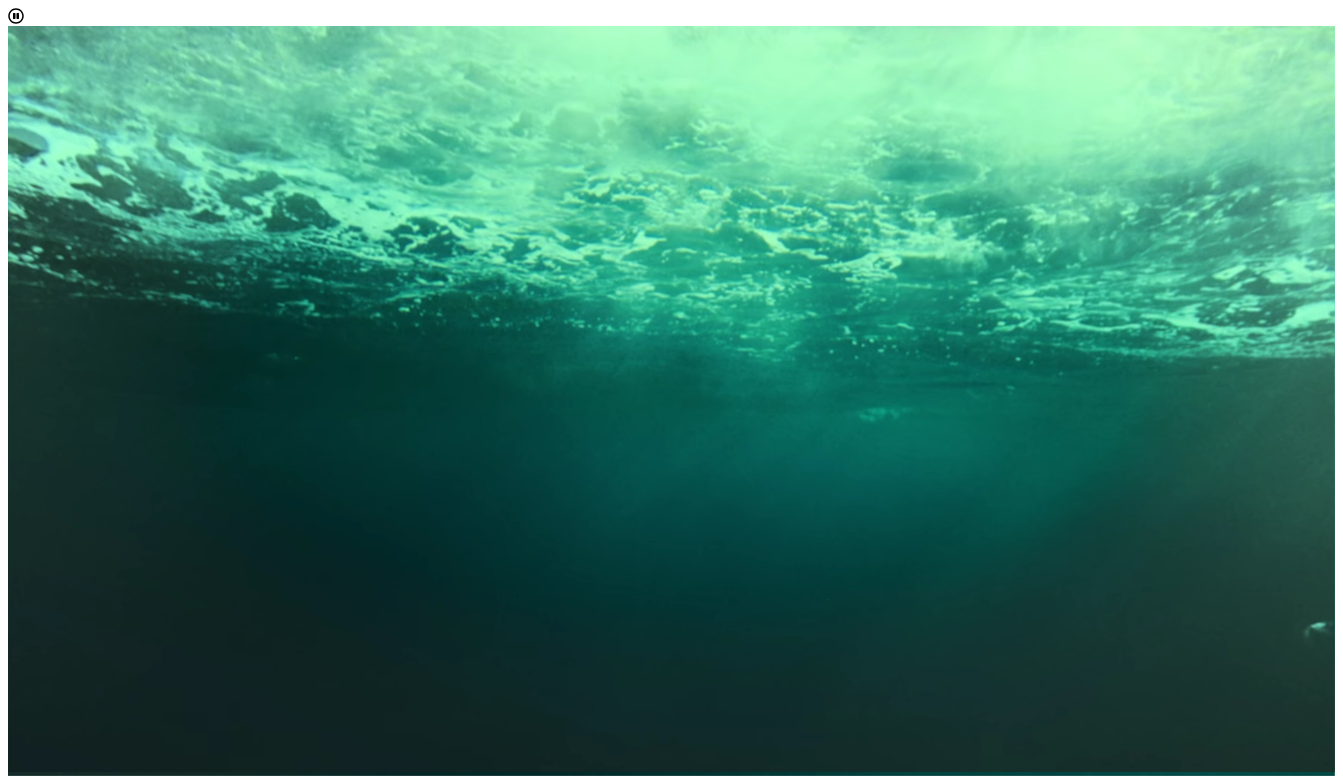click on "Current Student" at bounding box center (691, 1266) 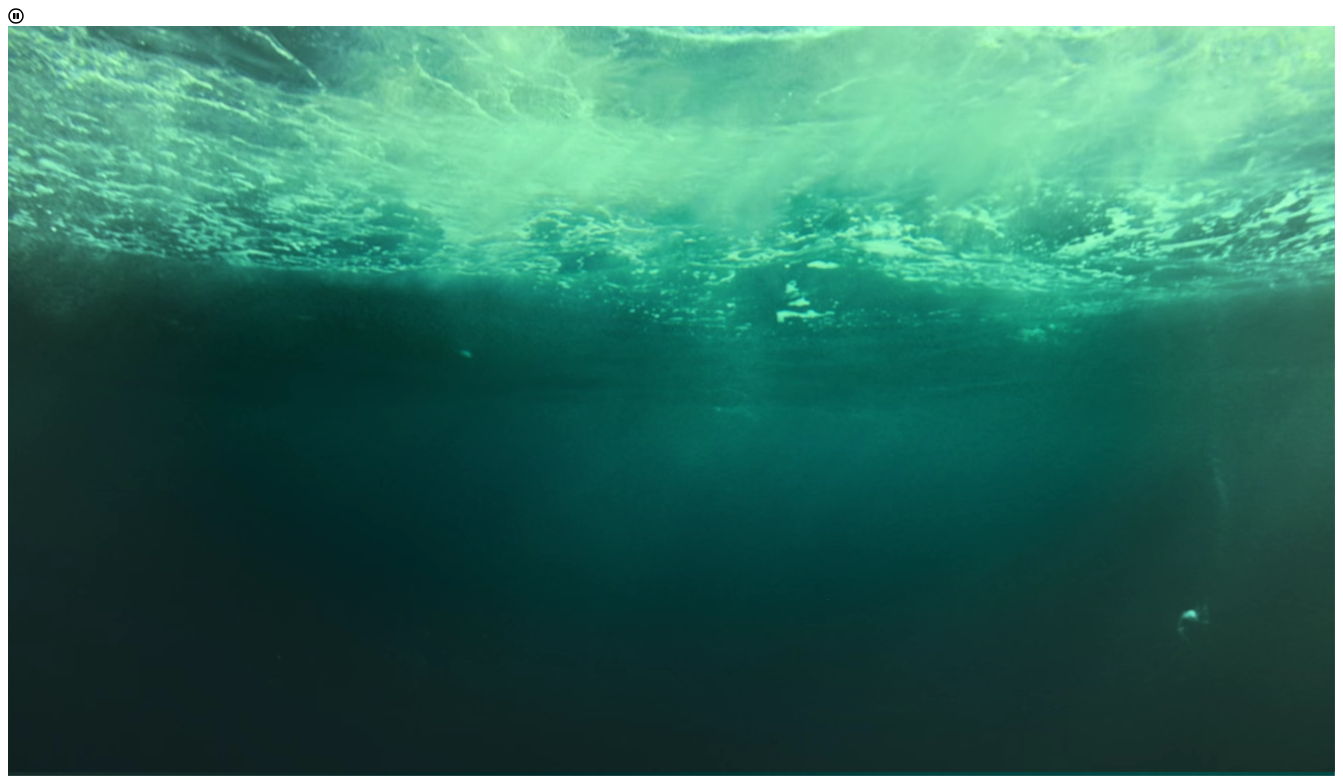 click on "2025-26" at bounding box center [34, 1325] 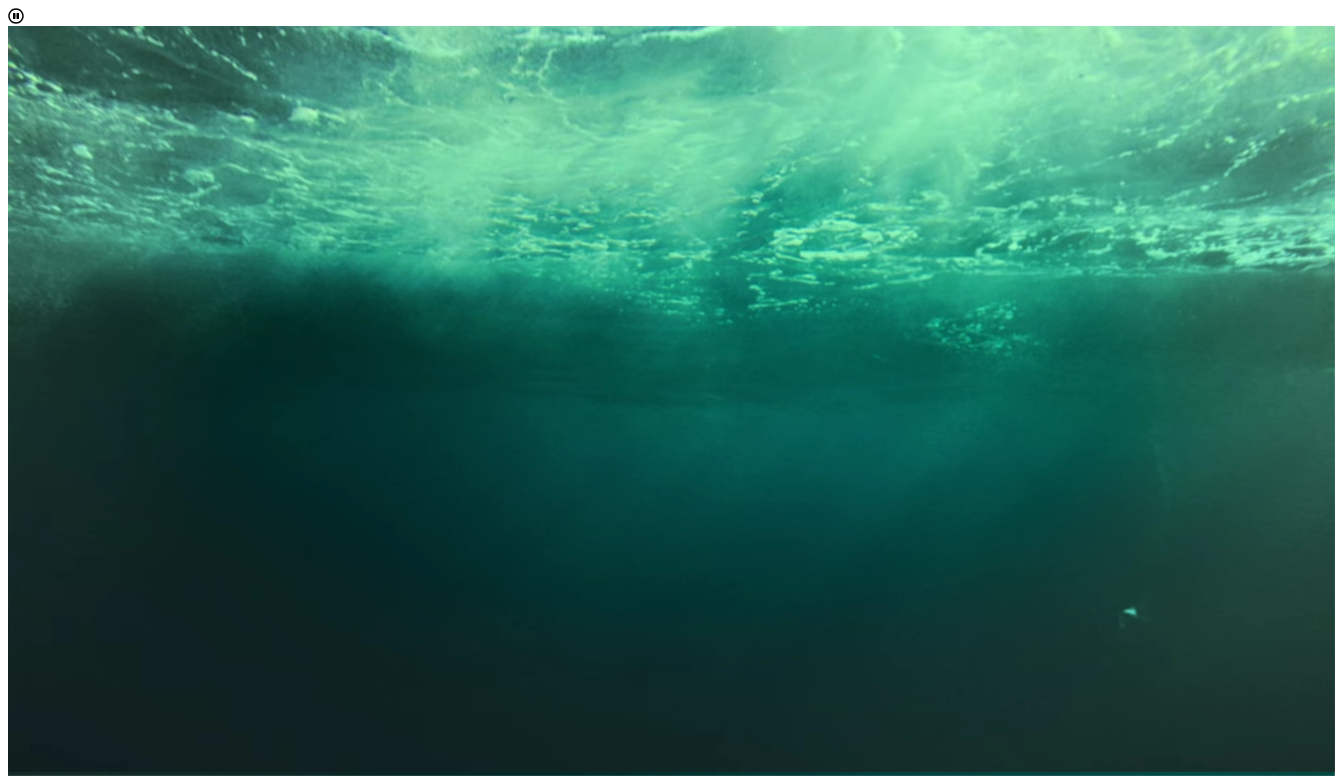 scroll, scrollTop: 10, scrollLeft: 89, axis: both 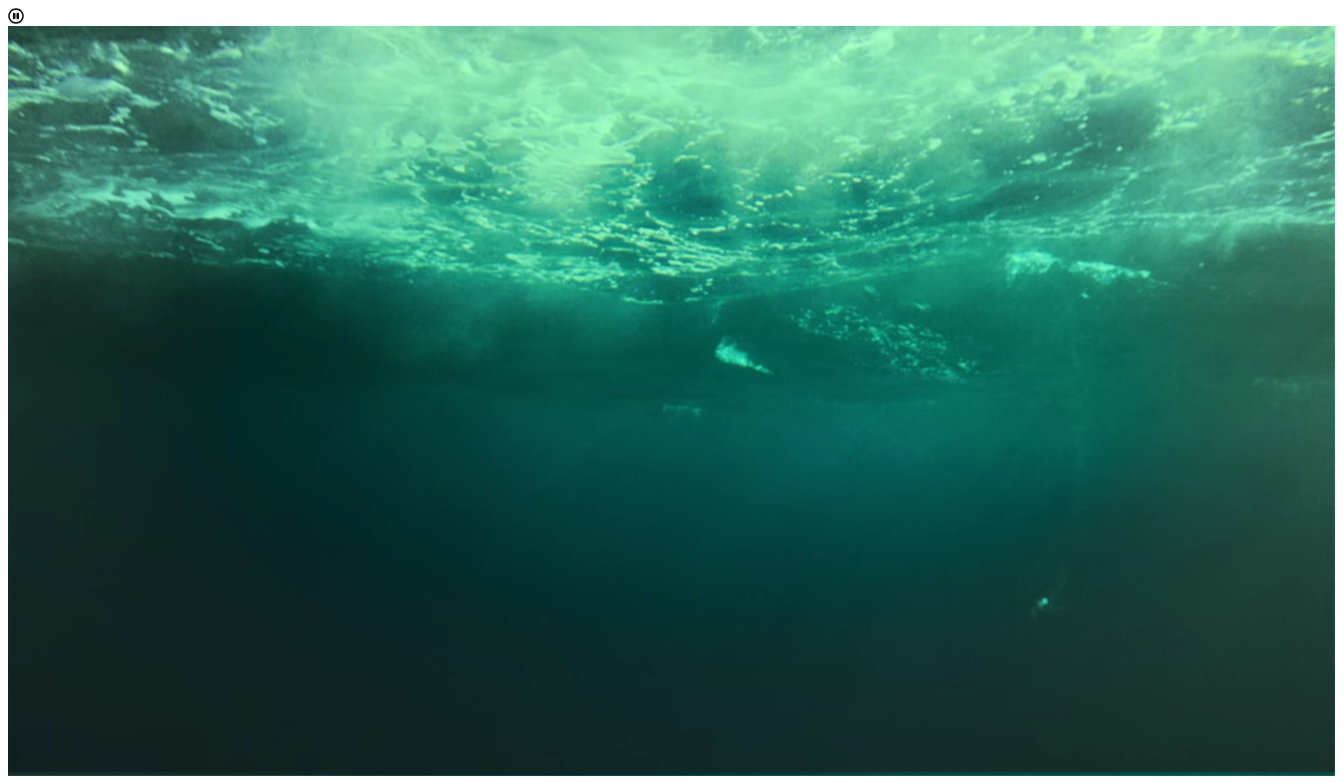 click on "2023-24" at bounding box center (691, 1396) 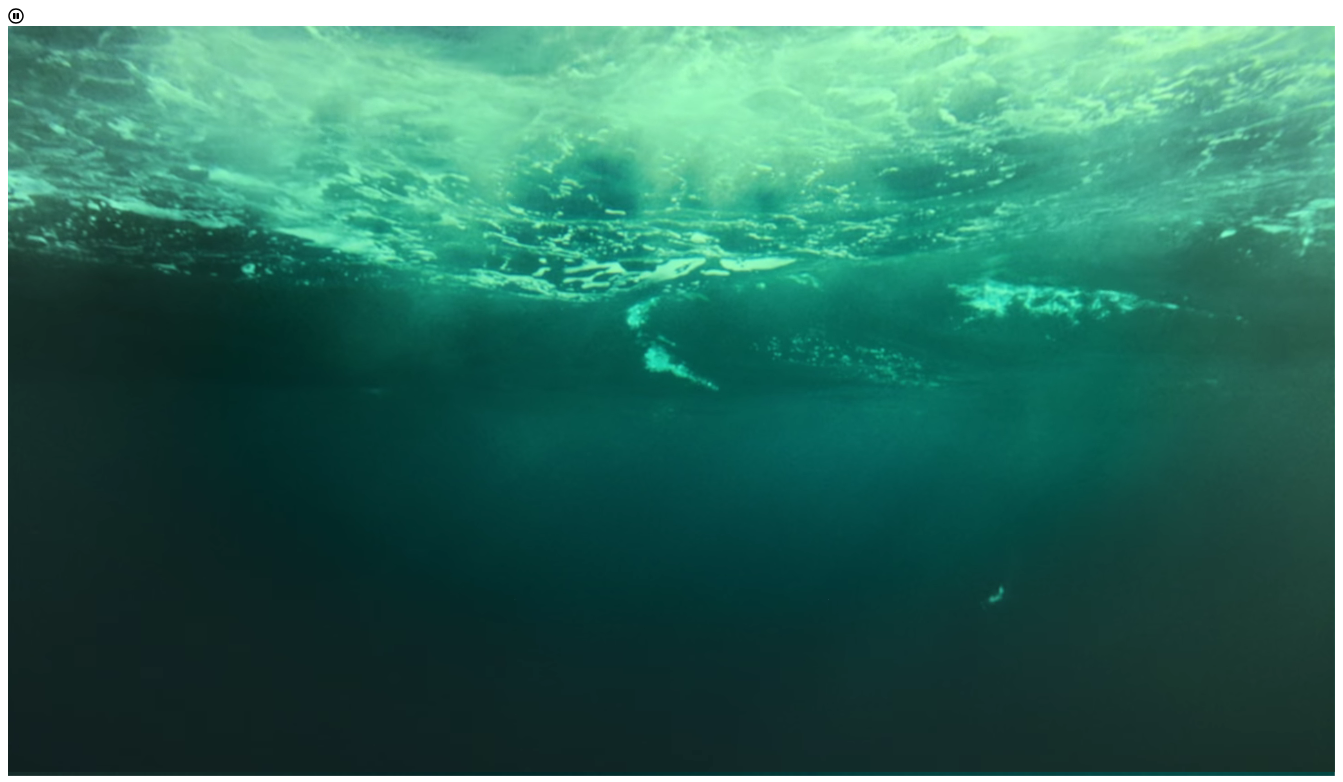 scroll, scrollTop: 234, scrollLeft: 0, axis: vertical 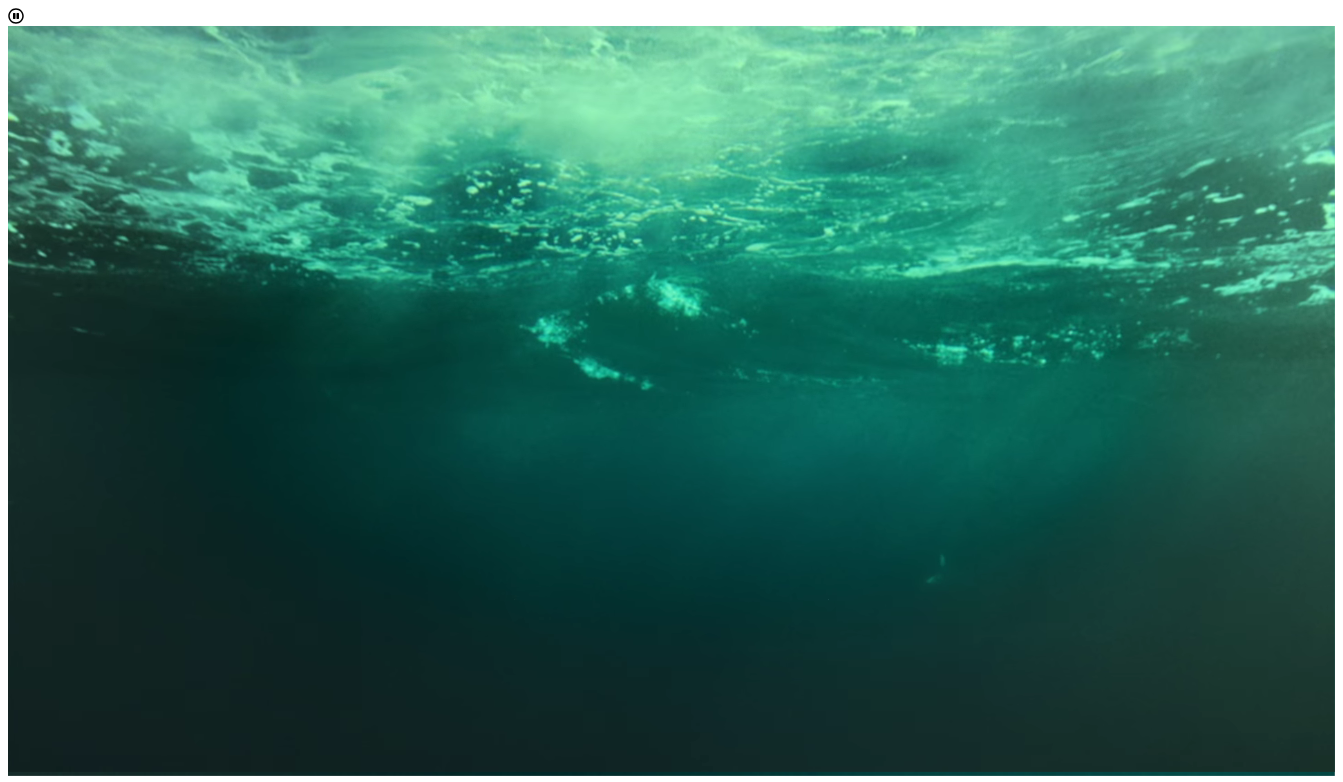 click on "Choose up to two" at bounding box center (64, 1386) 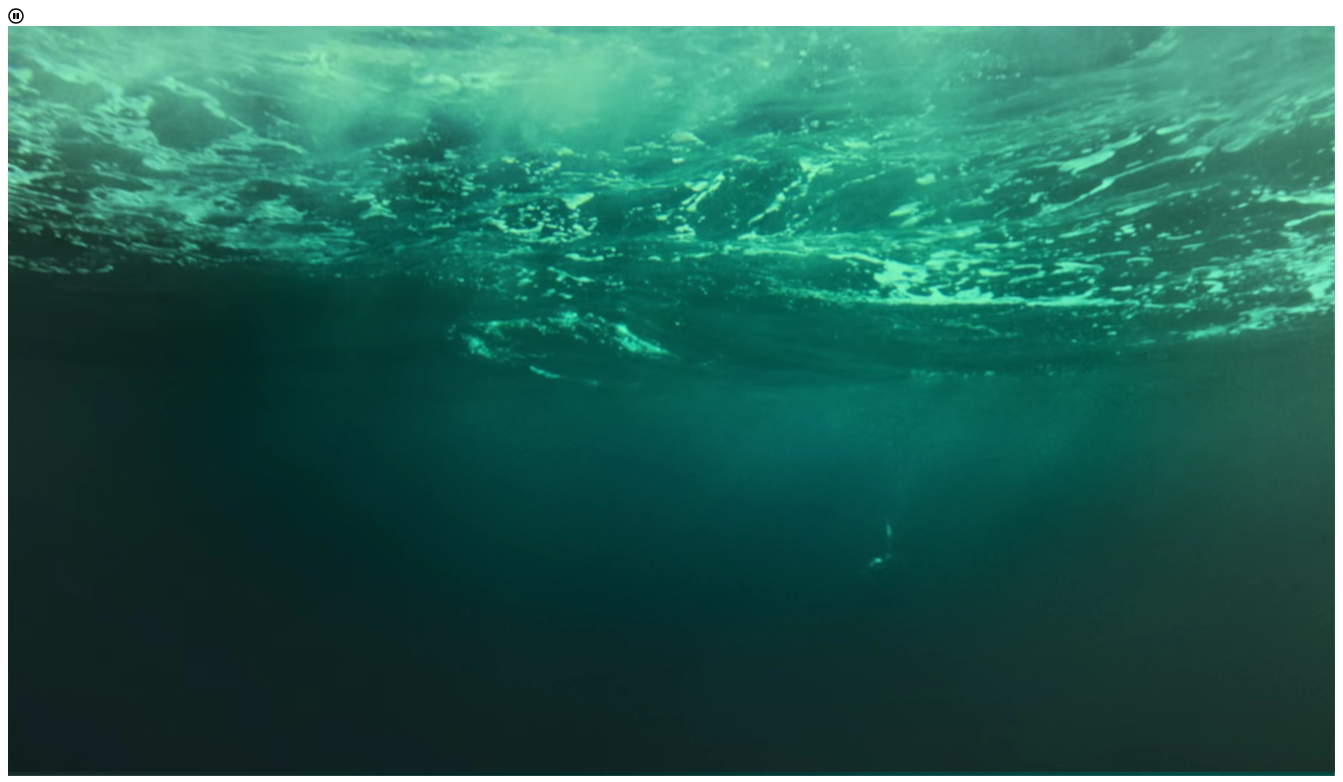 scroll, scrollTop: 10, scrollLeft: 89, axis: both 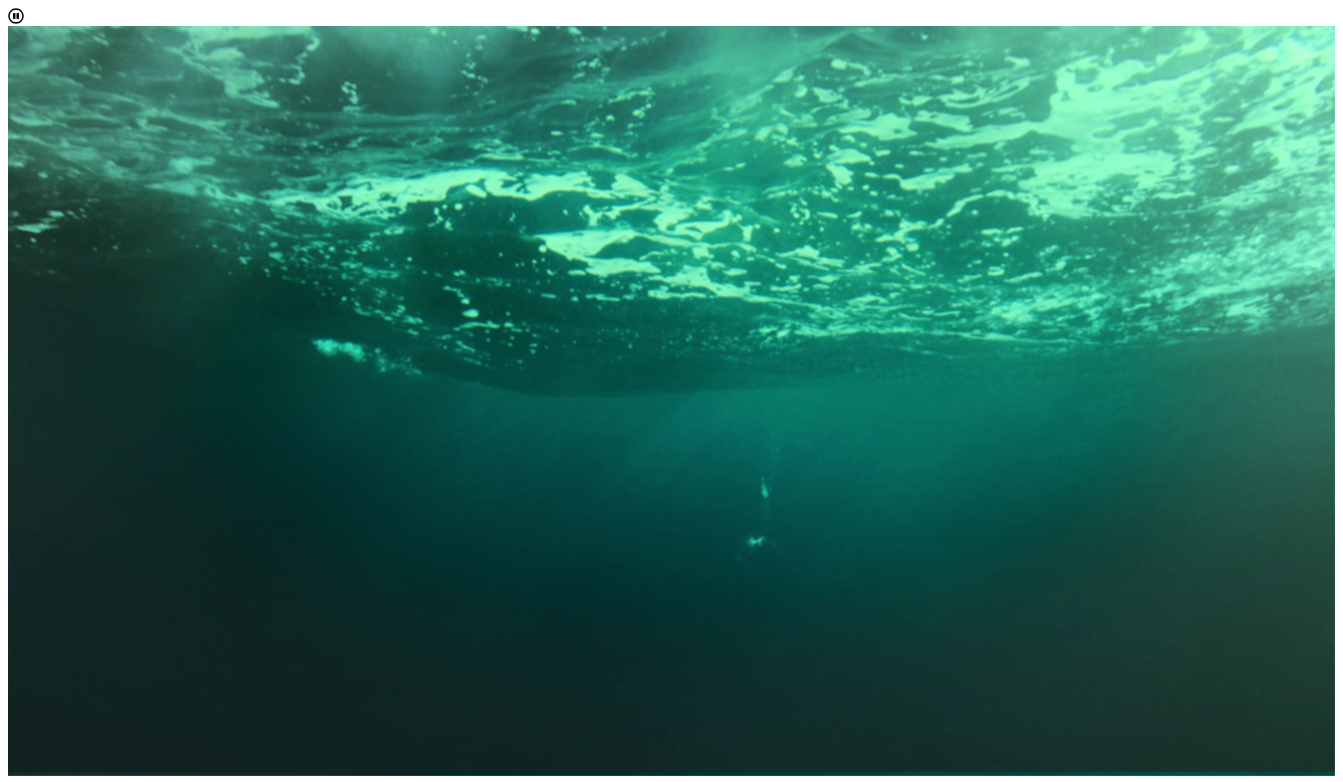 click on "Business or Aviation" at bounding box center [114, 1477] 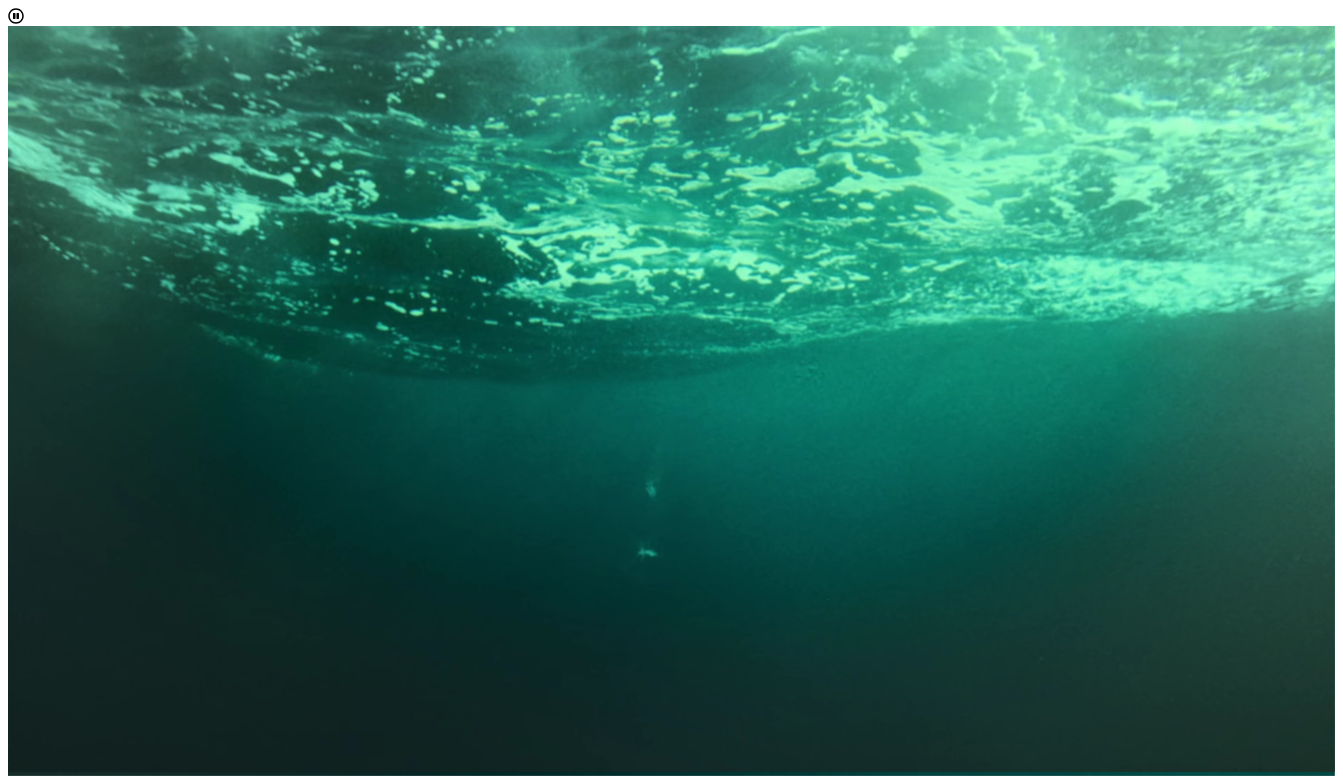 click on "Welcome to the POD s  app  Jacksonville University offers you the freedom to pursue your passions and the flexibility to customize your education. Use this app as inspiration to create your unique degree program by pairing one or more majors and/or minors to discover your academic and future career pathways. Start by selecting your status. Then, select up to two Areas of Interest and provide your email before clicking the Next button to continue.  Select Your Status Choose one Current Student Current Student  Select Catalog Year  2023-24 2023-24 Select Your Area(s) of Interest  ⋆ Business or Aviation All Behavioral Studies, Environmental Studies, or Education Business or Aviation Health Professions or Human Services Language, Literature, Communication, or Reasoning Mathematics, Science, Engineering, or Technology Visual or Performing Arts ⋆  Maximum 2 selections are allowed  Enter your email below to receive a summary of the POD that you create." at bounding box center (671, 1348) 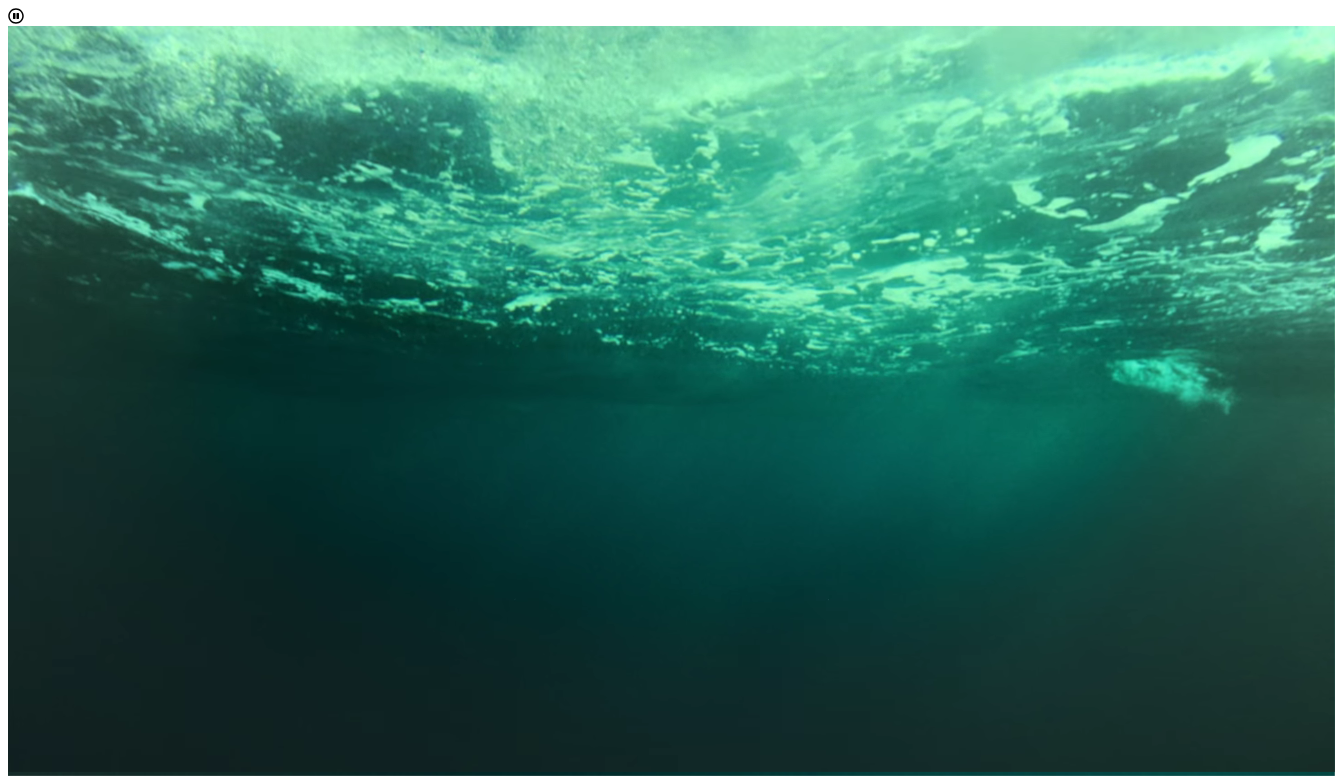 click at bounding box center [96, 1479] 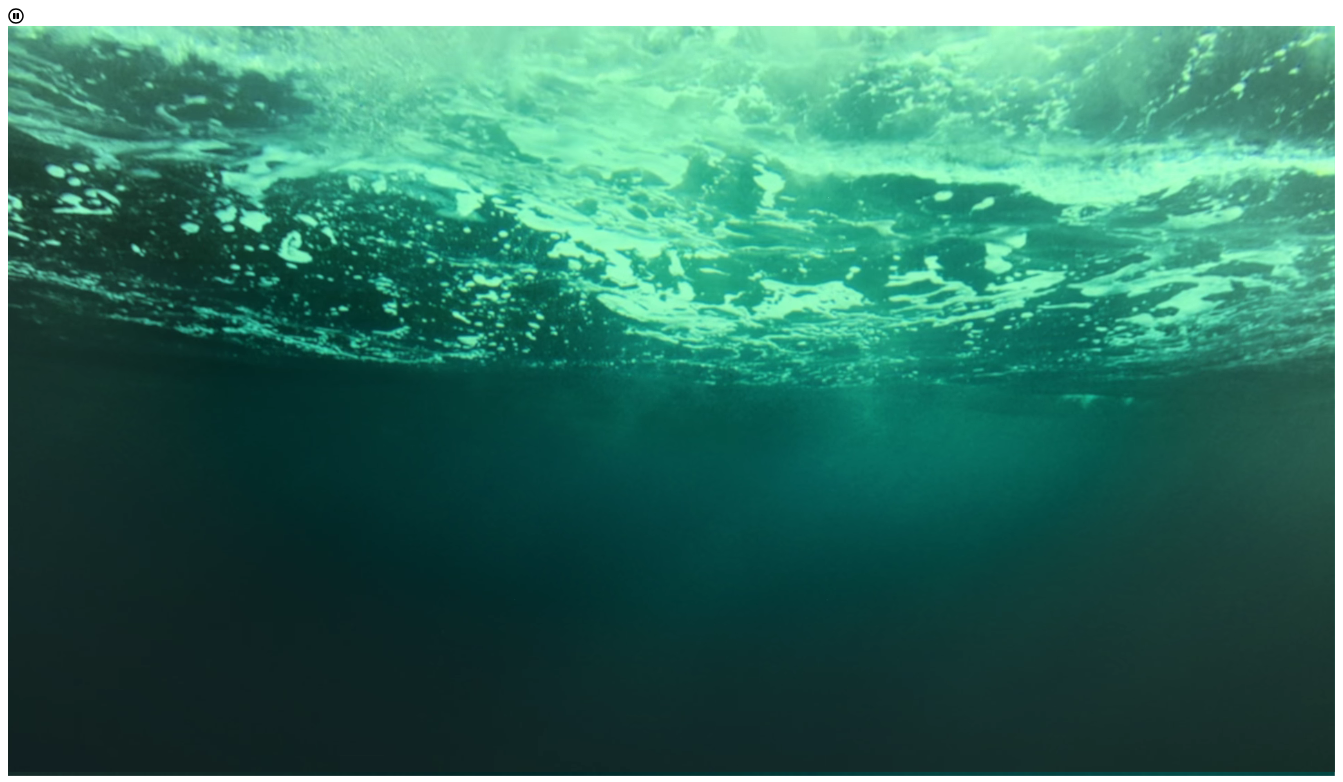 click on "hrangel1" at bounding box center [671, 1221] 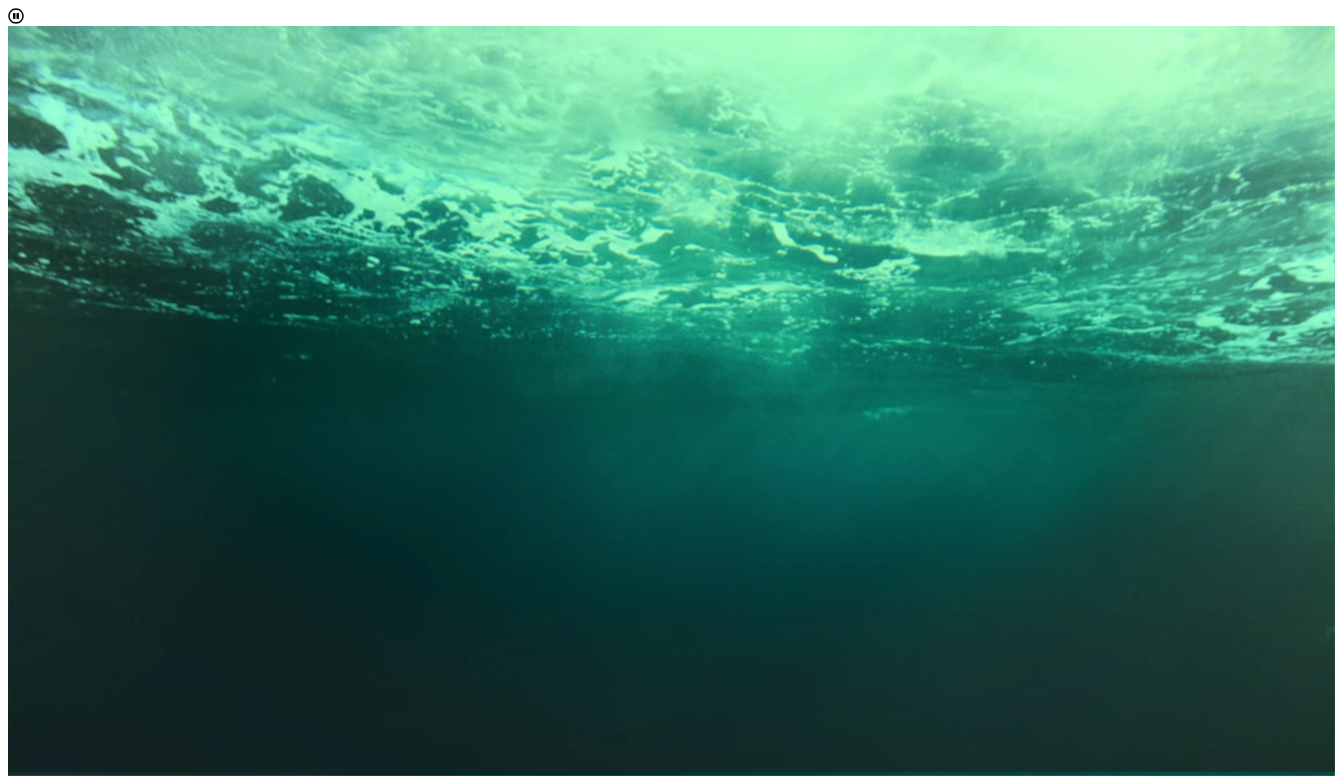 click on "hrangel1" at bounding box center [96, 1479] 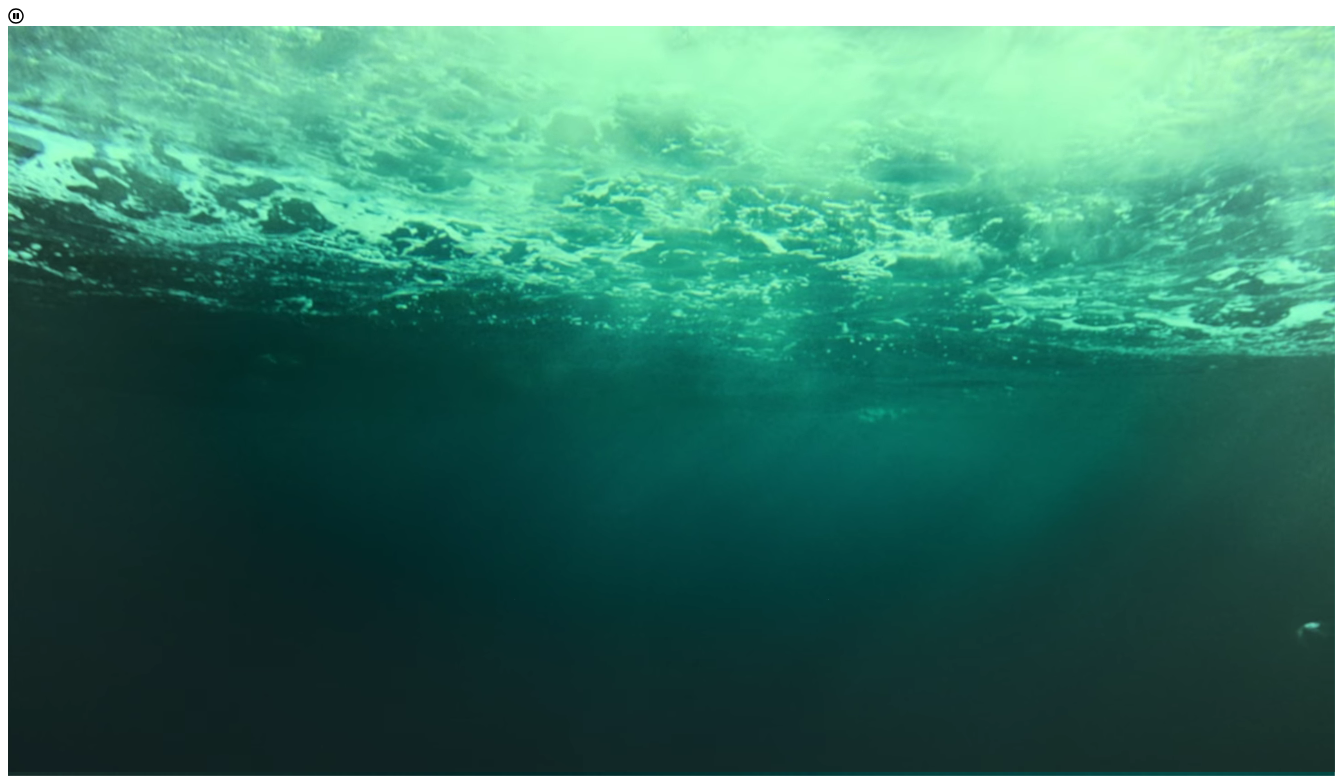 type on "Hrangel1@jacksonville.edu" 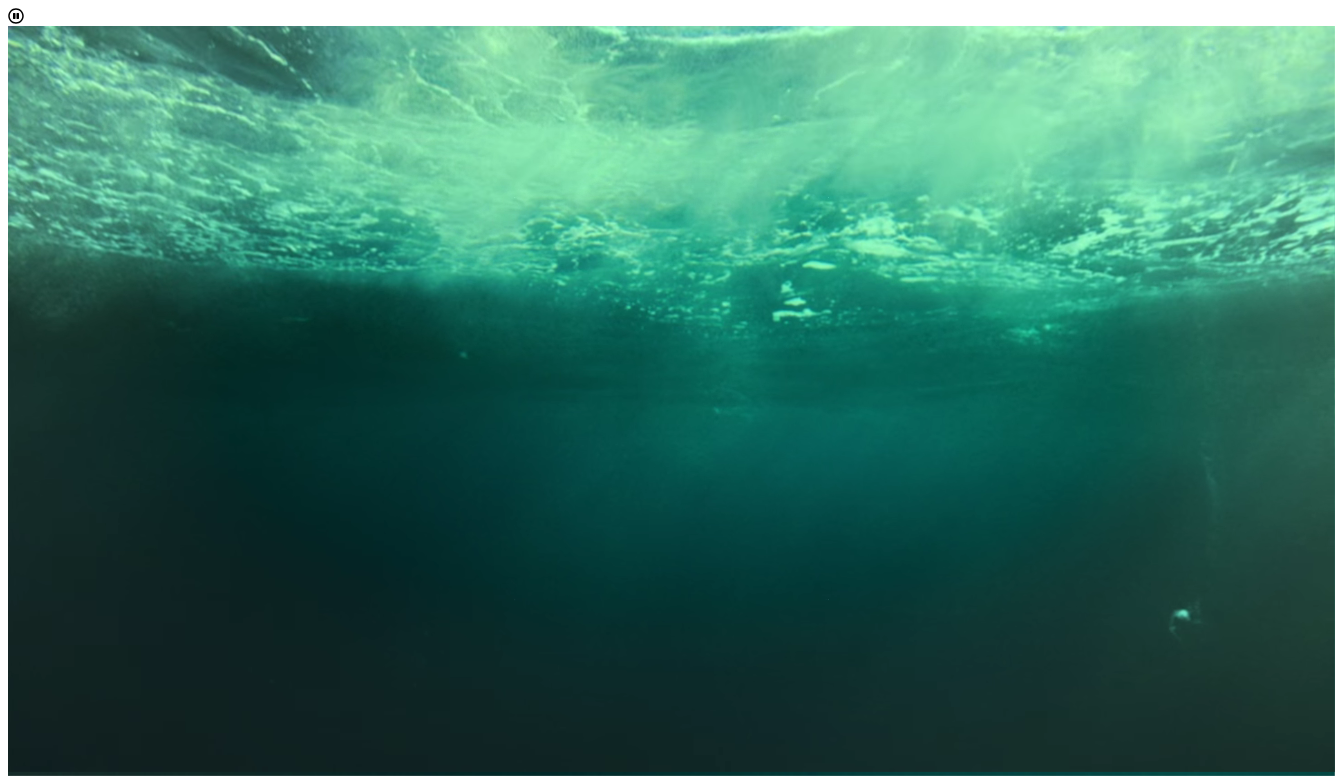 click on "Next" at bounding box center [40, 1500] 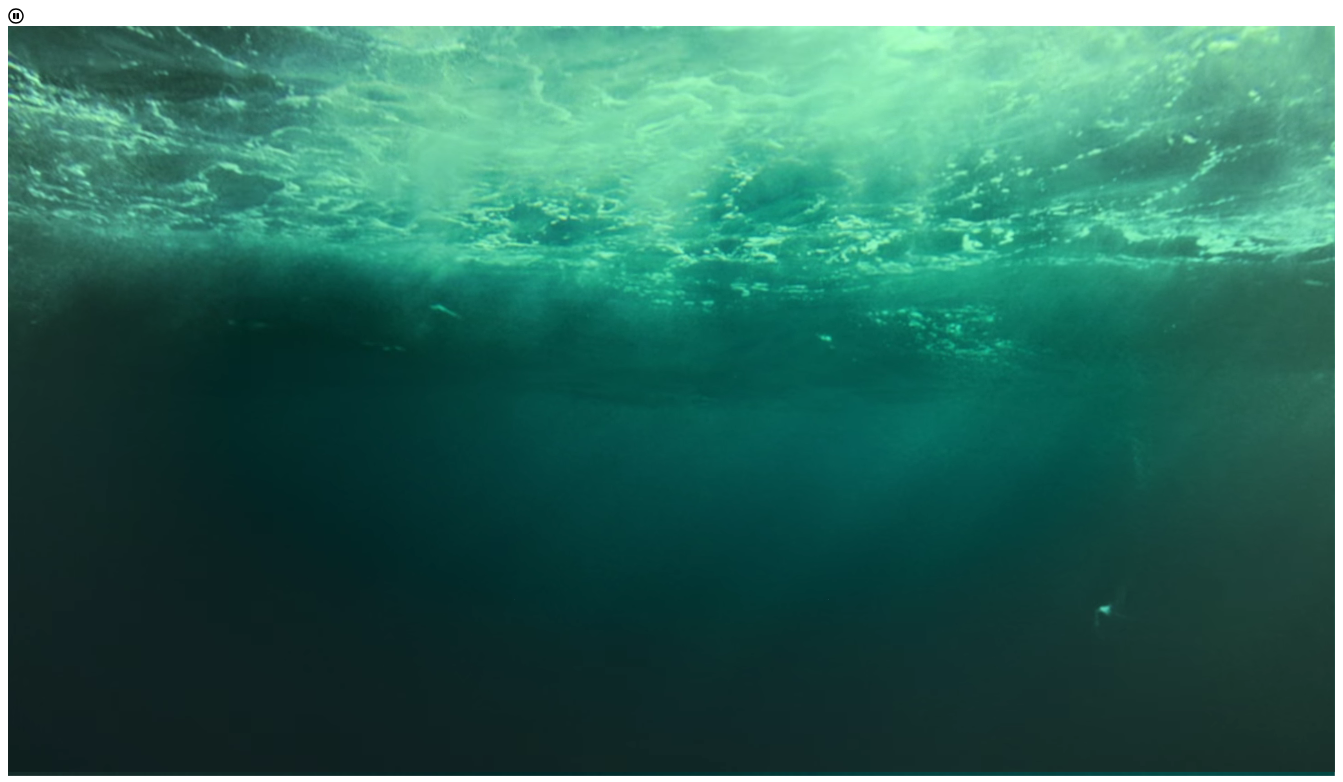 click on "Choose one or more" at bounding box center [72, 1230] 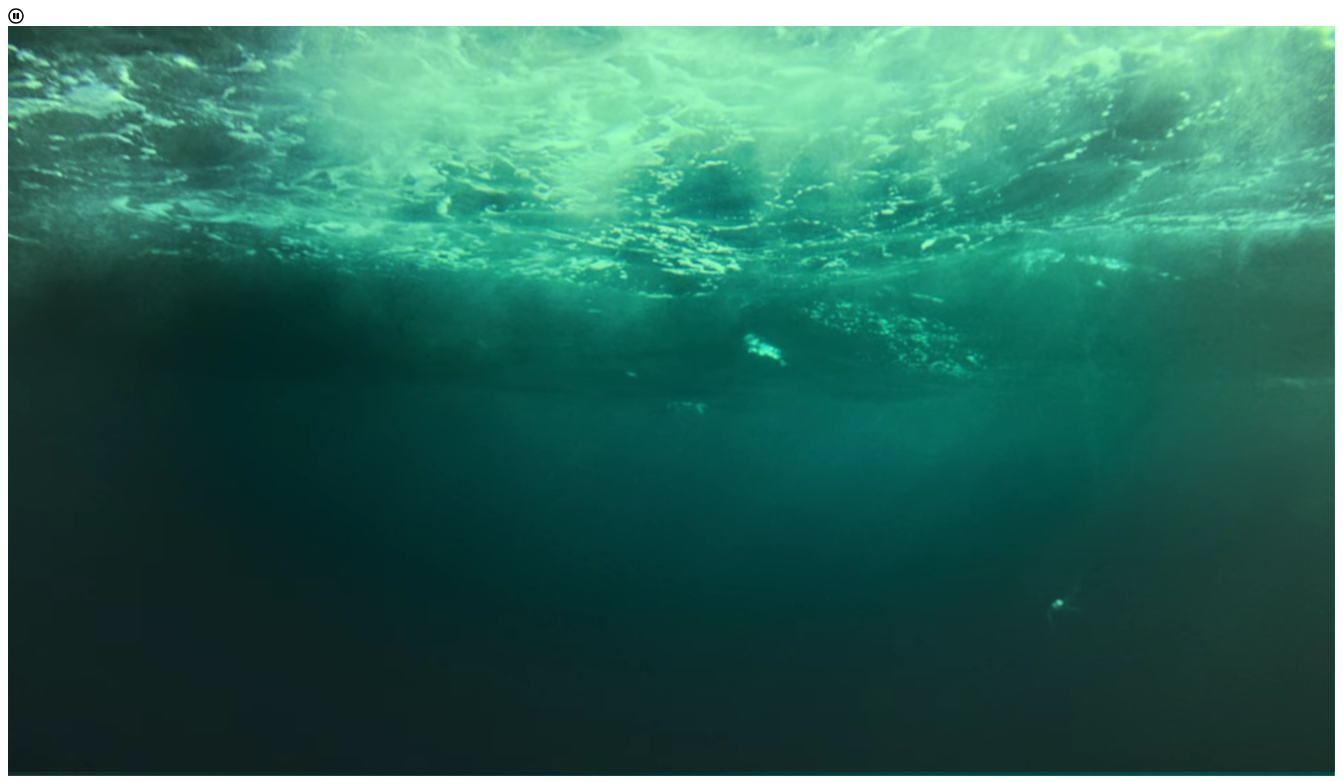 scroll, scrollTop: 10, scrollLeft: 89, axis: both 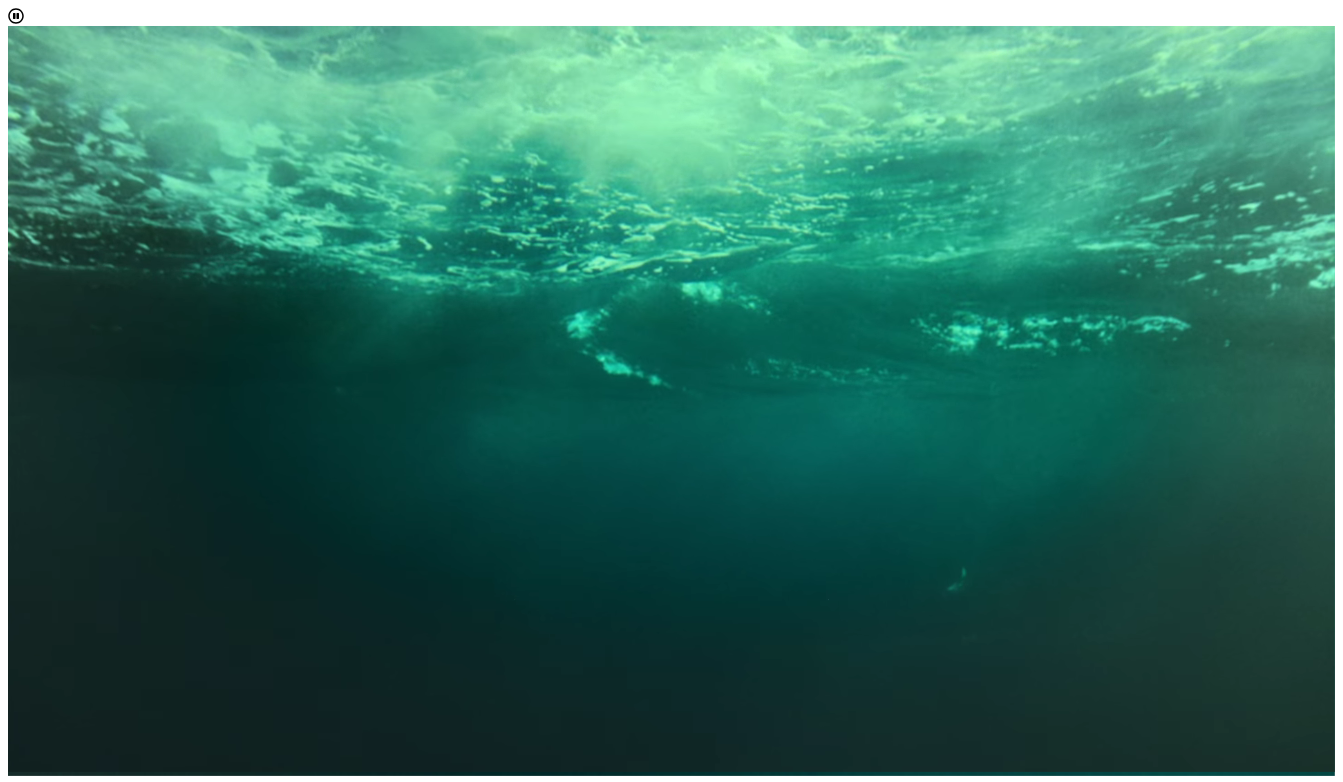 click on "Finance" at bounding box center (691, 1396) 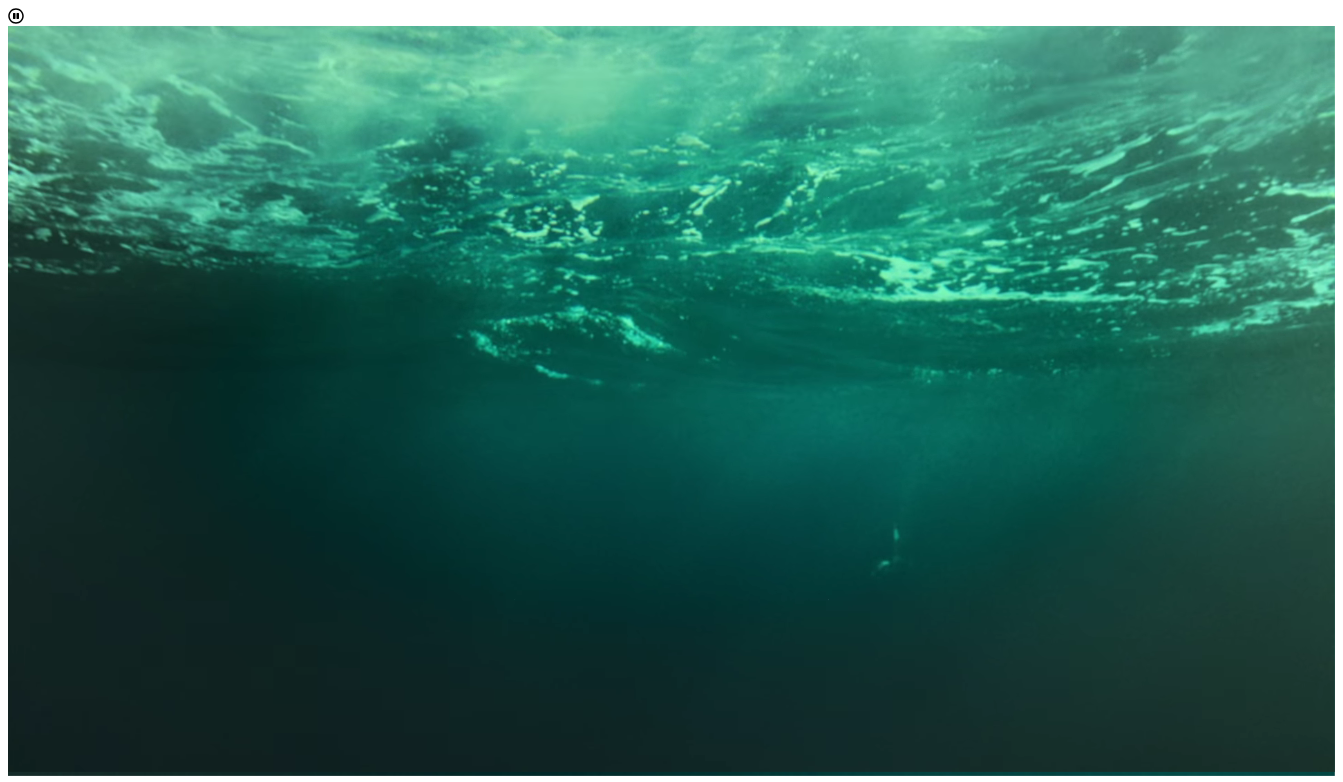 click on "Back  next" at bounding box center (671, 1632) 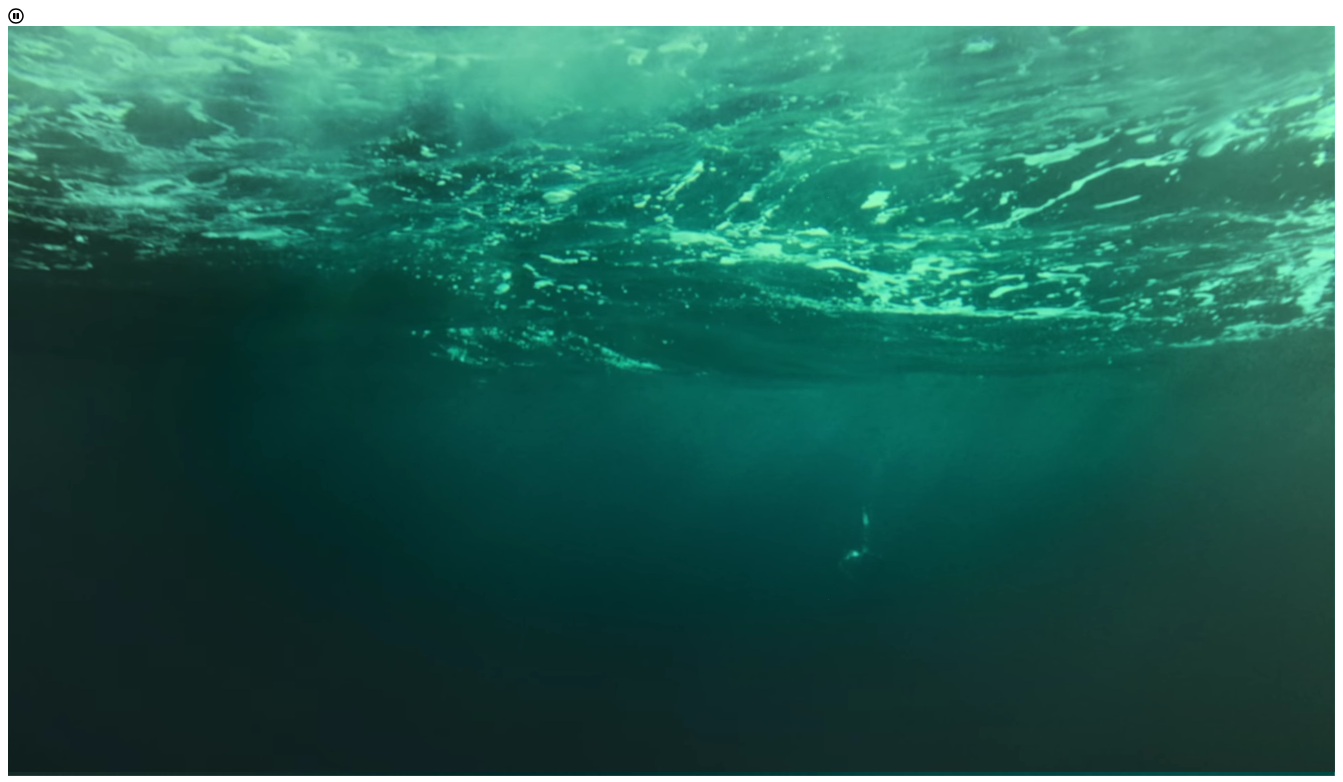 click on "Choose here" at bounding box center [48, 1341] 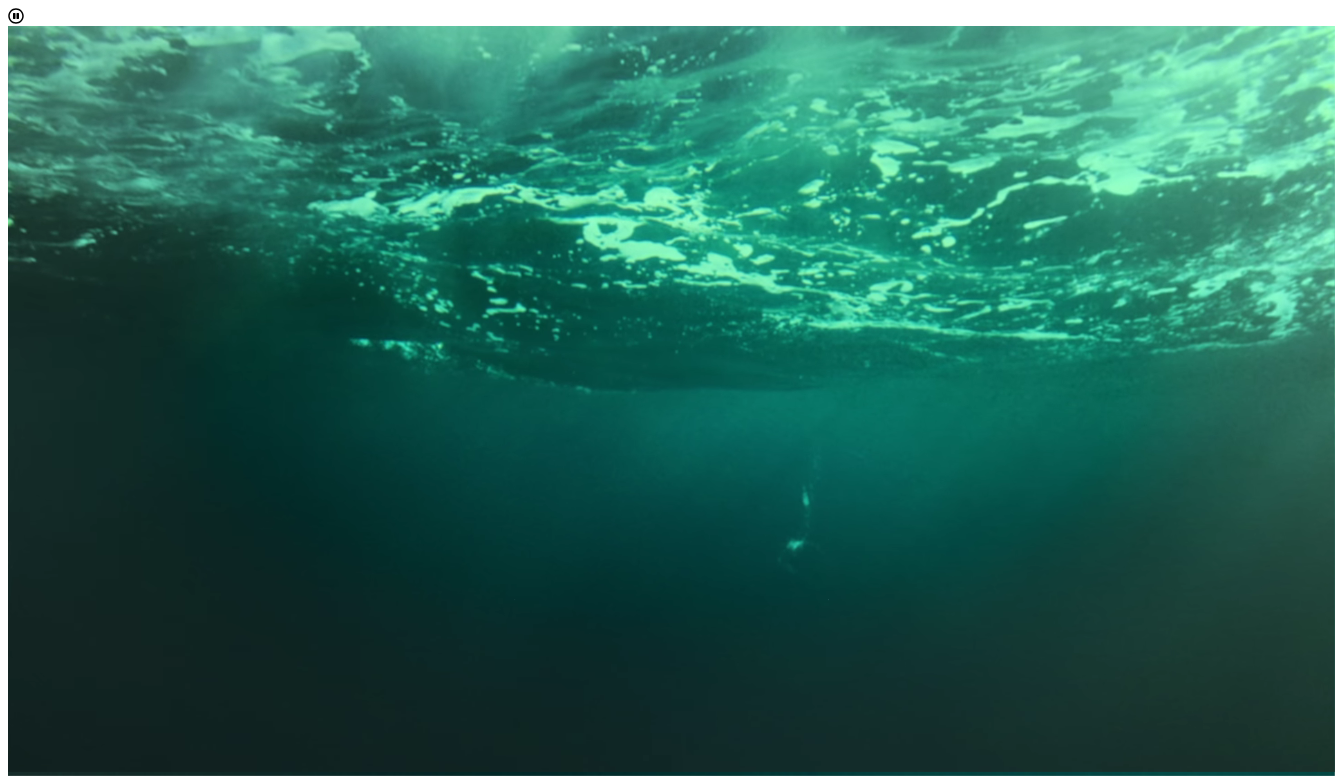 scroll, scrollTop: 10, scrollLeft: 89, axis: both 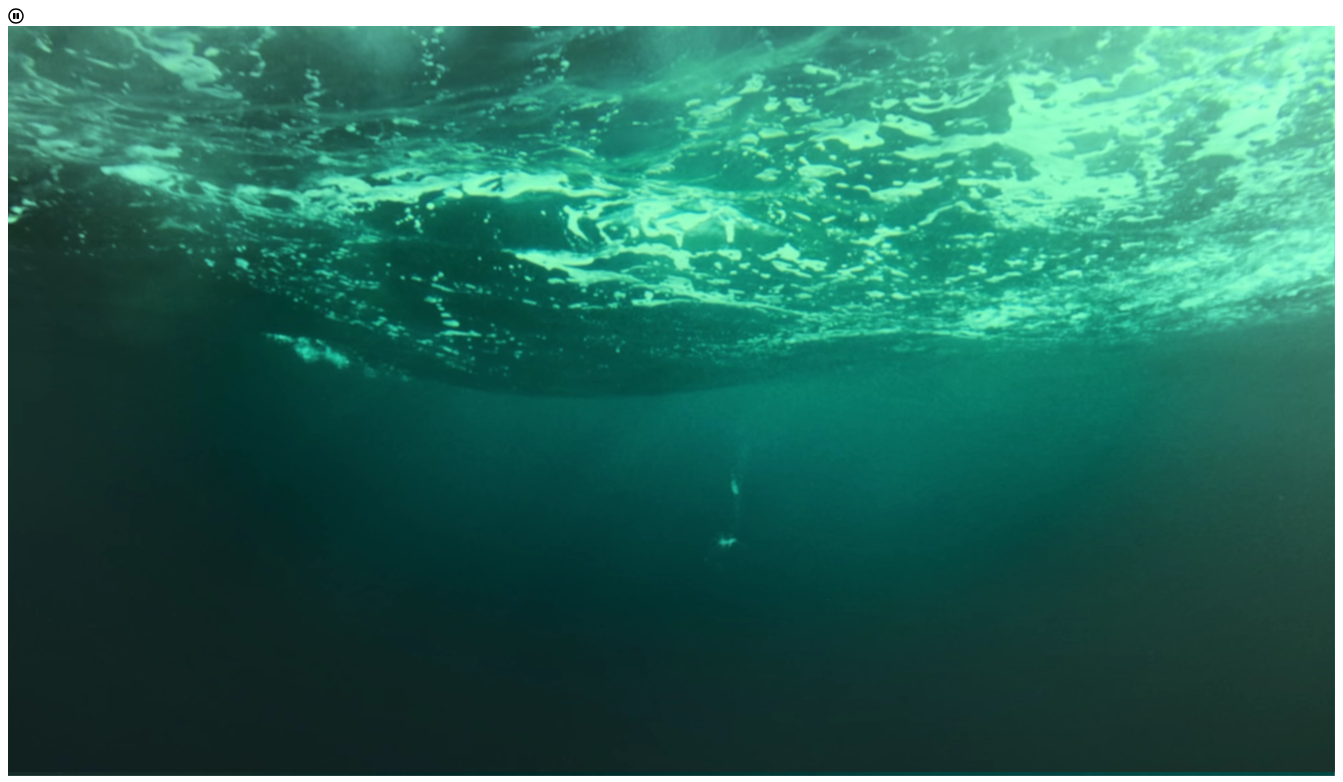 click on "Accounting" at bounding box center (691, 1417) 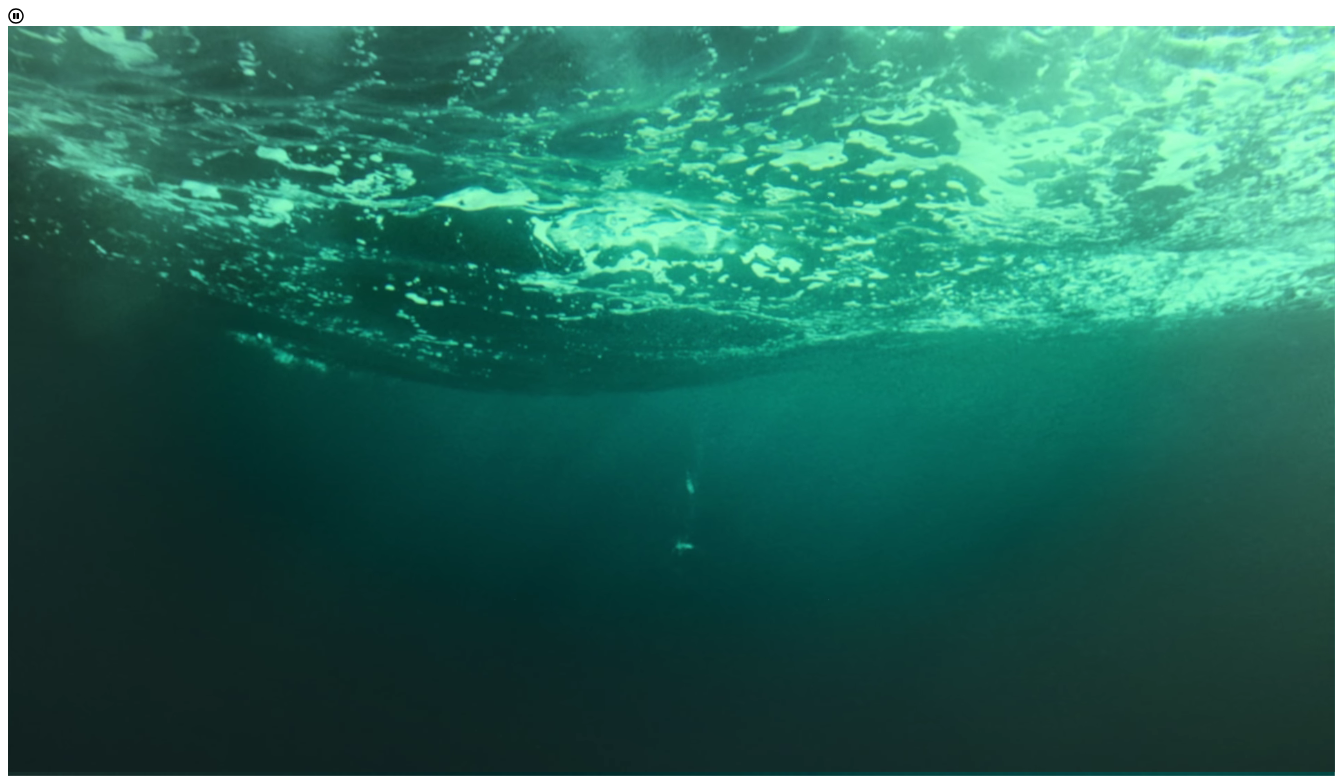 scroll, scrollTop: 129, scrollLeft: 0, axis: vertical 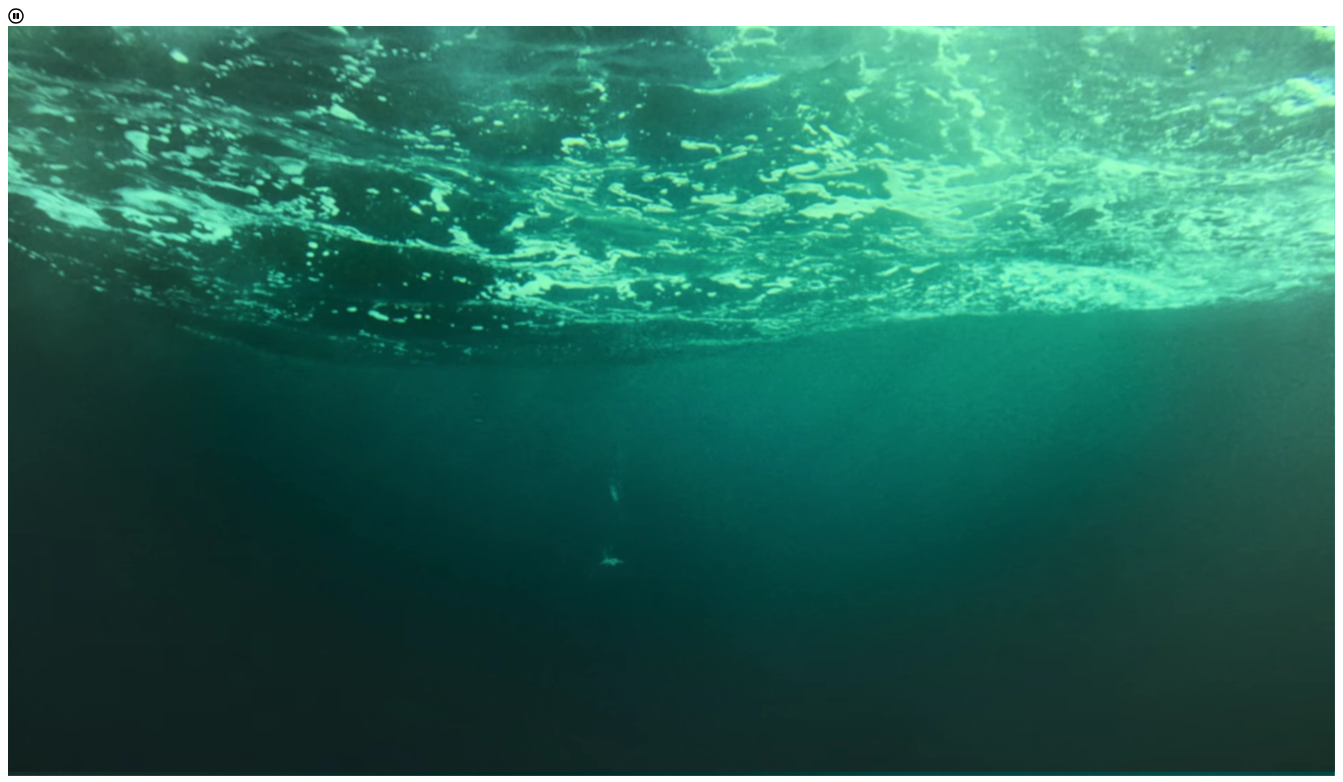click on "Applied Mathematics" at bounding box center [691, 1471] 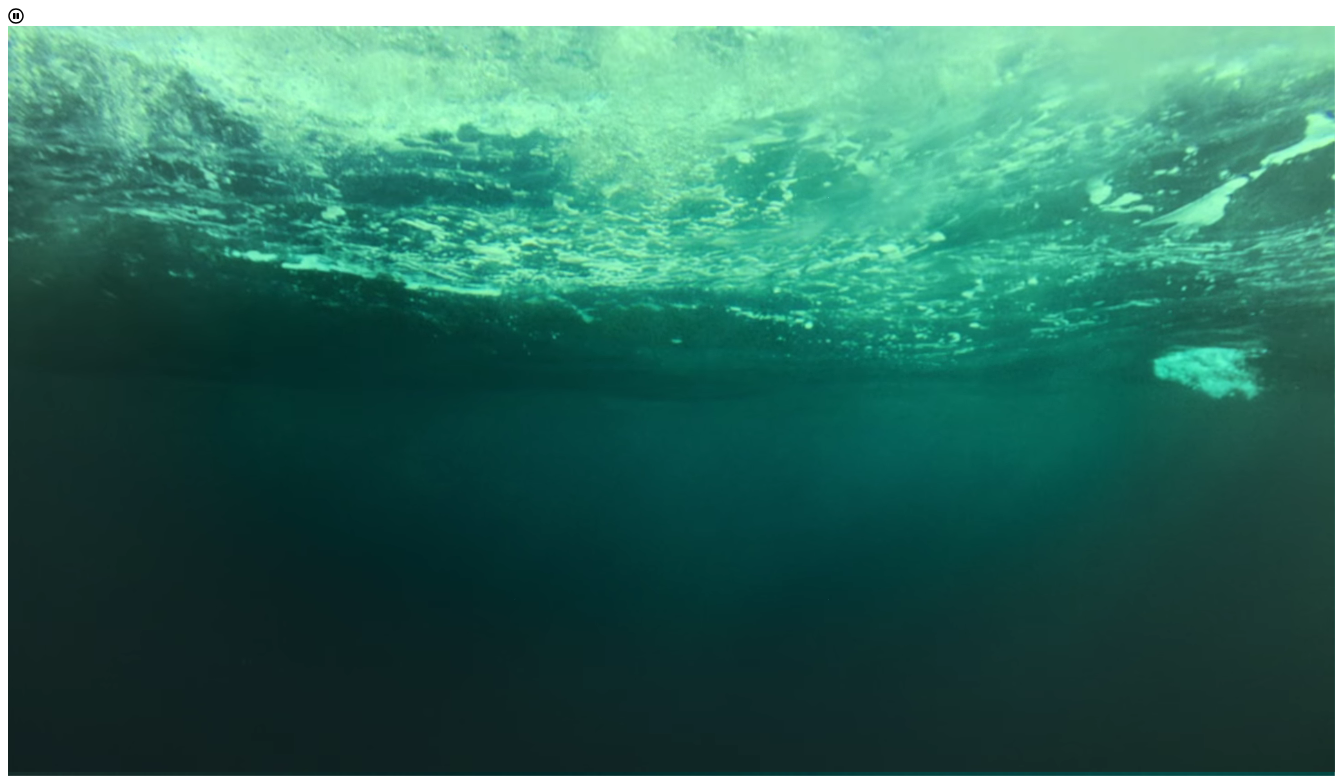 click on "Applied Mathematics" at bounding box center [691, 1471] 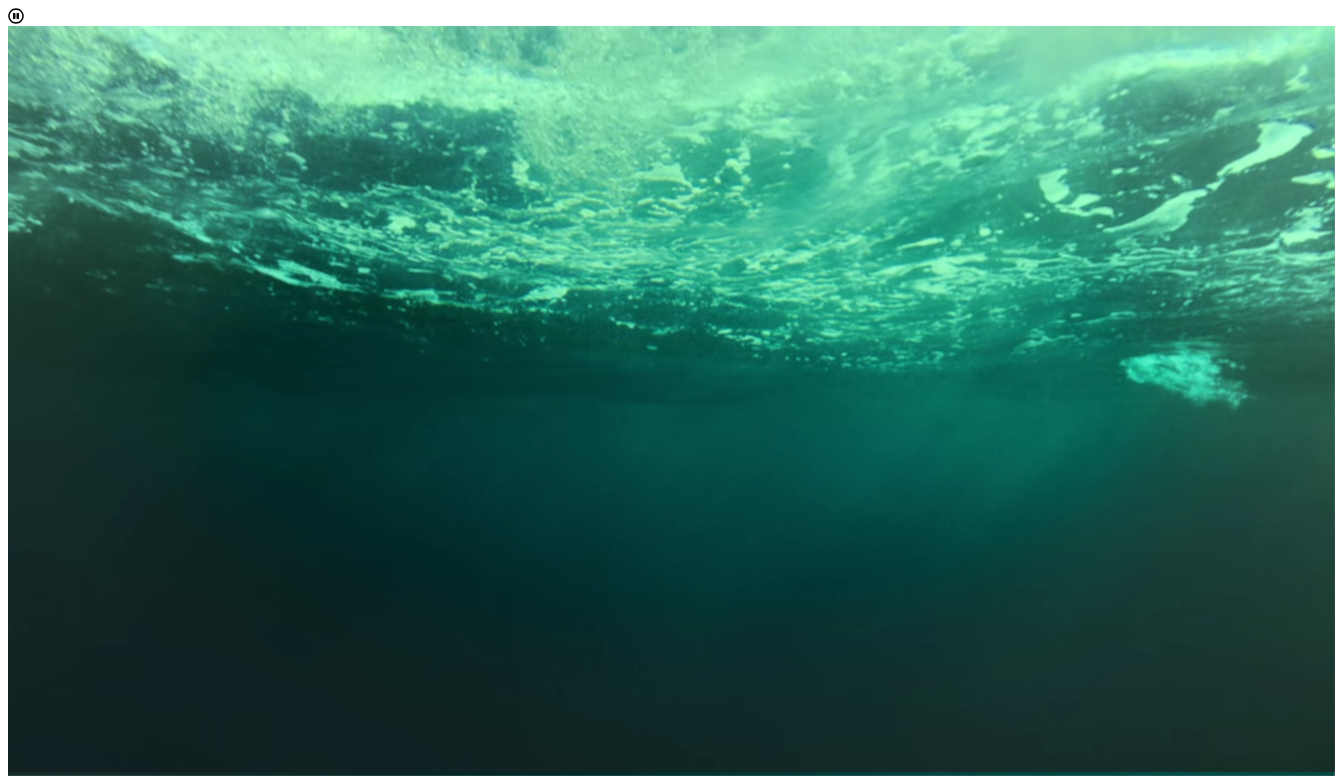 scroll, scrollTop: 95, scrollLeft: 0, axis: vertical 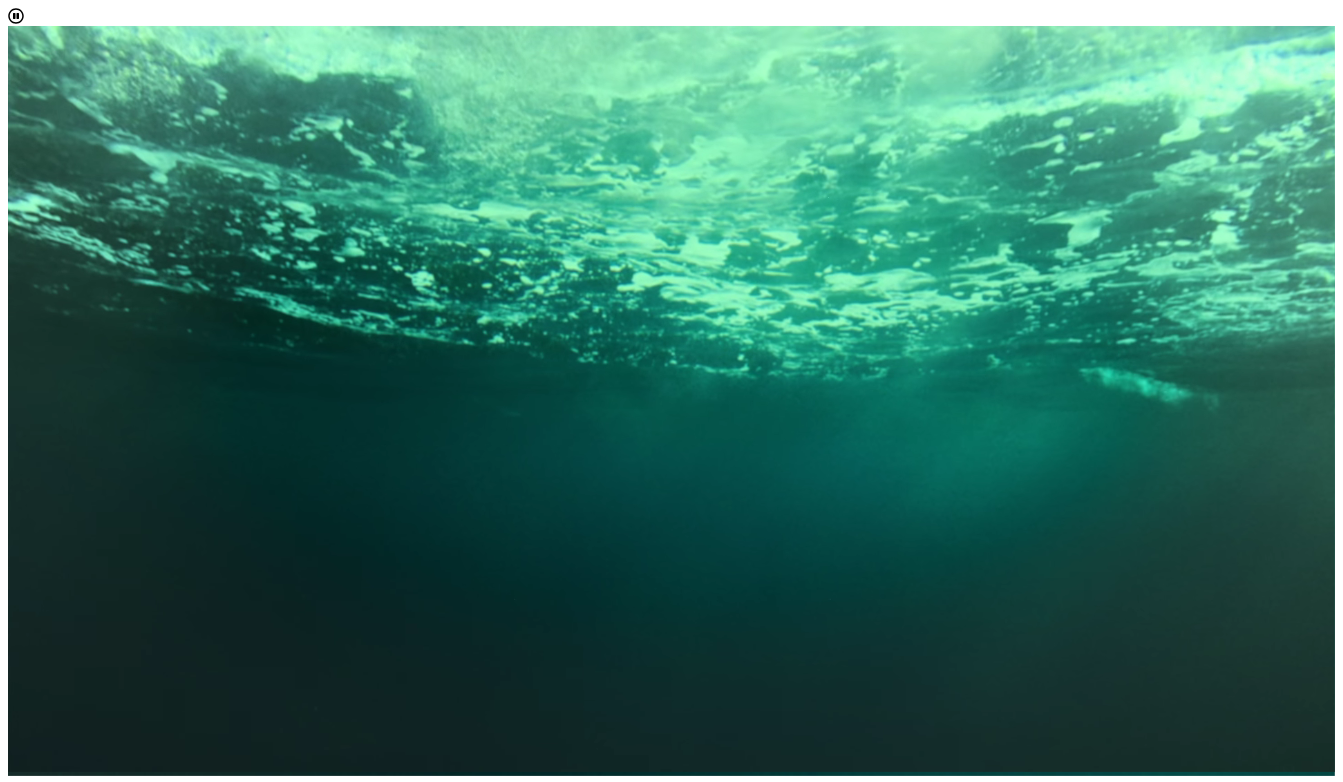 click on "Applied Economics" at bounding box center [691, 1453] 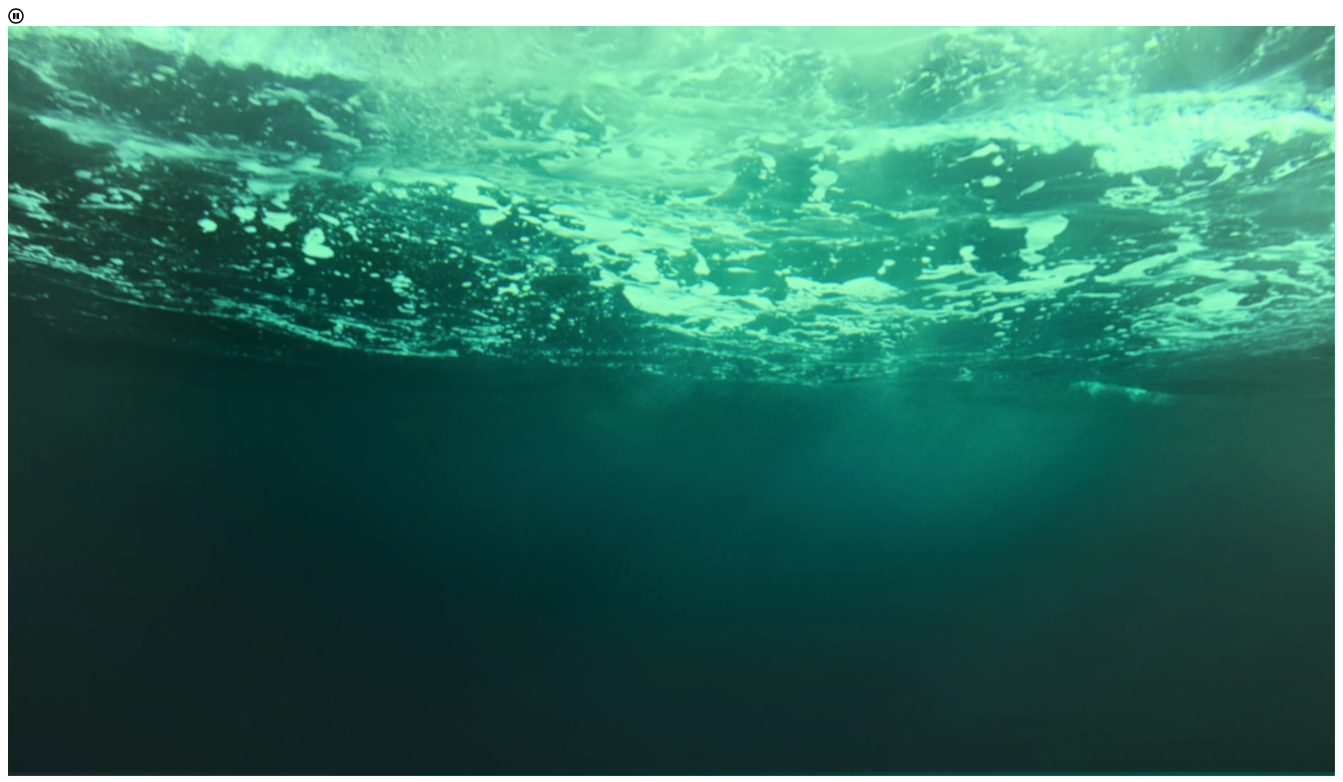 click on "Back  next" at bounding box center (671, 1632) 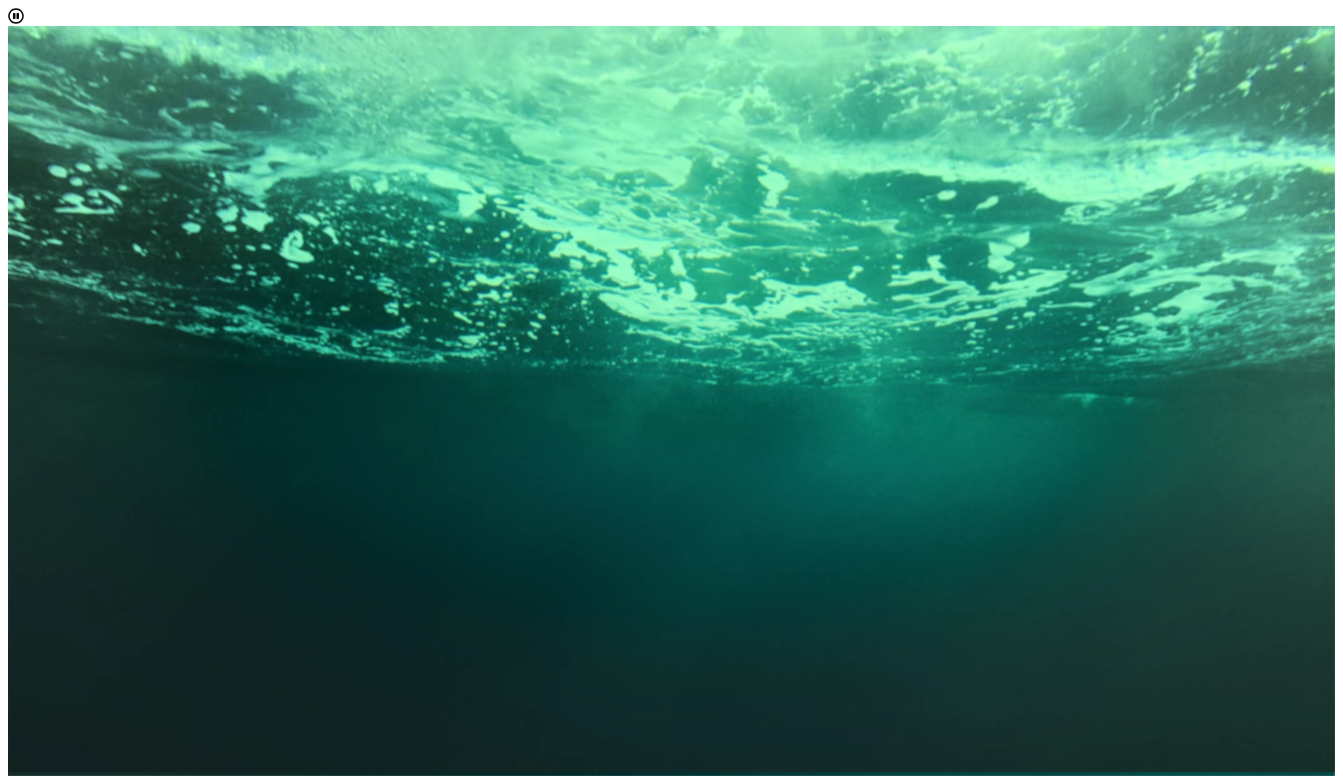scroll, scrollTop: 251, scrollLeft: 0, axis: vertical 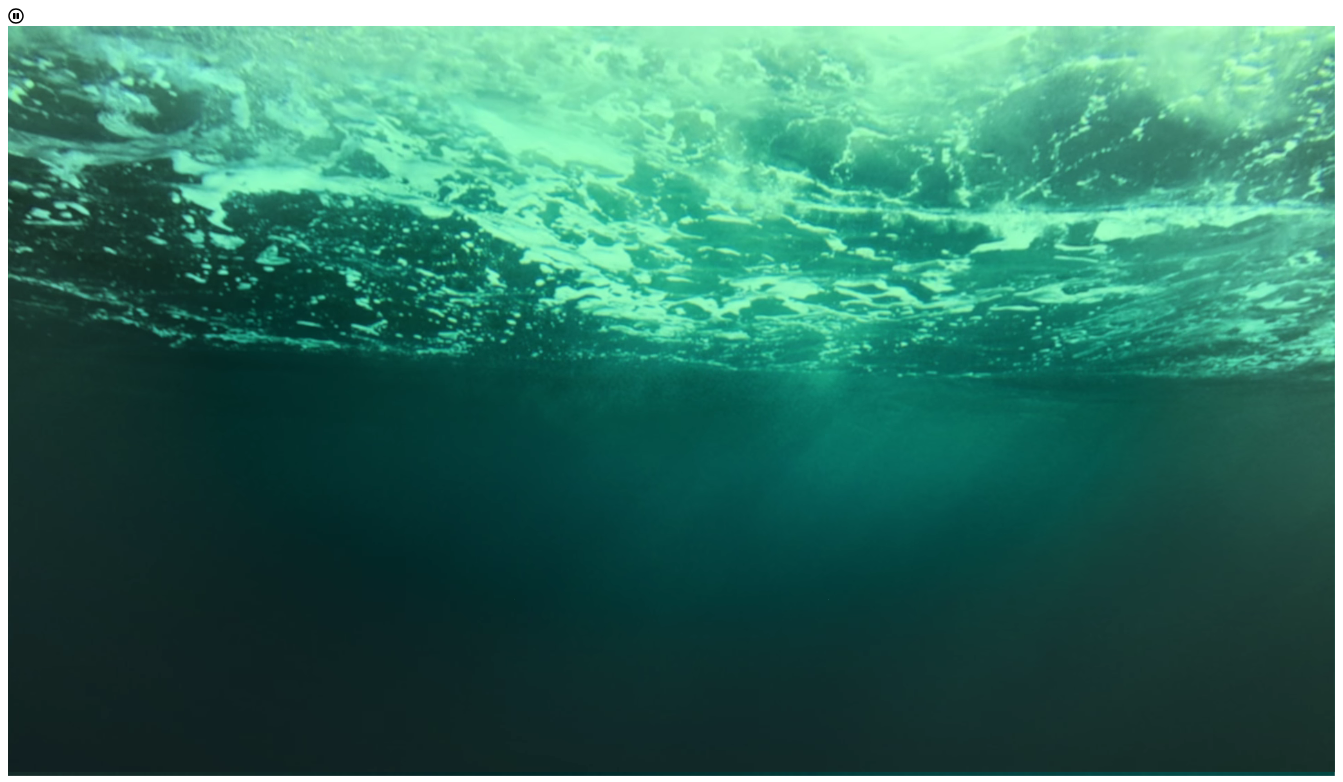 click on "Calculate credit hours" at bounding box center (80, 1361) 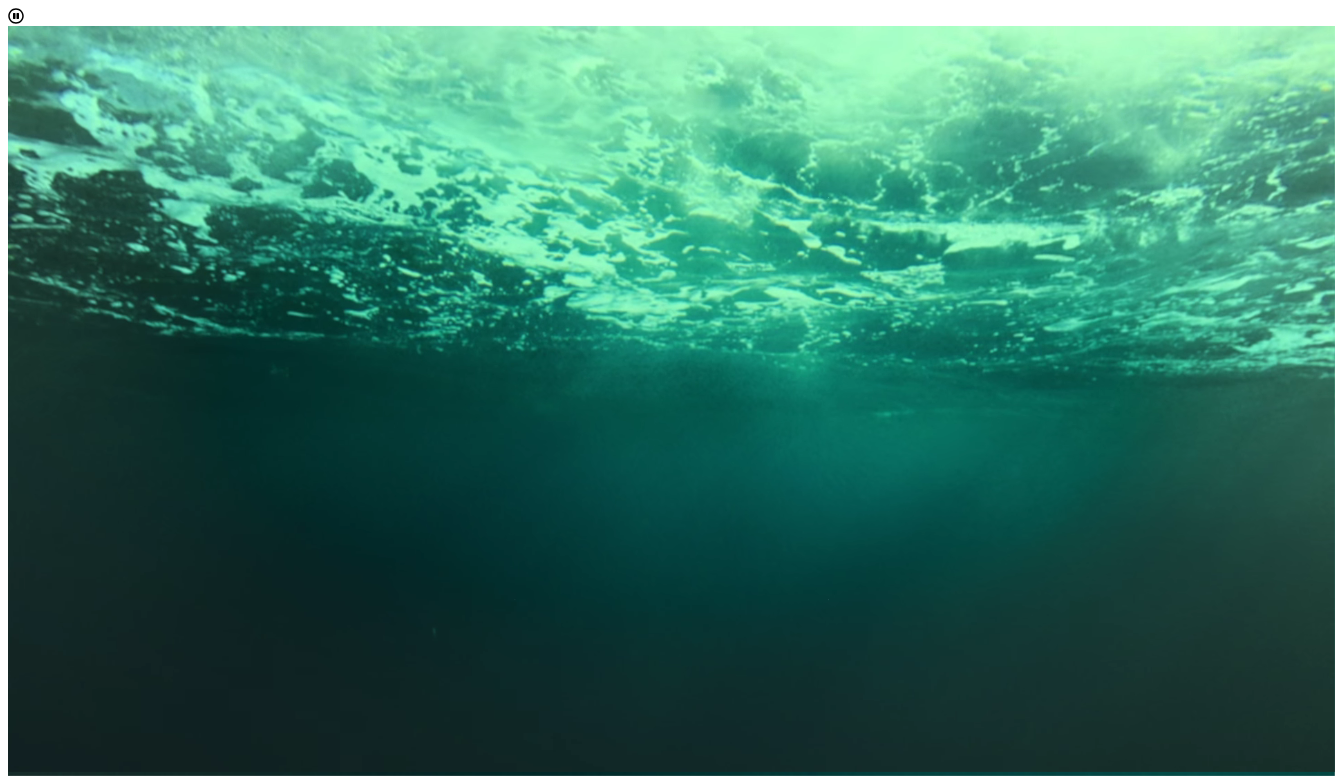 scroll, scrollTop: 217, scrollLeft: 0, axis: vertical 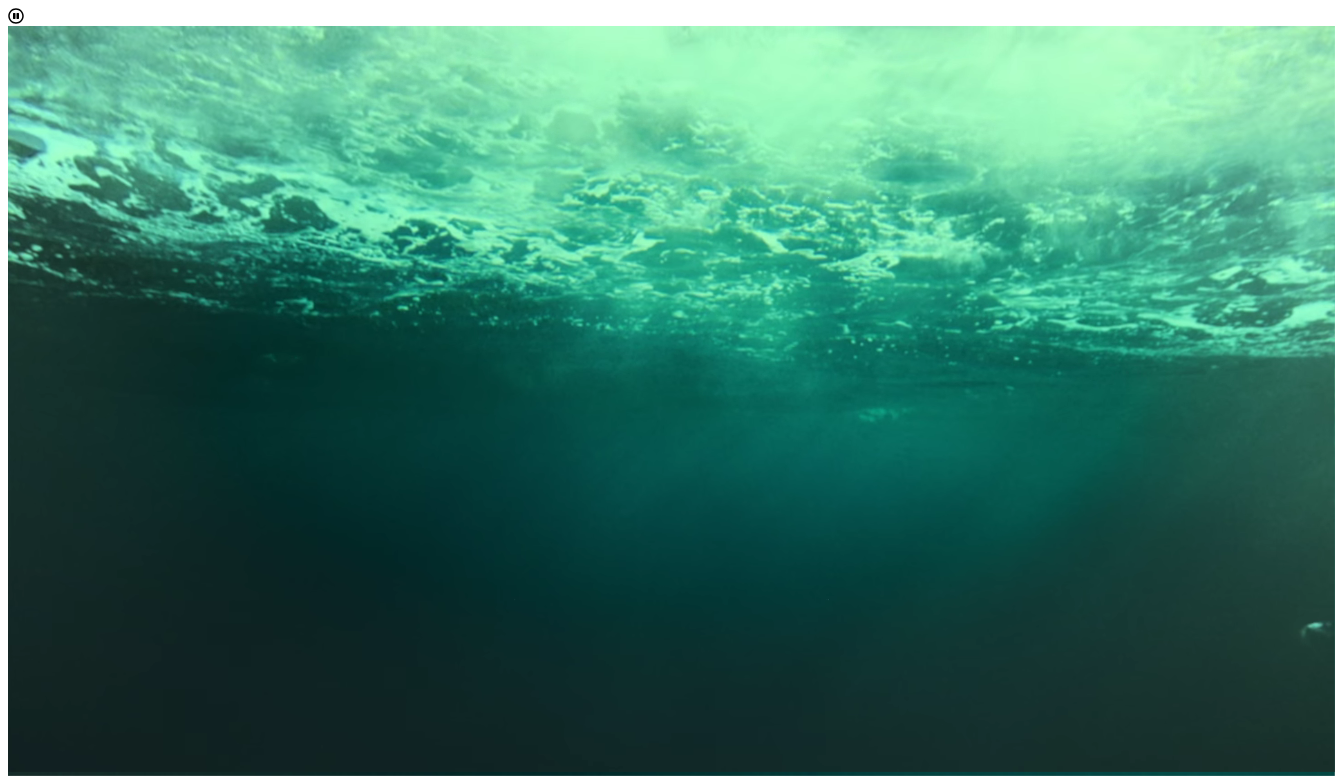 click on "next" at bounding box center (106, 1507) 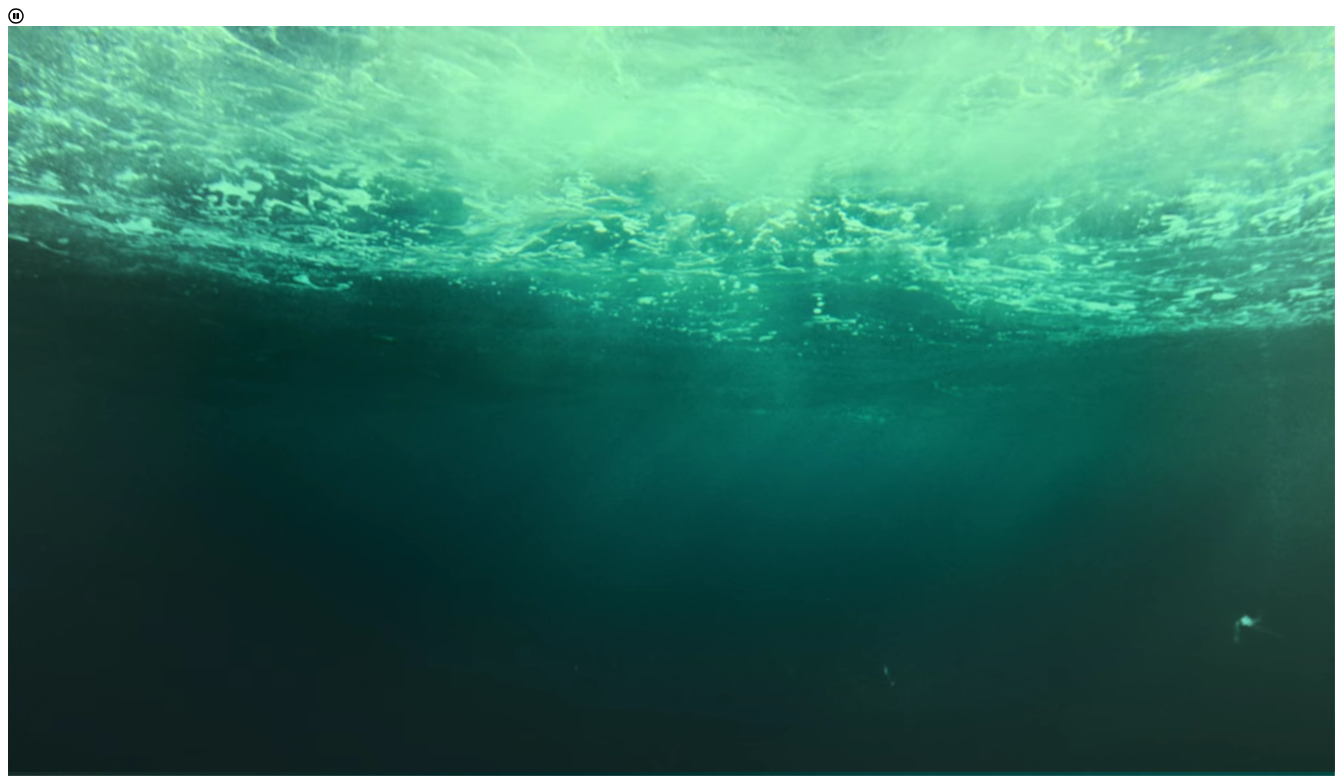 click on "next" at bounding box center (106, 2425) 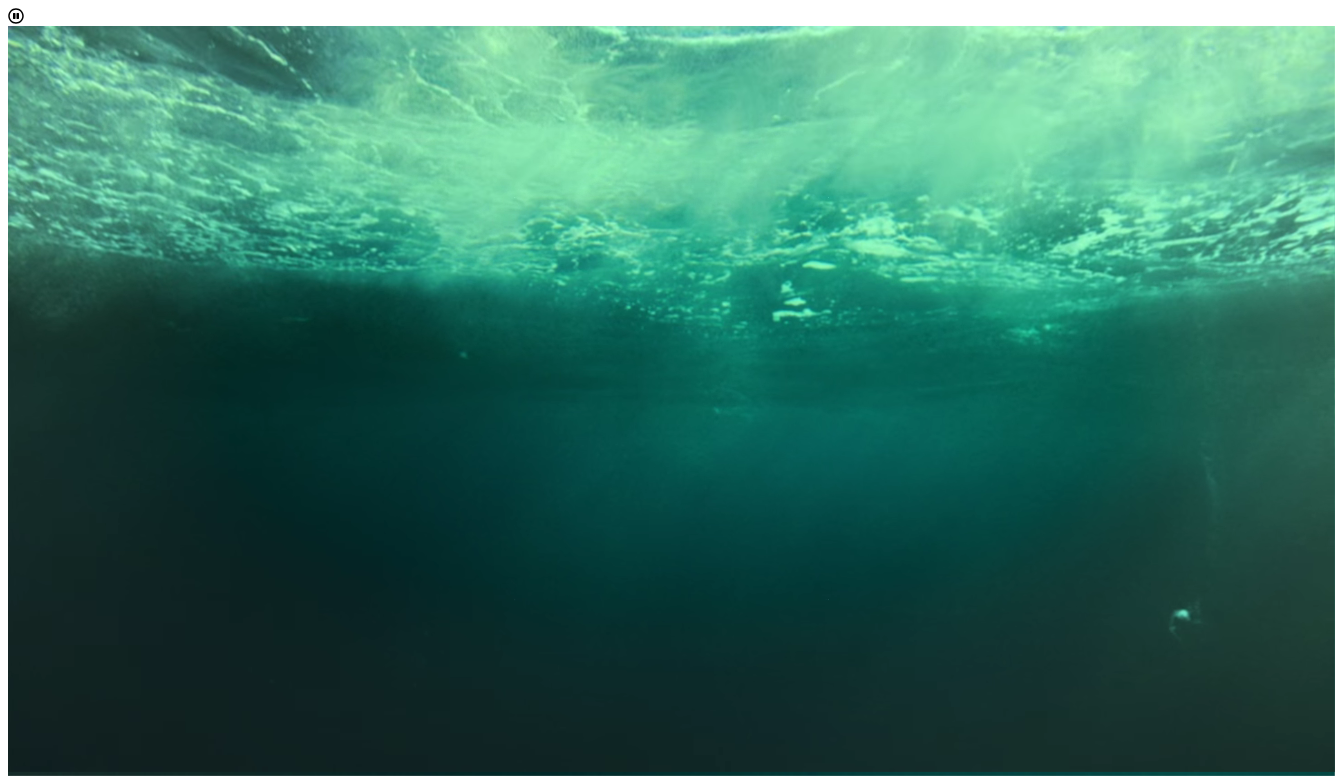 click on "Finish" at bounding box center [111, 2704] 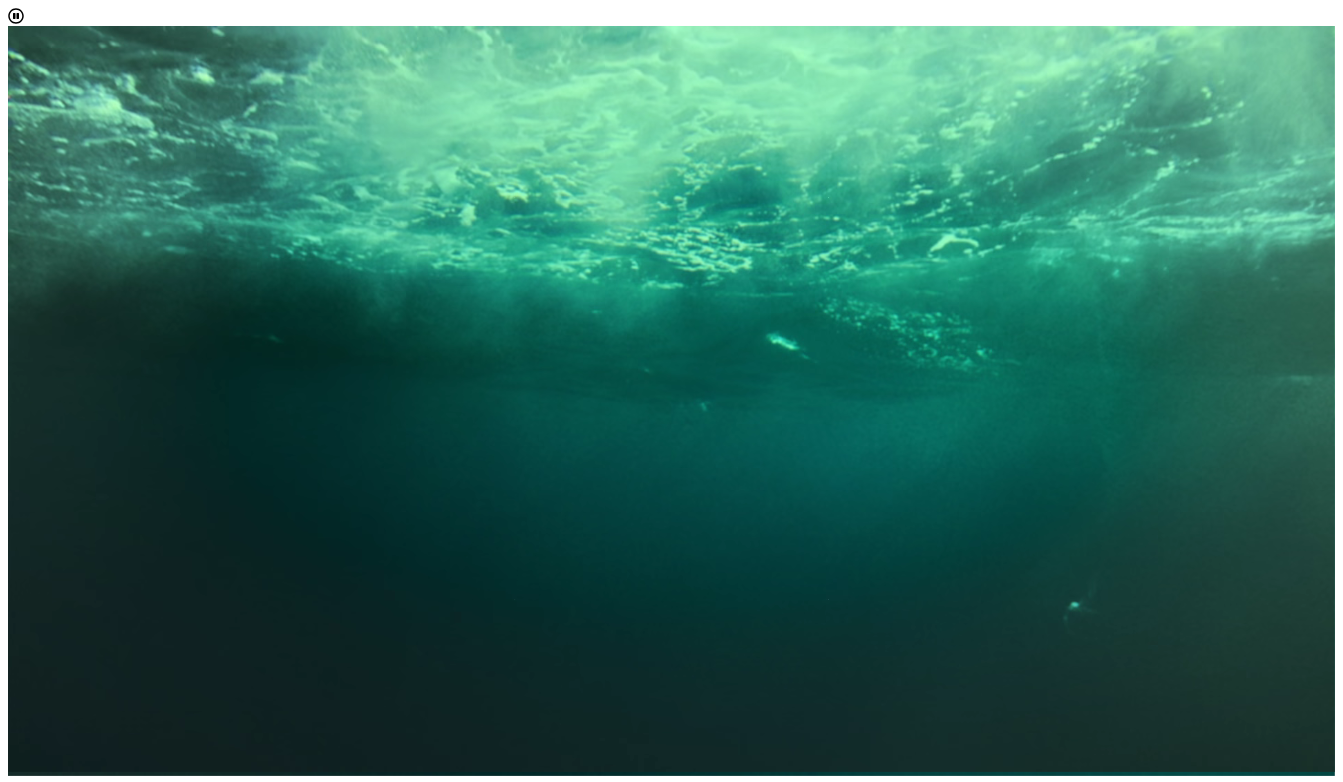 click on "Start again" at bounding box center (67, 1116) 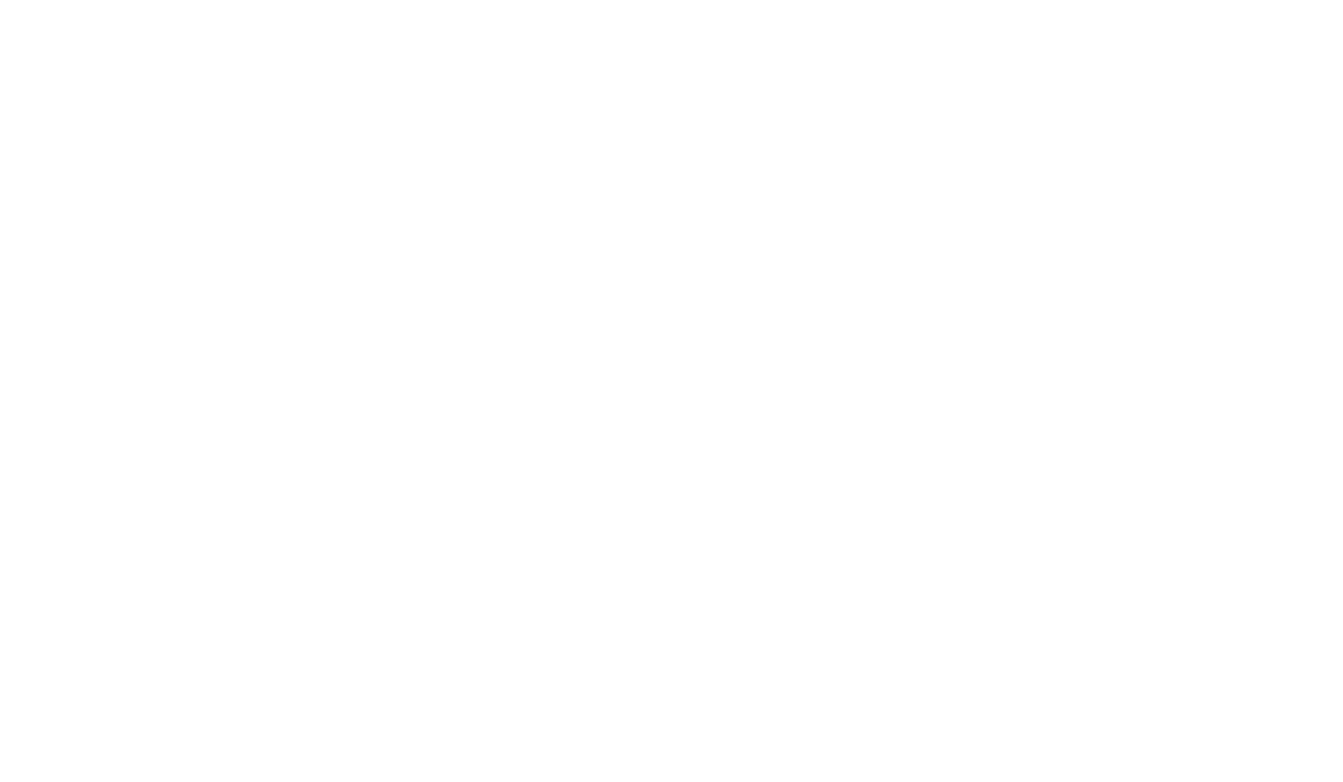 scroll, scrollTop: 0, scrollLeft: 0, axis: both 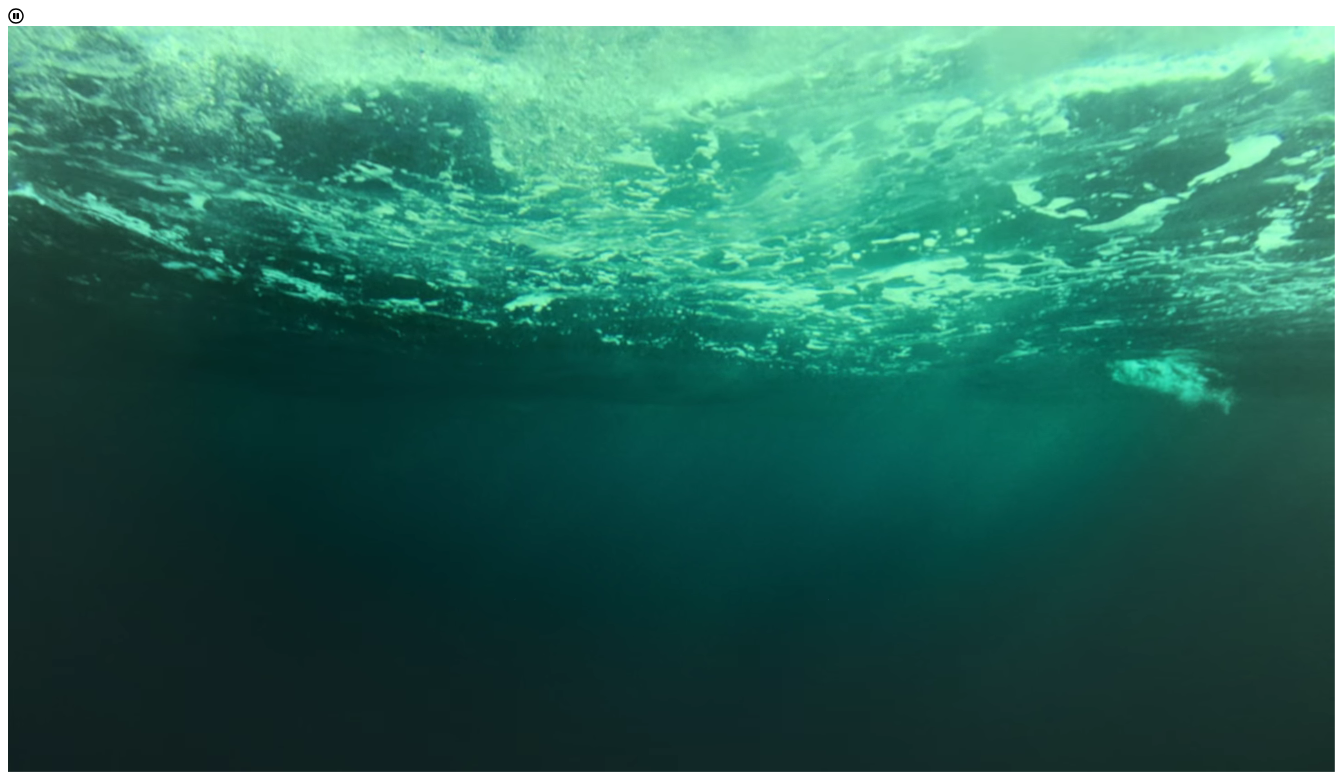 click on "Accept & Continue" at bounding box center (273, 1949) 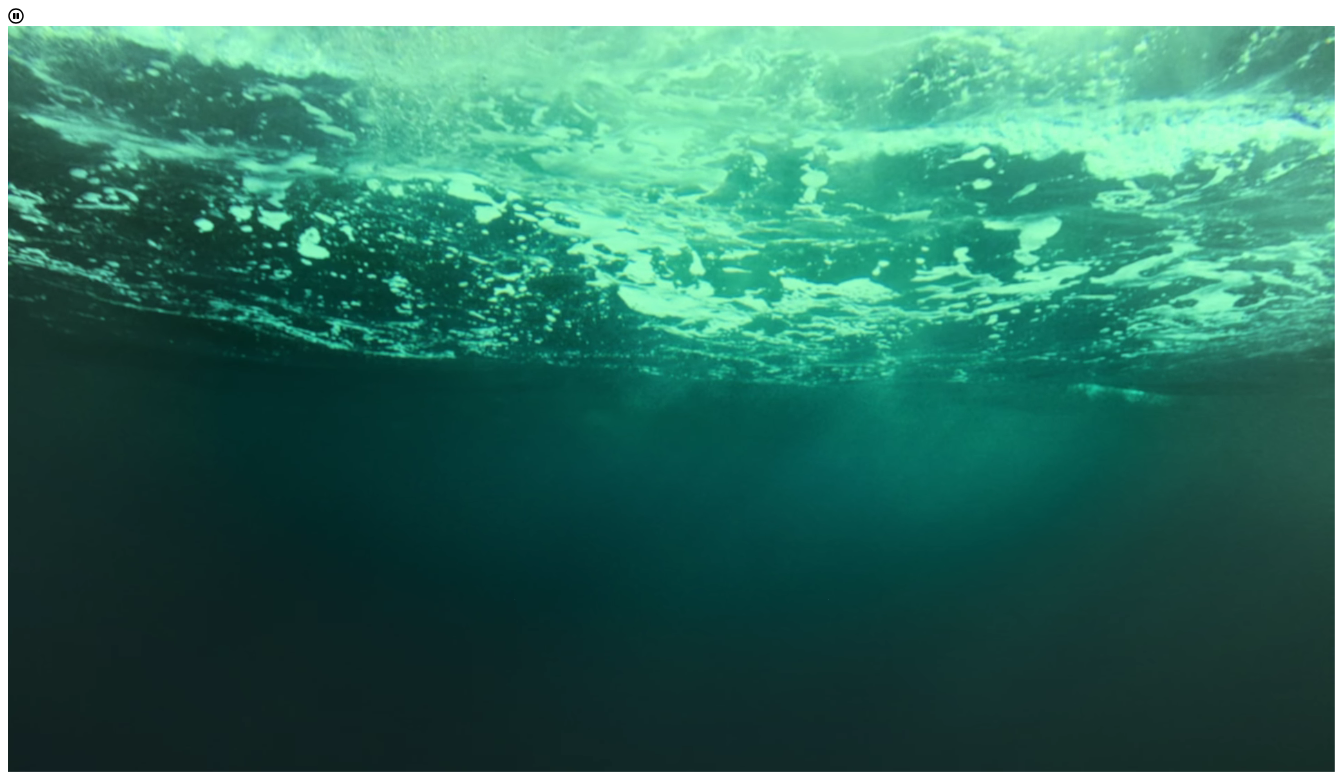 click on "Choose one" at bounding box center [45, 1231] 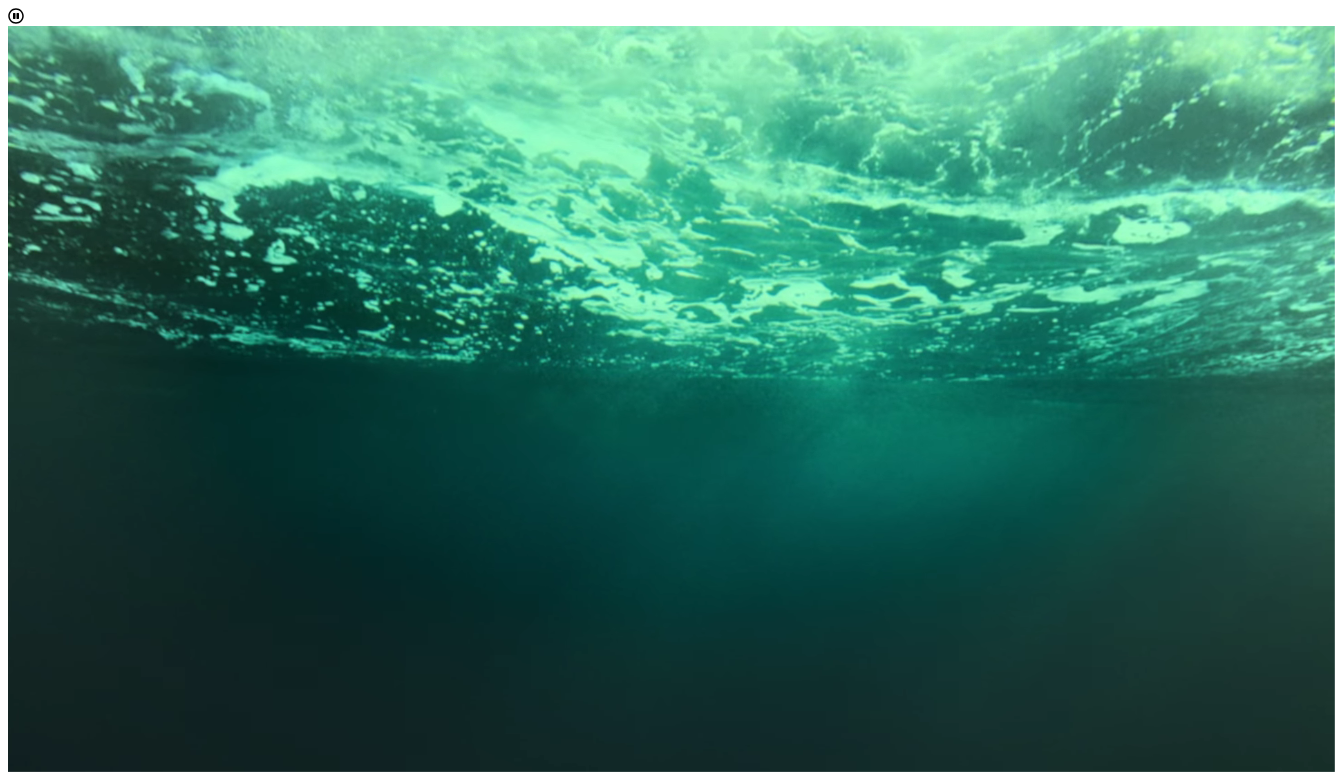 scroll, scrollTop: 10, scrollLeft: 89, axis: both 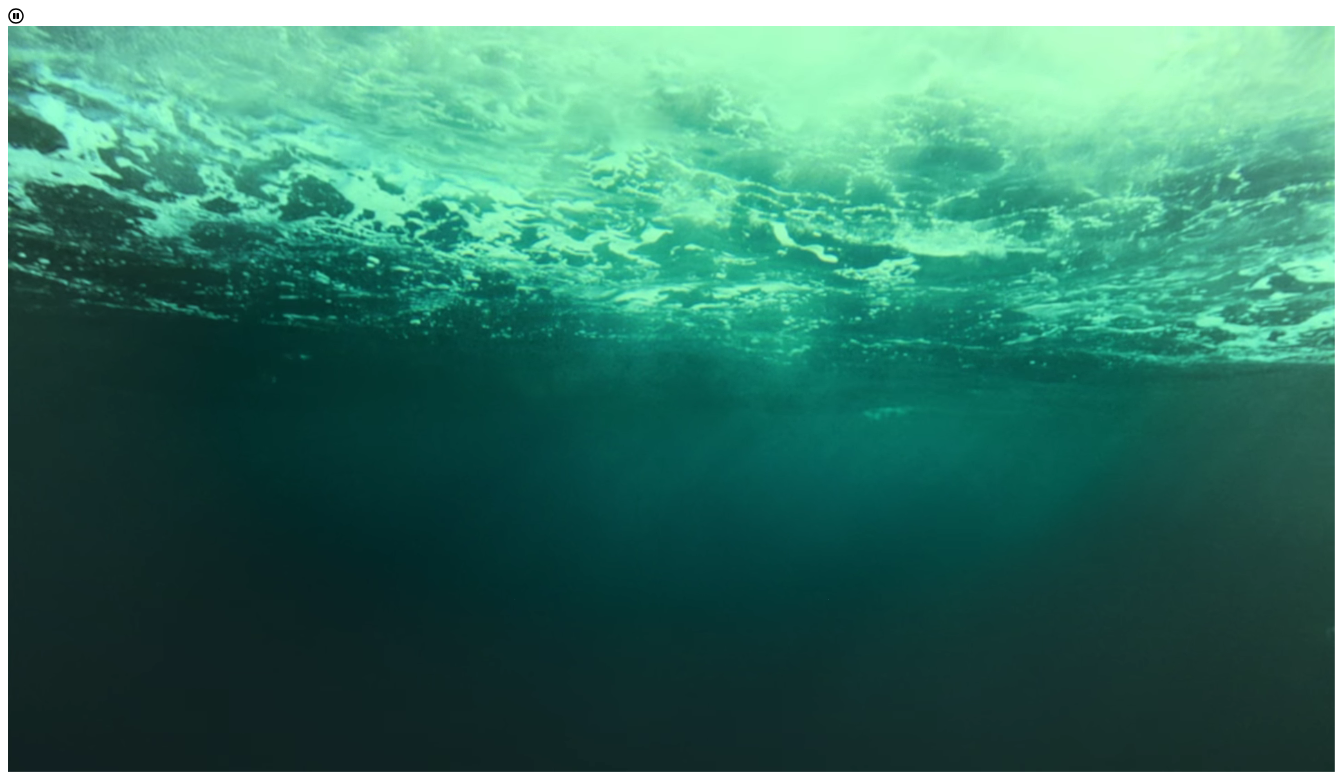 click on "Current Student" at bounding box center [691, 1266] 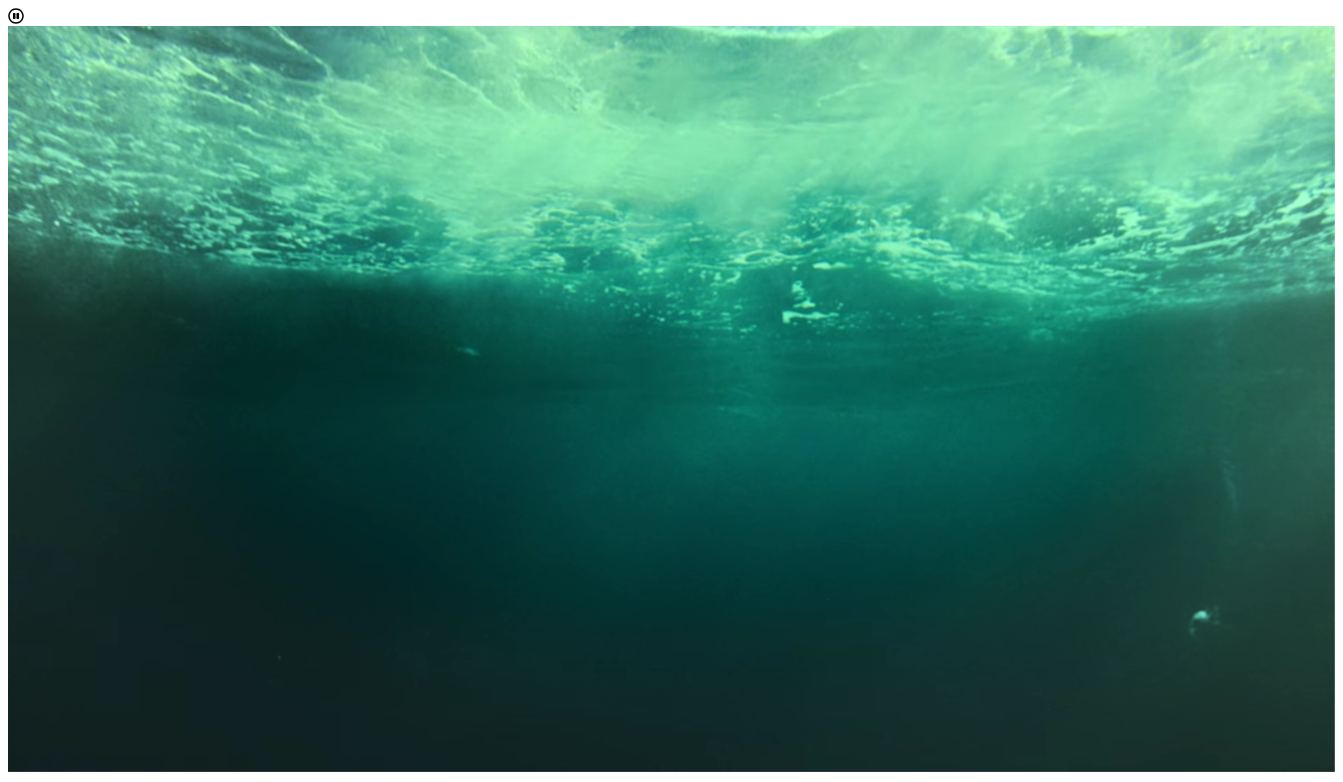 click on "2025-26" at bounding box center (34, 1325) 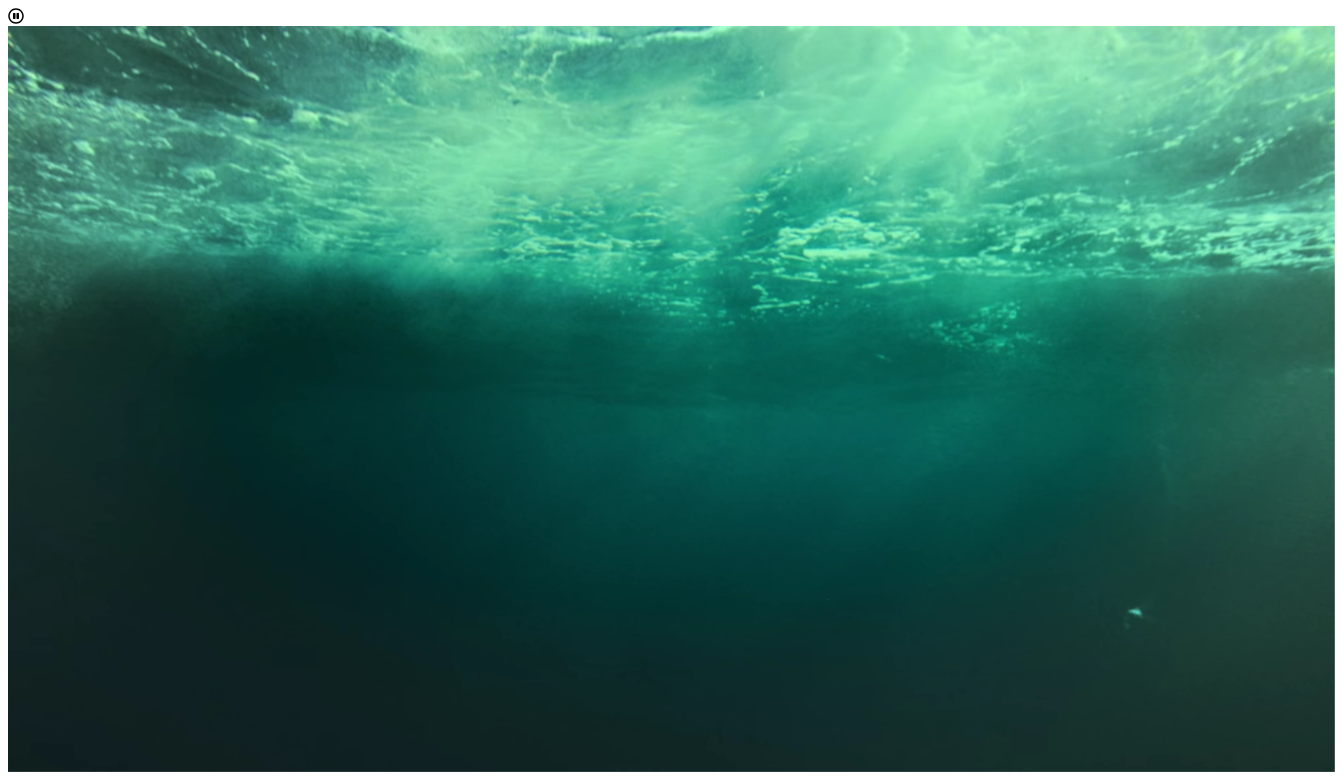 scroll, scrollTop: 10, scrollLeft: 89, axis: both 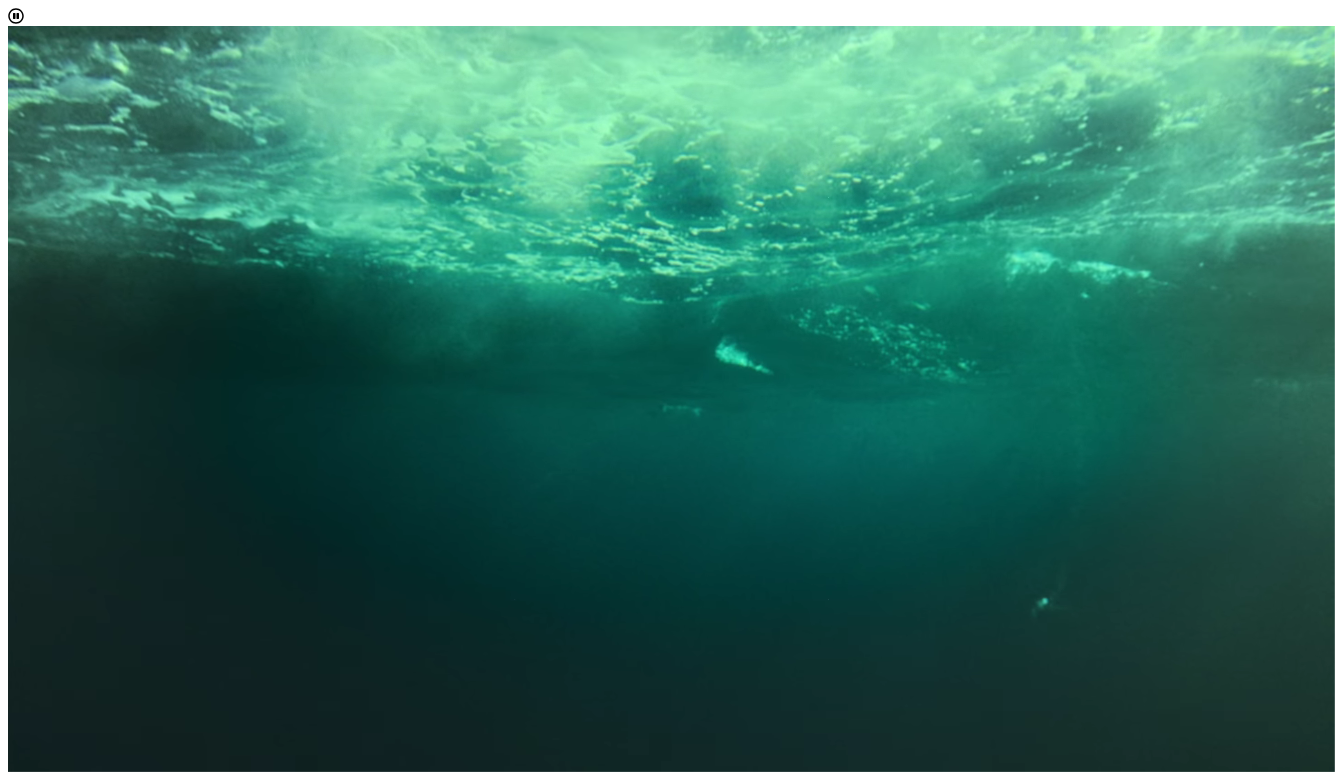 click on "2023-24" at bounding box center (691, 1396) 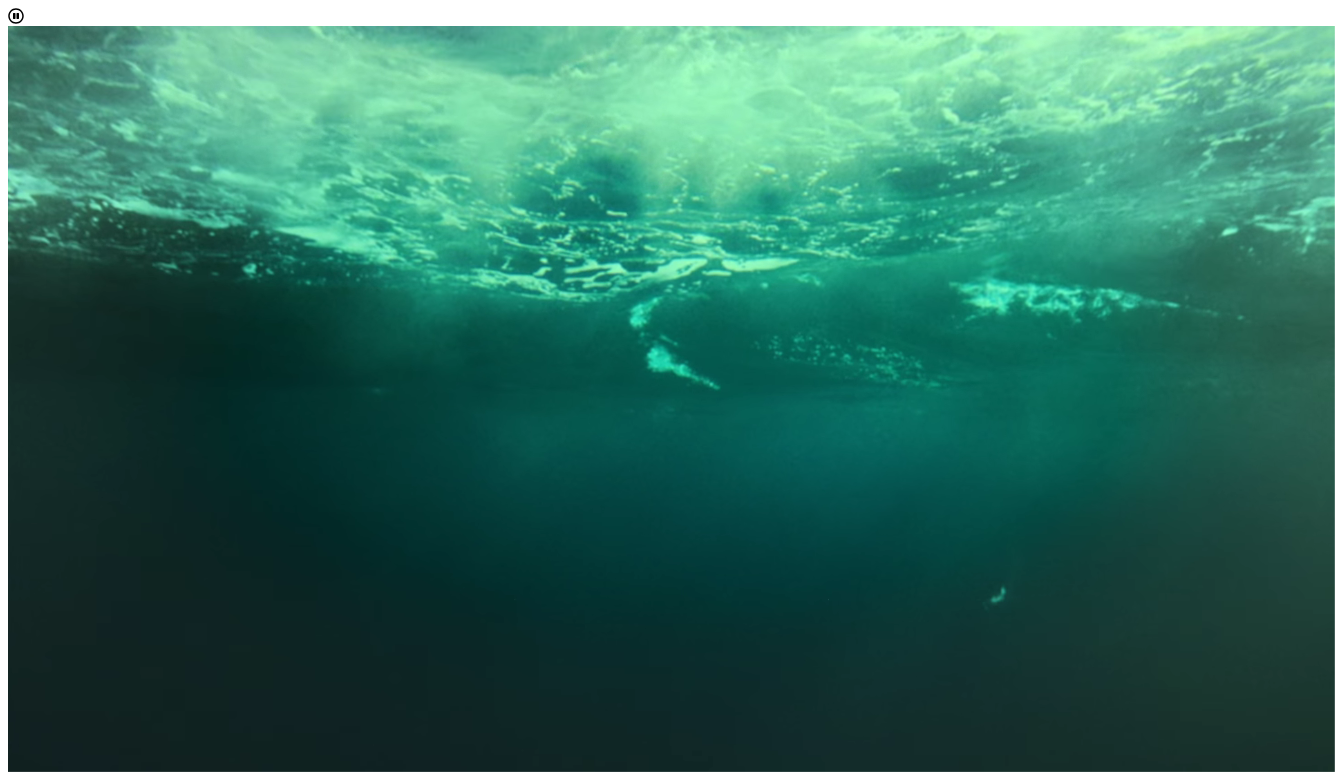 scroll, scrollTop: 234, scrollLeft: 0, axis: vertical 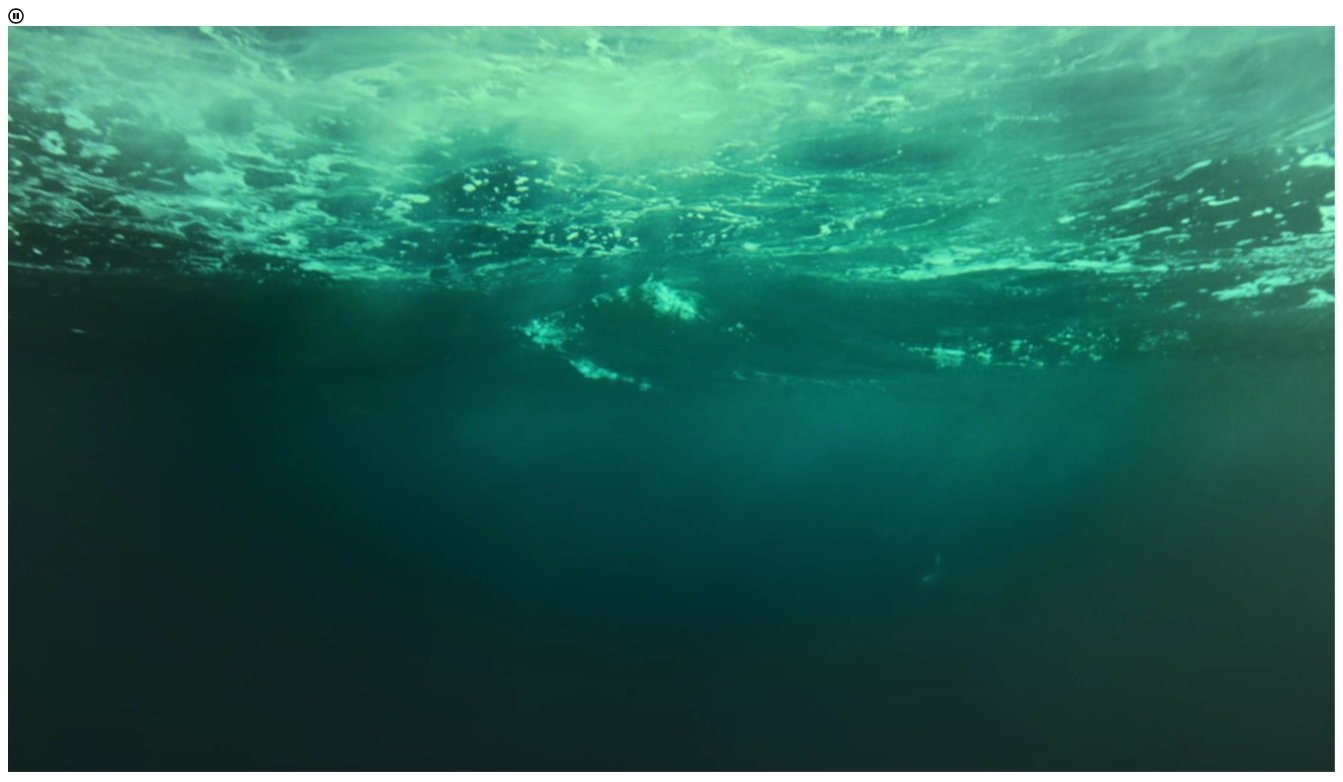 click on "Choose up to two" at bounding box center [64, 1386] 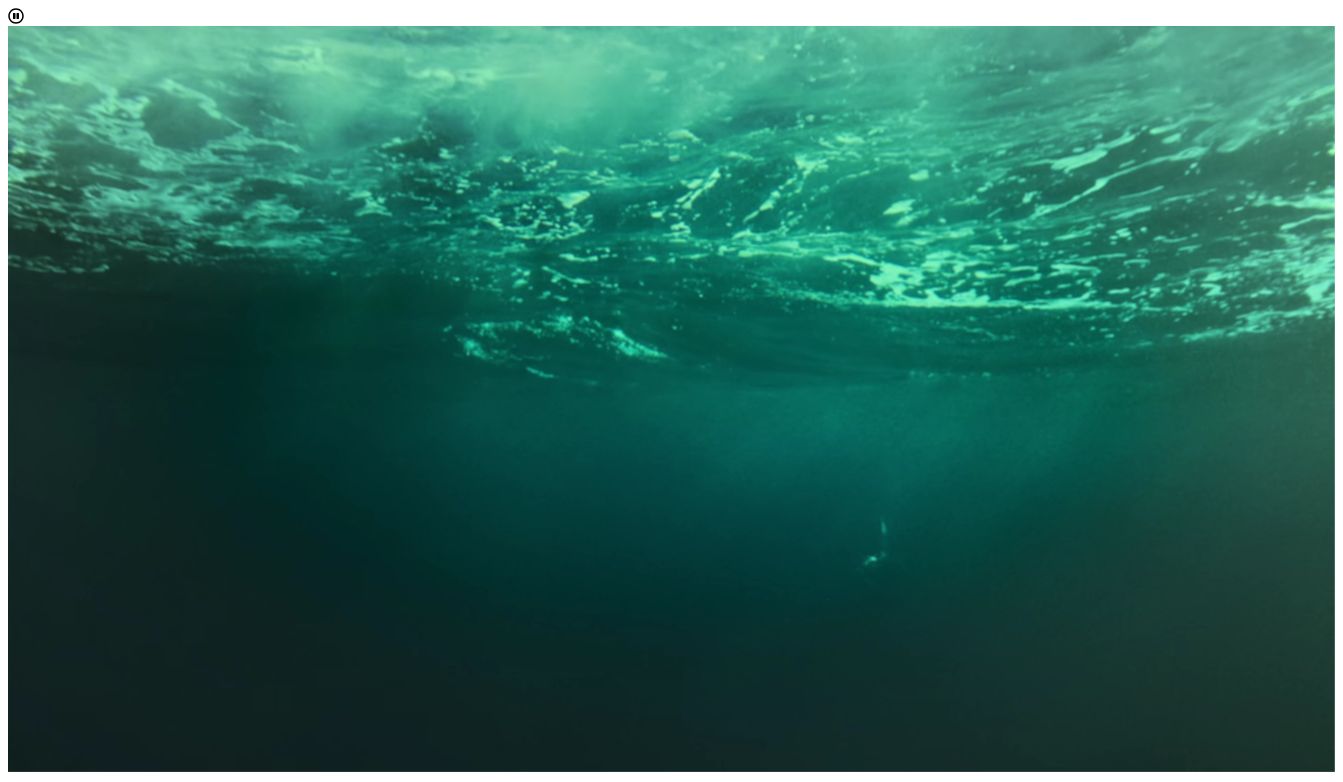 scroll, scrollTop: 10, scrollLeft: 89, axis: both 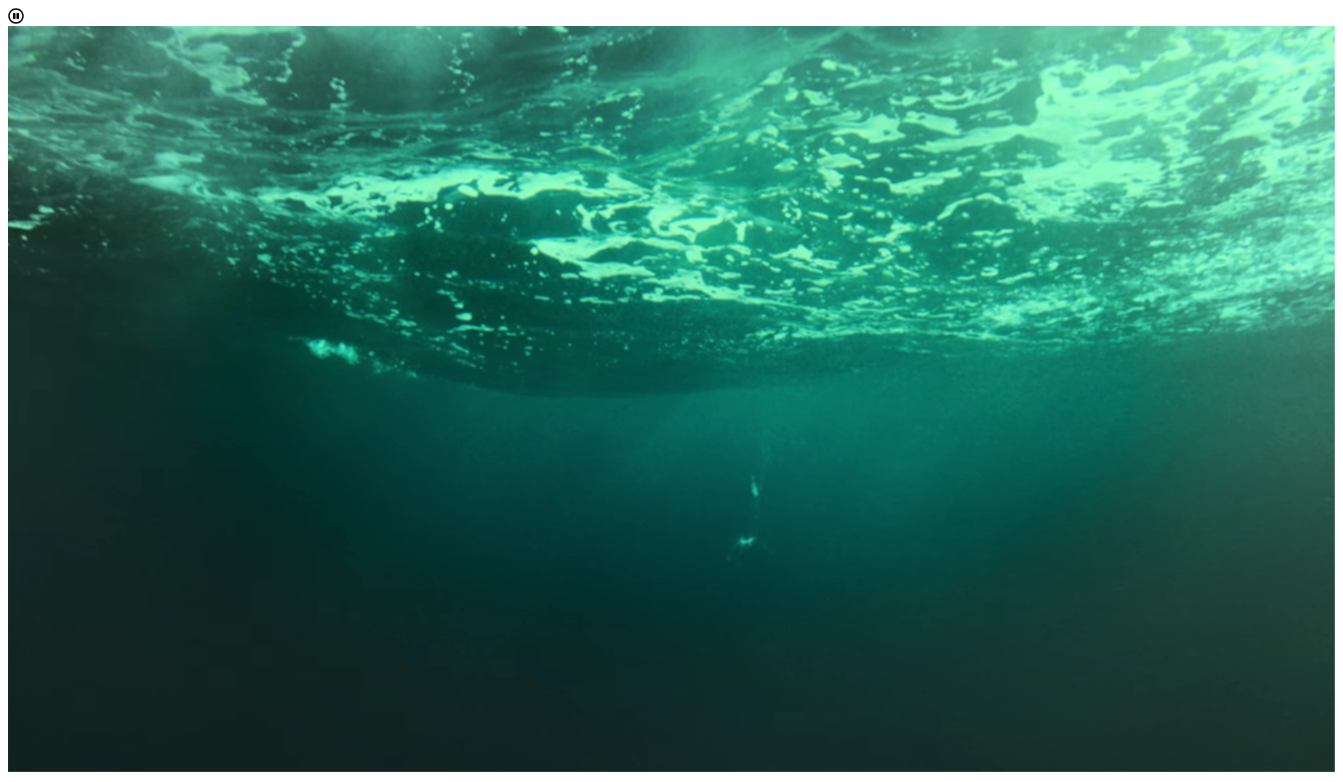 click on "Business or Aviation" at bounding box center (691, 1478) 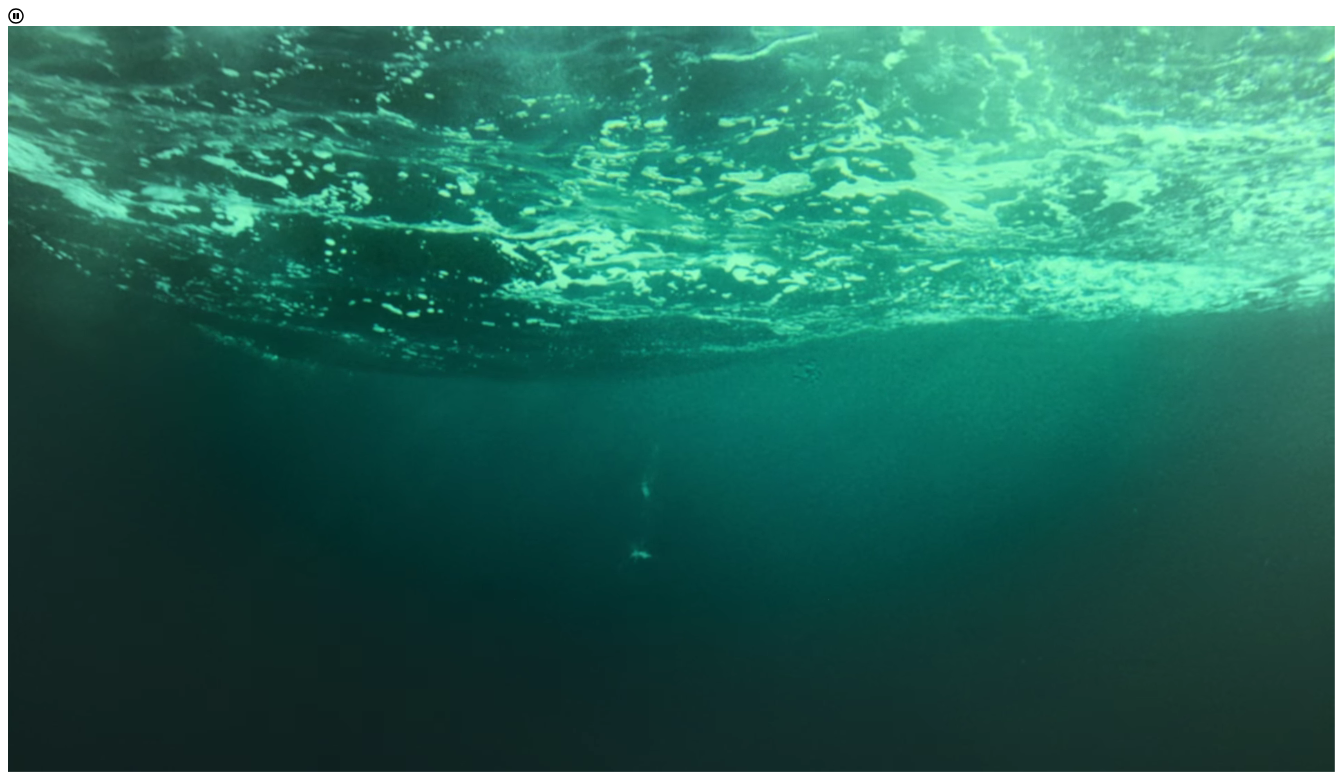 click on "Next" at bounding box center (671, 1657) 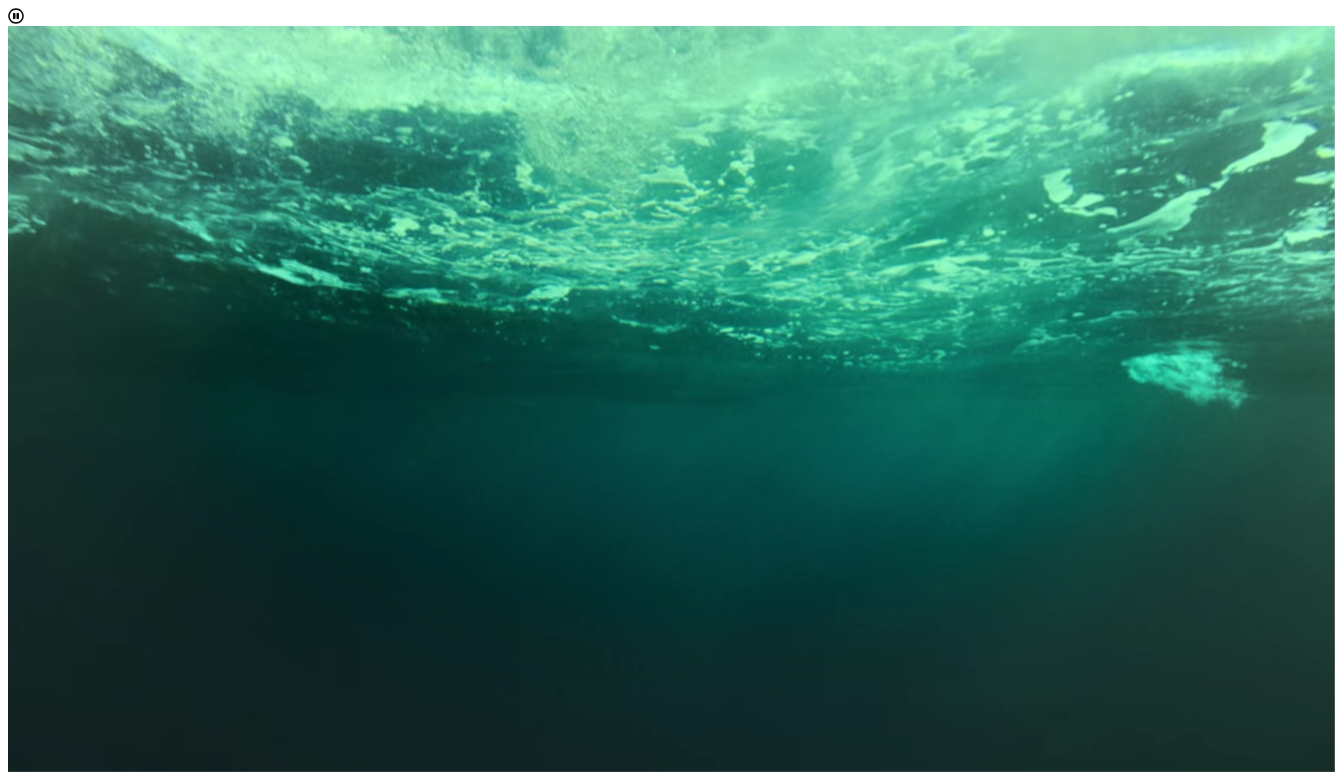 click on "Welcome to the POD s  app  Jacksonville University offers you the freedom to pursue your passions and the flexibility to customize your education. Use this app as inspiration to create your unique degree program by pairing one or more majors and/or minors to discover your academic and future career pathways. Start by selecting your status. Then, select up to two Areas of Interest and provide your email before clicking the Next button to continue.  Select Your Status Choose one Current Student Current Student  Select Catalog Year  2023-24 2023-24 Select Your Area(s) of Interest  ⋆ Business or Aviation ⋆  Maximum 2 selections are allowed  Enter your email below to receive a summary of the POD that you create.  Next" at bounding box center [671, 1280] 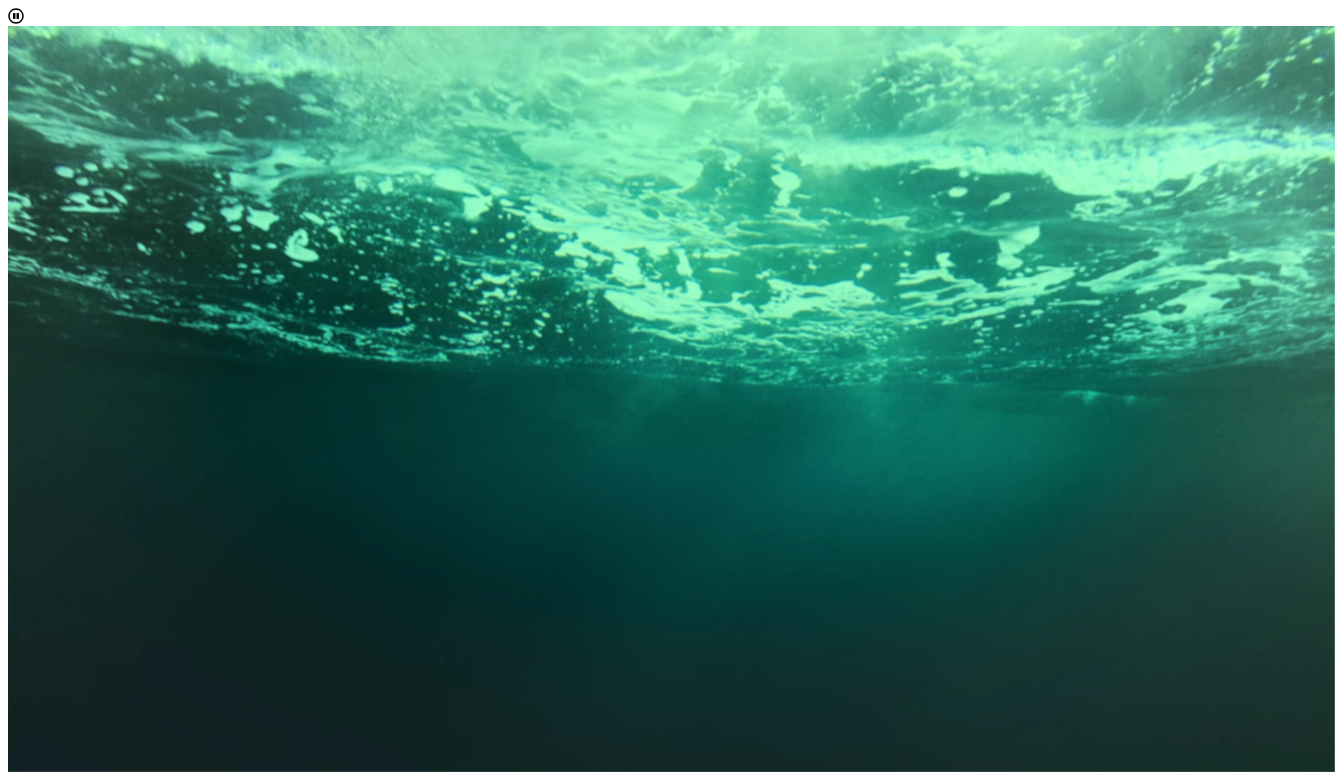 click on "Next" at bounding box center (40, 1500) 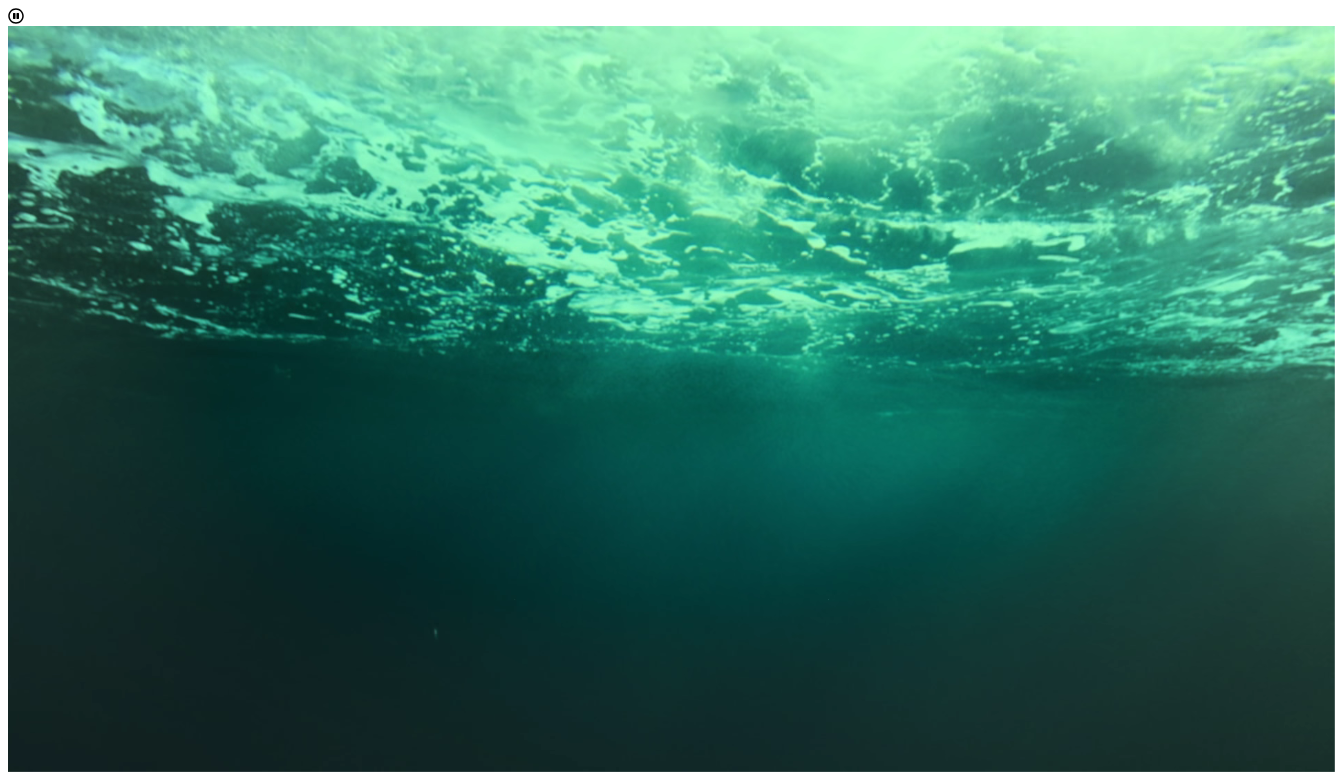 click on "Choose one or more" at bounding box center [72, 1230] 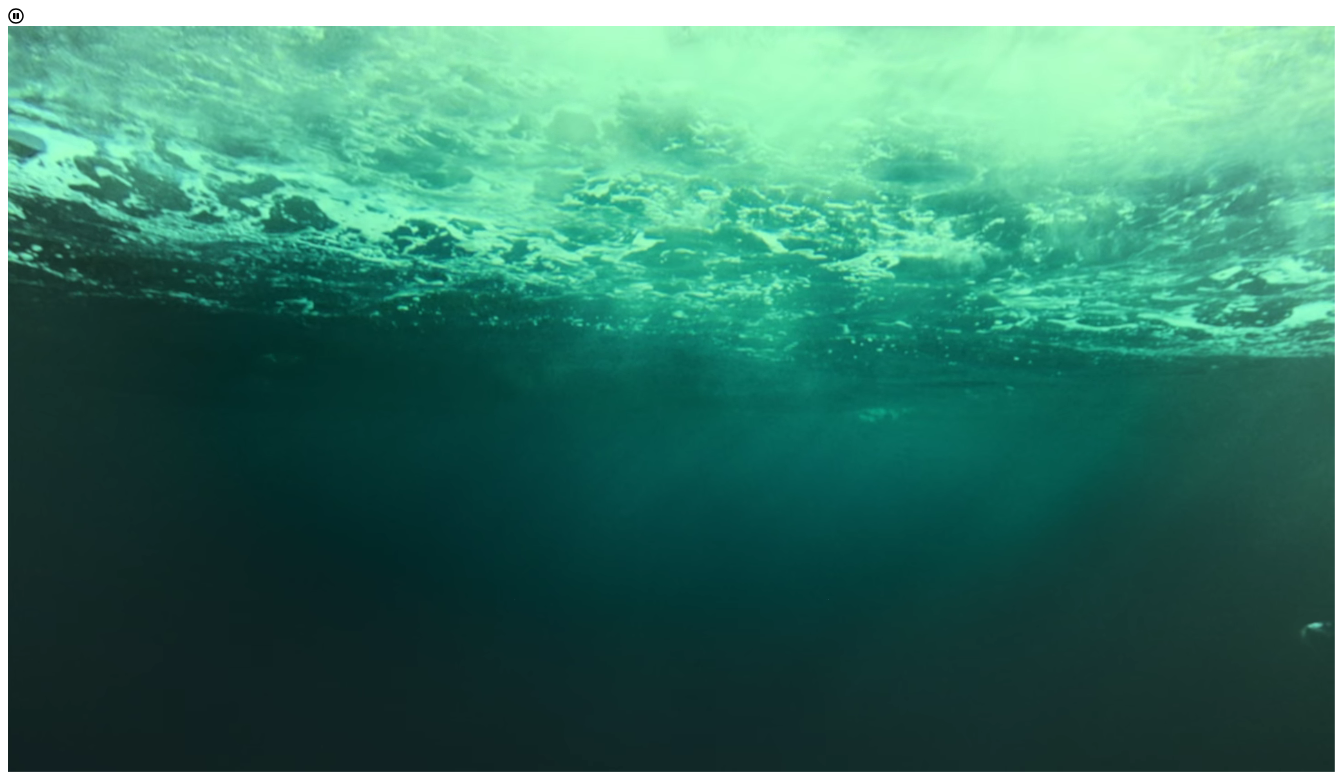 scroll, scrollTop: 10, scrollLeft: 89, axis: both 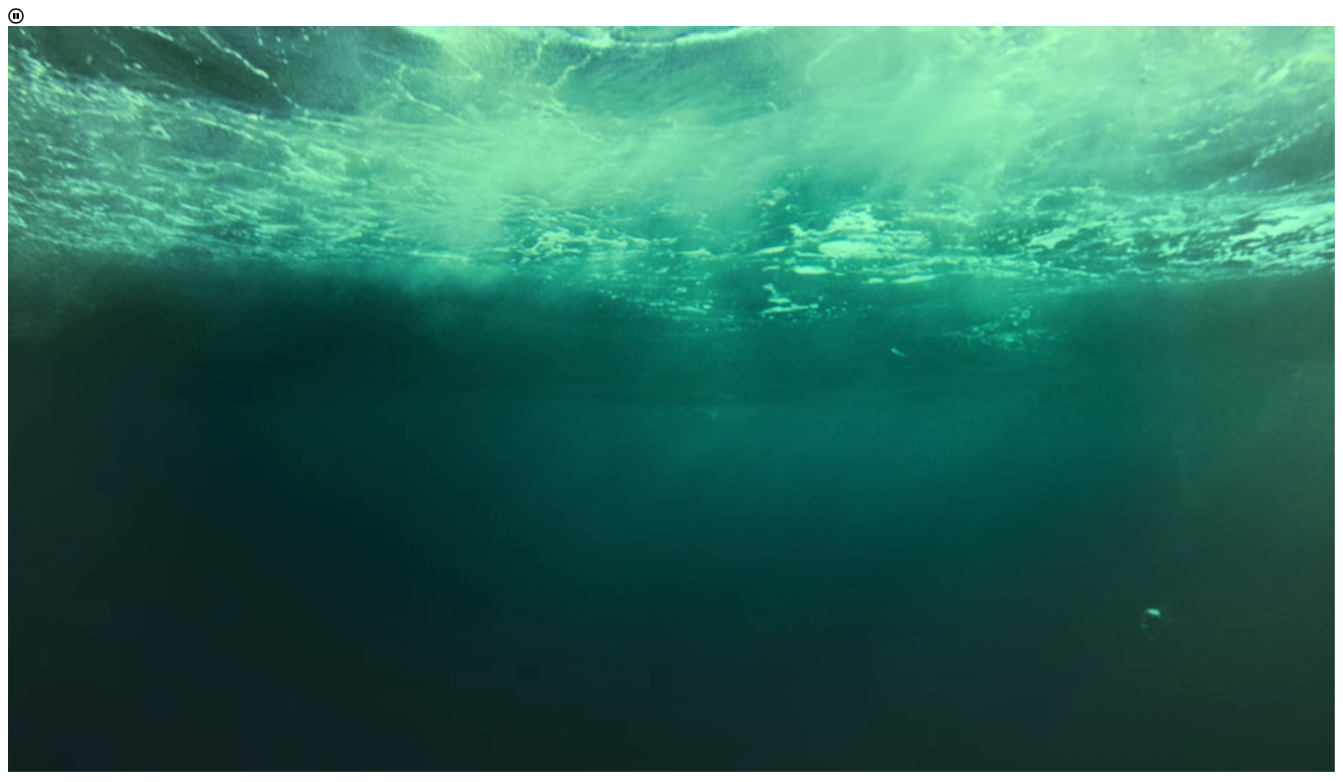 click on "Finance" at bounding box center (691, 1396) 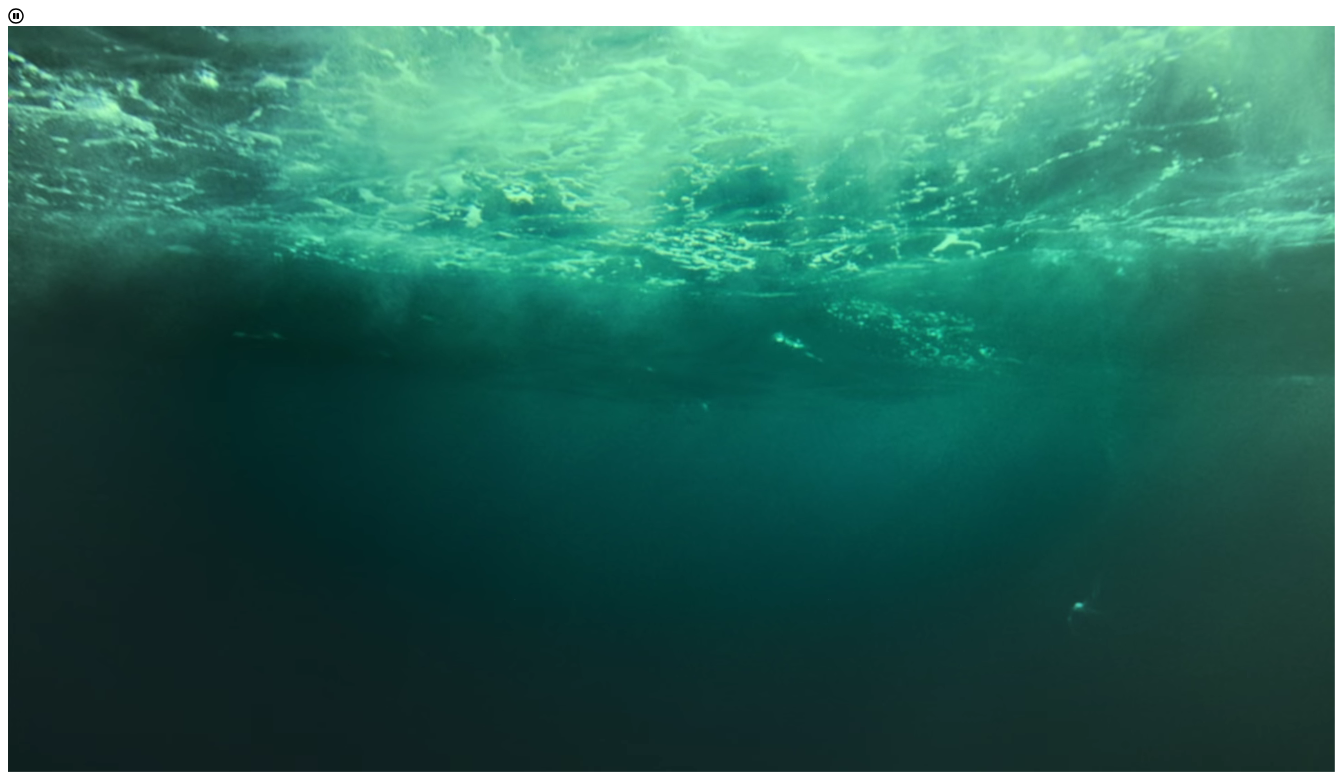 click on "Back  next" at bounding box center [671, 1632] 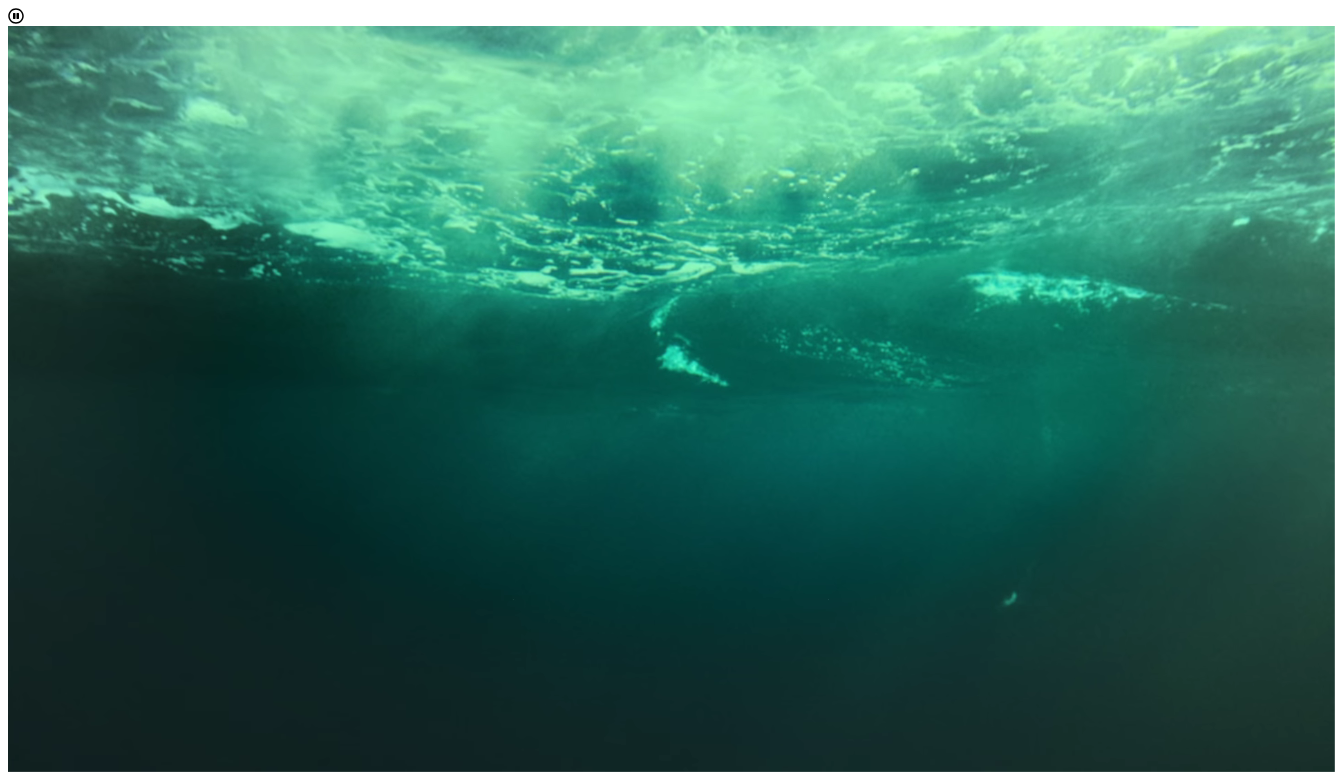 click on "Choose here" at bounding box center (48, 1341) 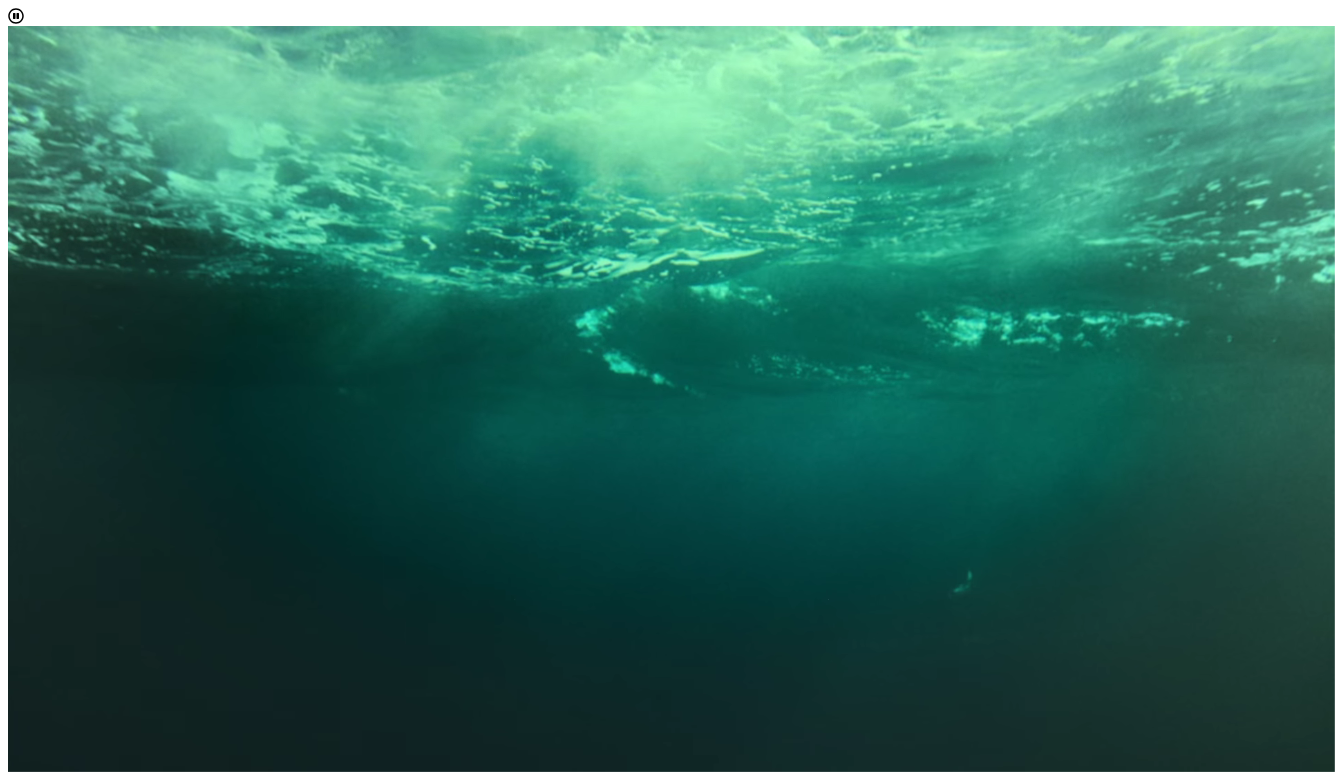 scroll, scrollTop: 10, scrollLeft: 89, axis: both 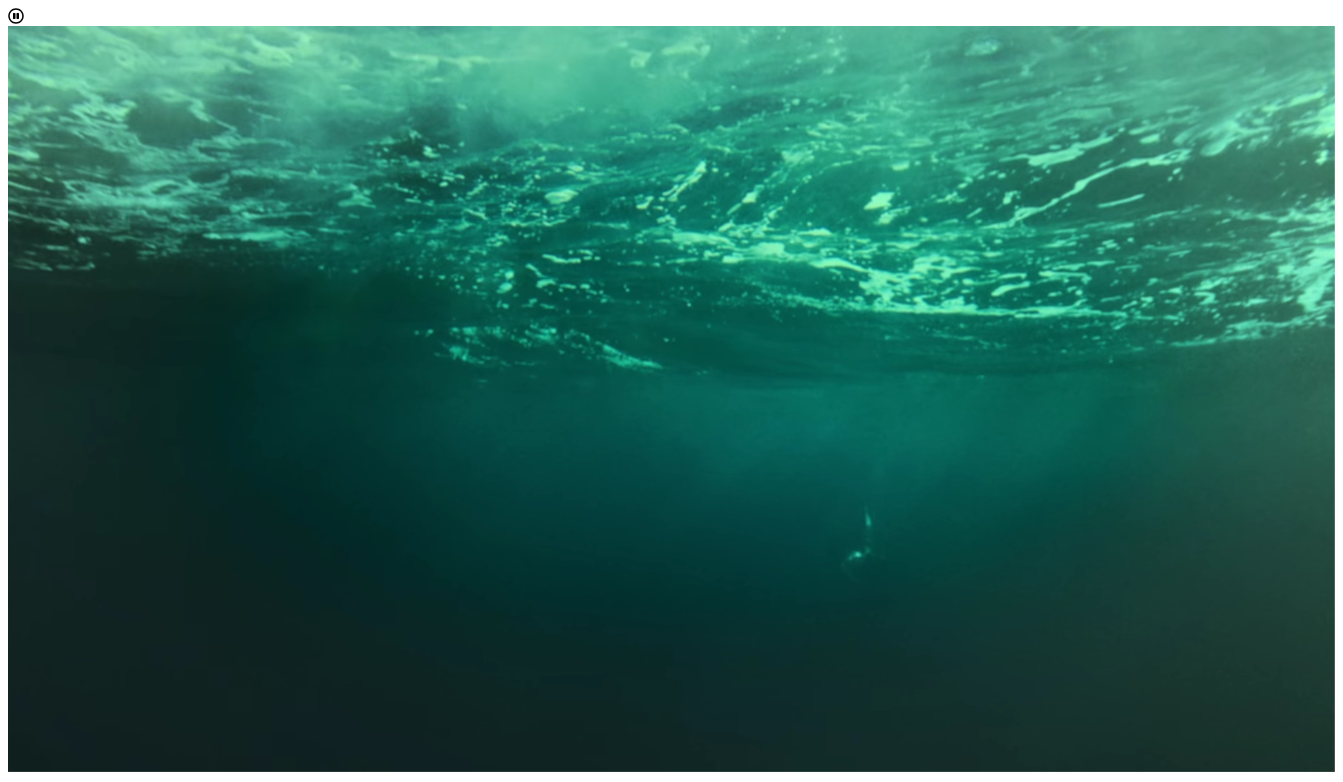 click on "Accounting" at bounding box center [691, 1417] 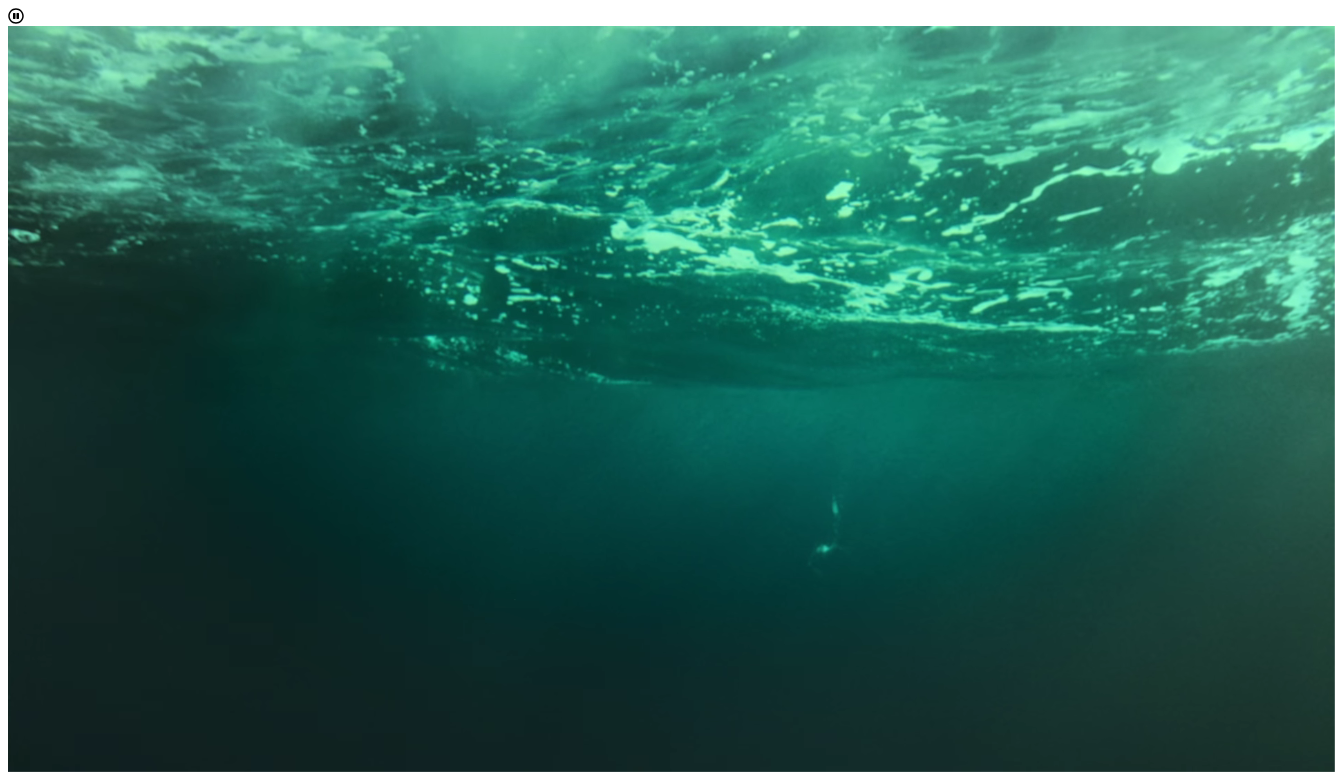 scroll, scrollTop: 89, scrollLeft: 0, axis: vertical 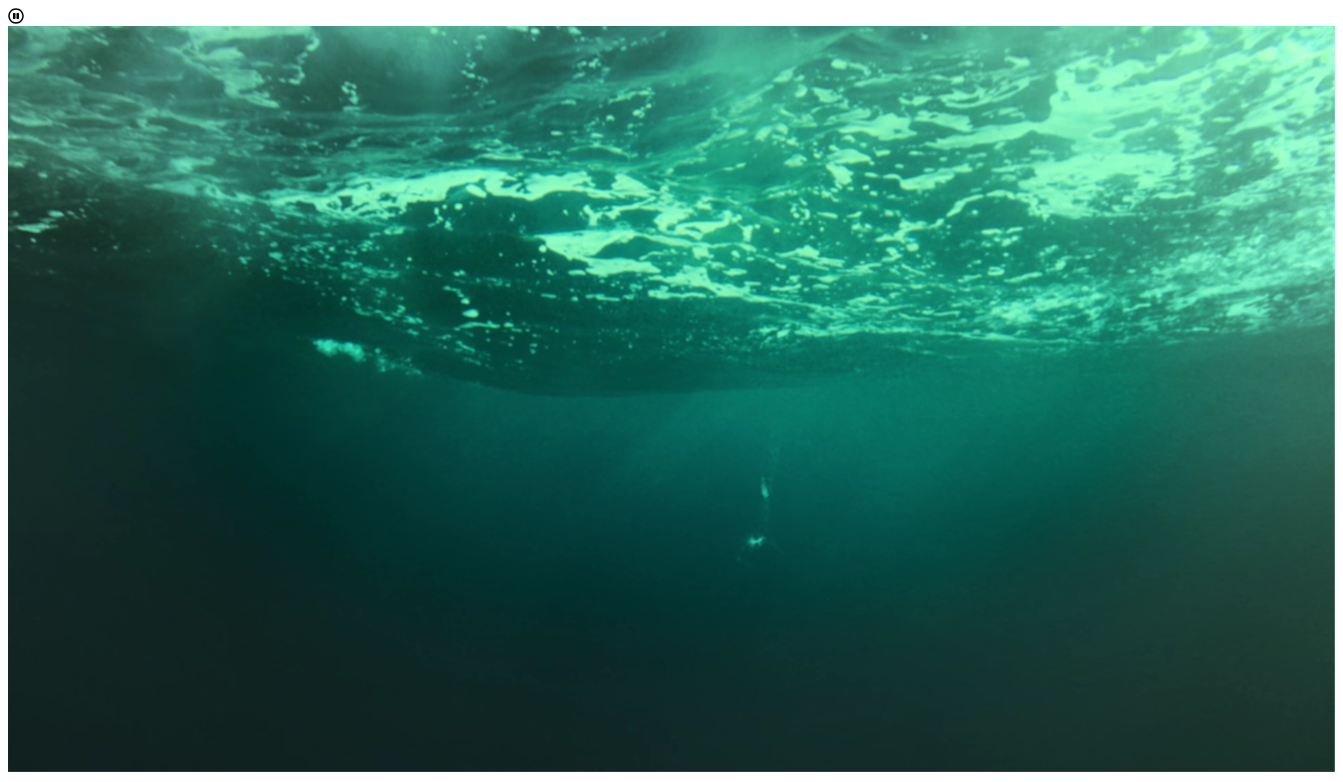 click on "Applied Economics" at bounding box center (691, 1453) 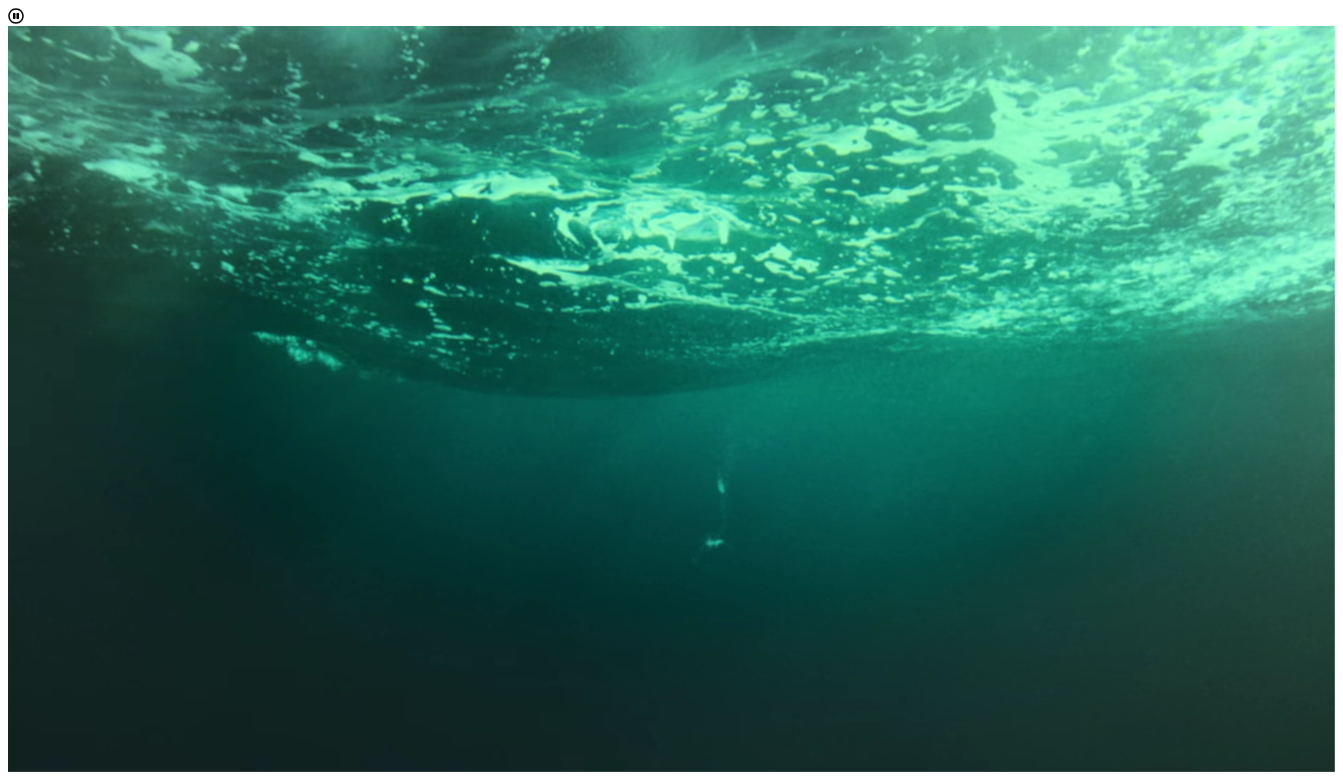 click on "Back  next" at bounding box center (671, 1632) 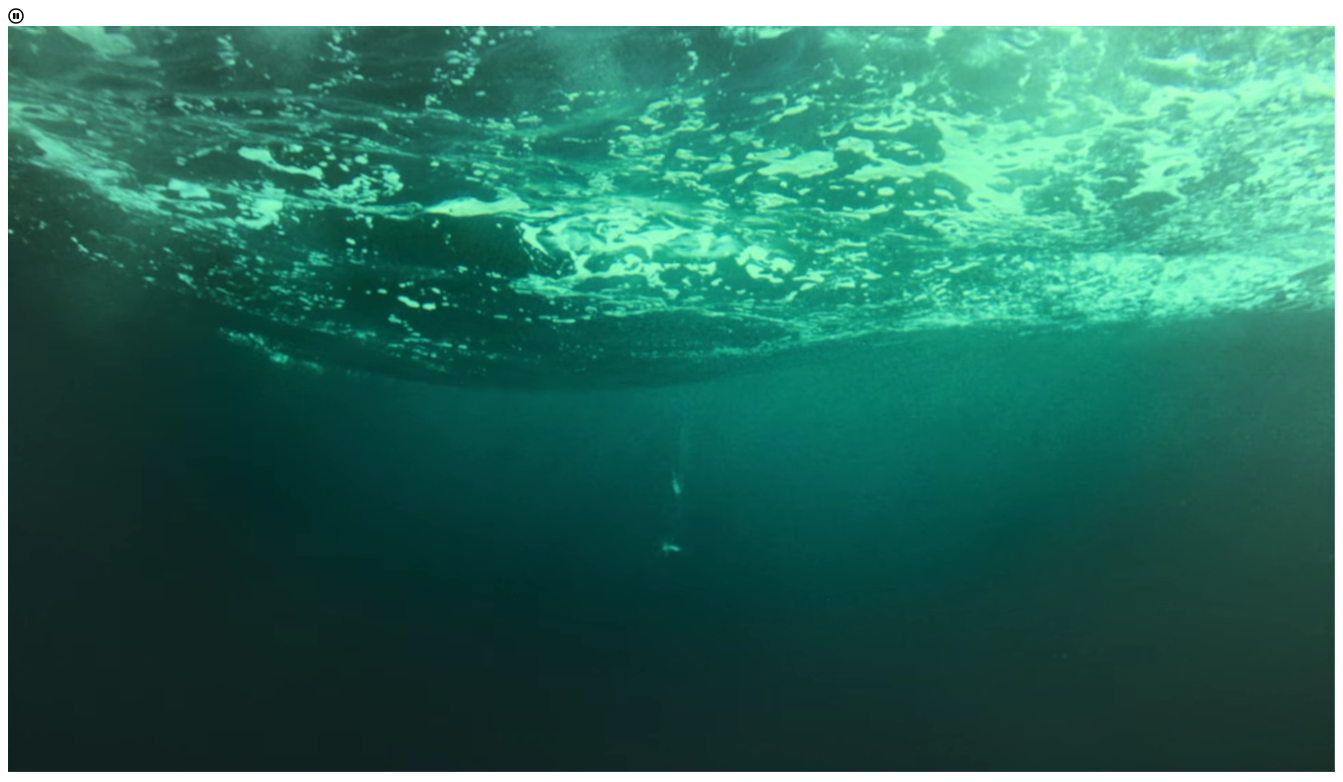 scroll, scrollTop: 266, scrollLeft: 0, axis: vertical 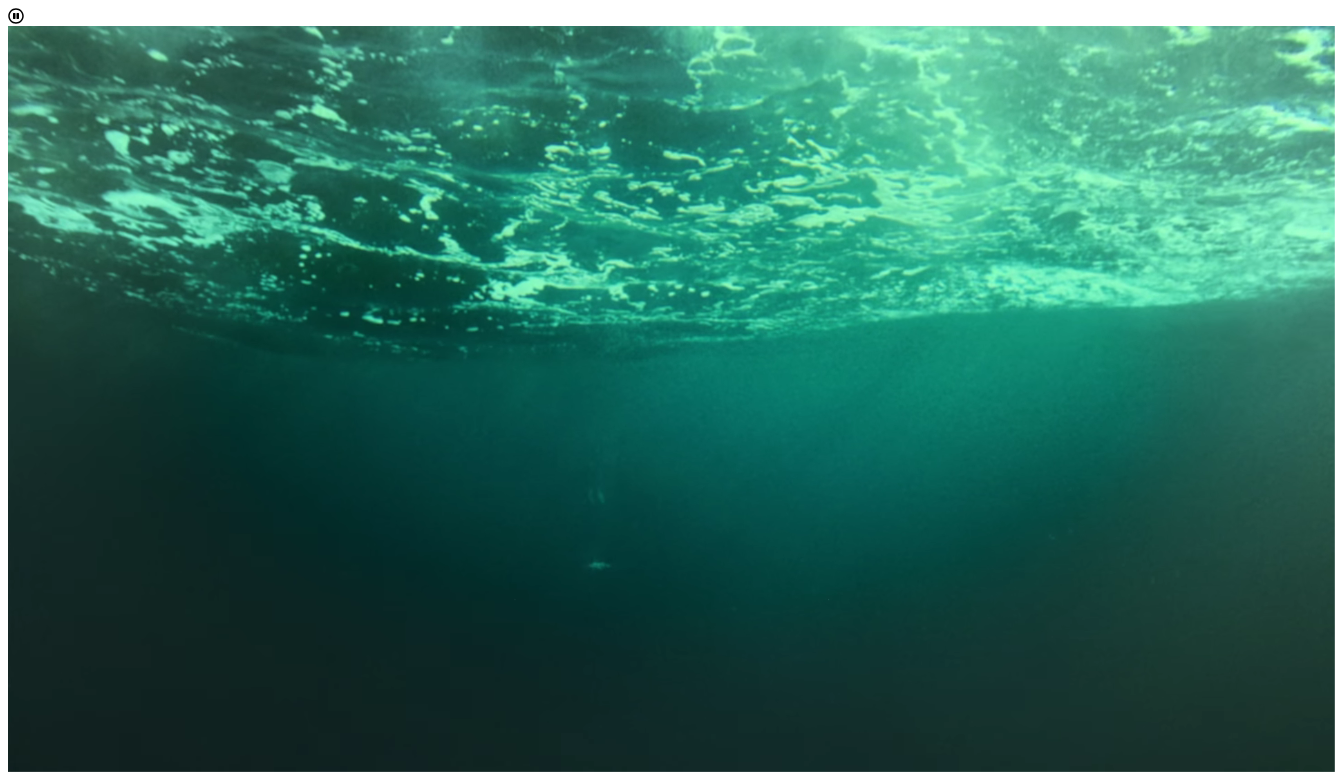 click on "Calculate credit hours" at bounding box center [80, 1361] 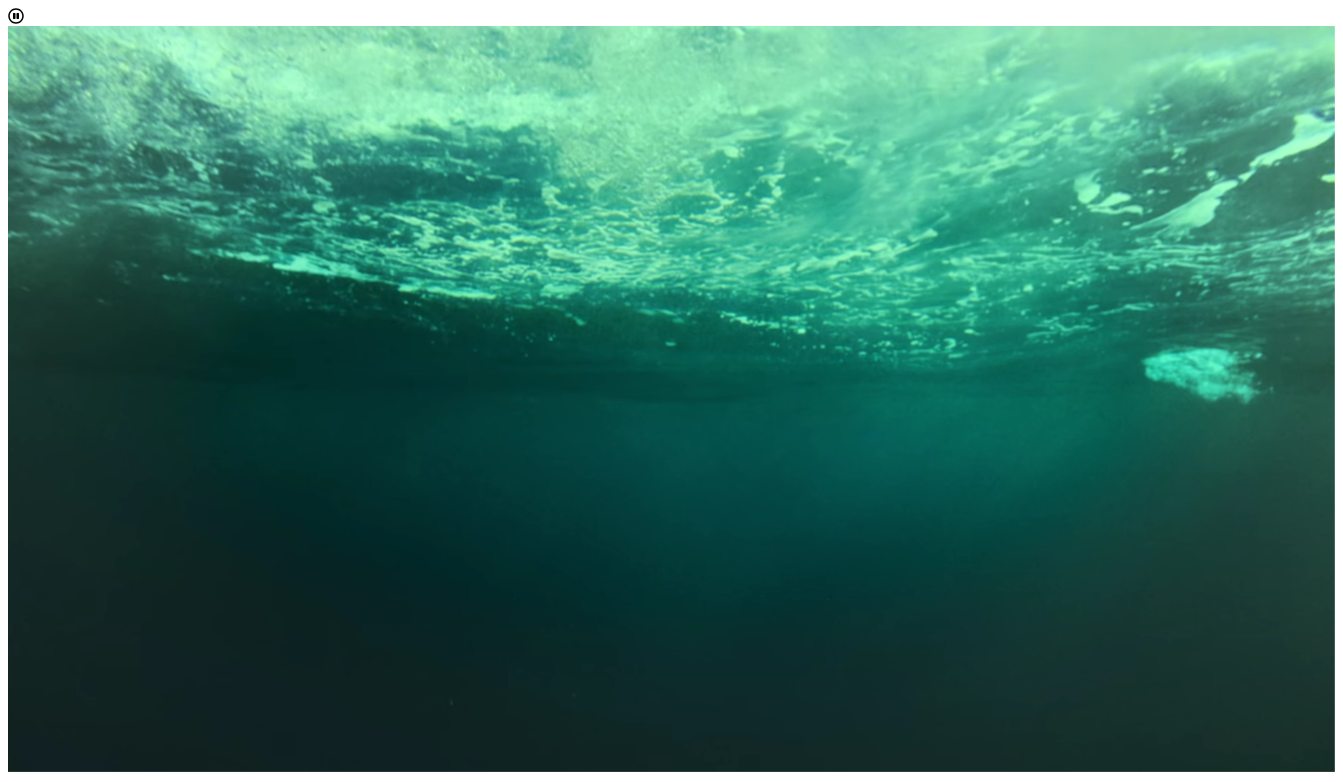 scroll, scrollTop: 217, scrollLeft: 0, axis: vertical 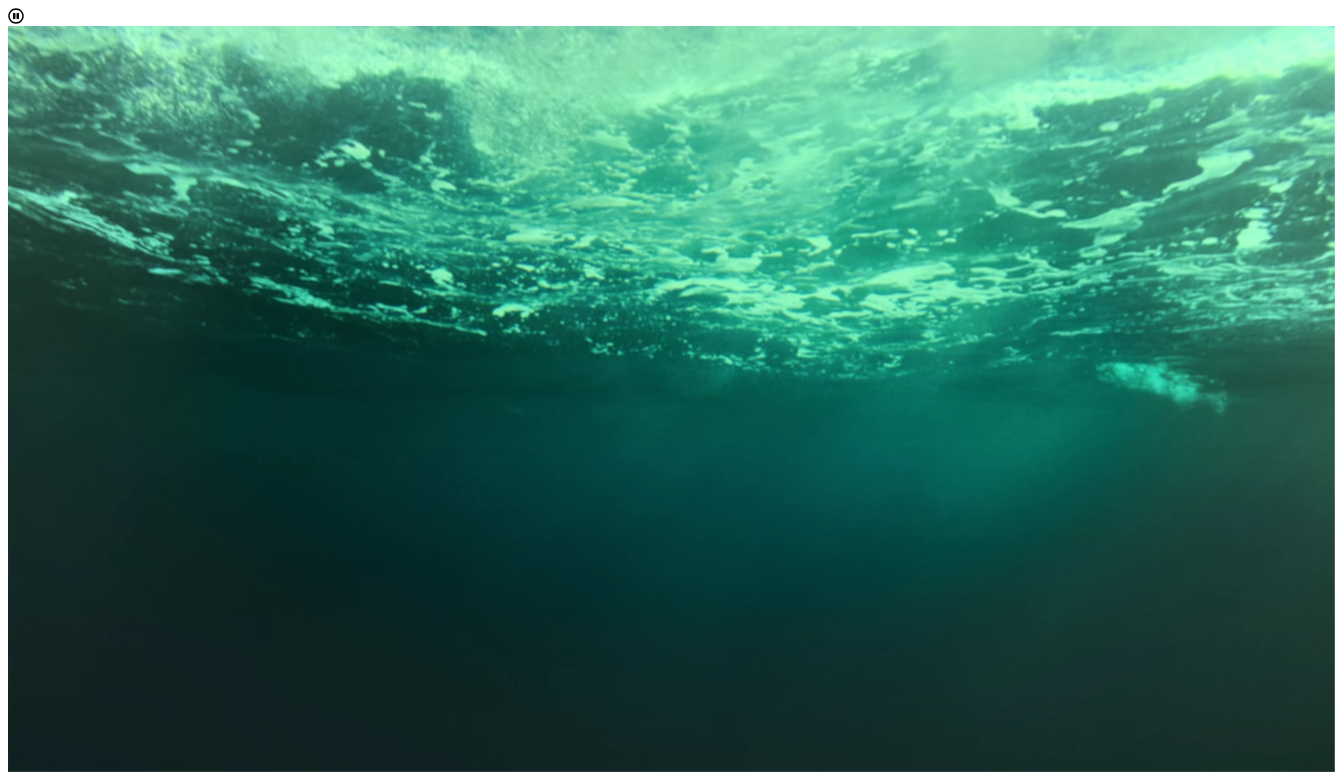 click on "next" at bounding box center (106, 1507) 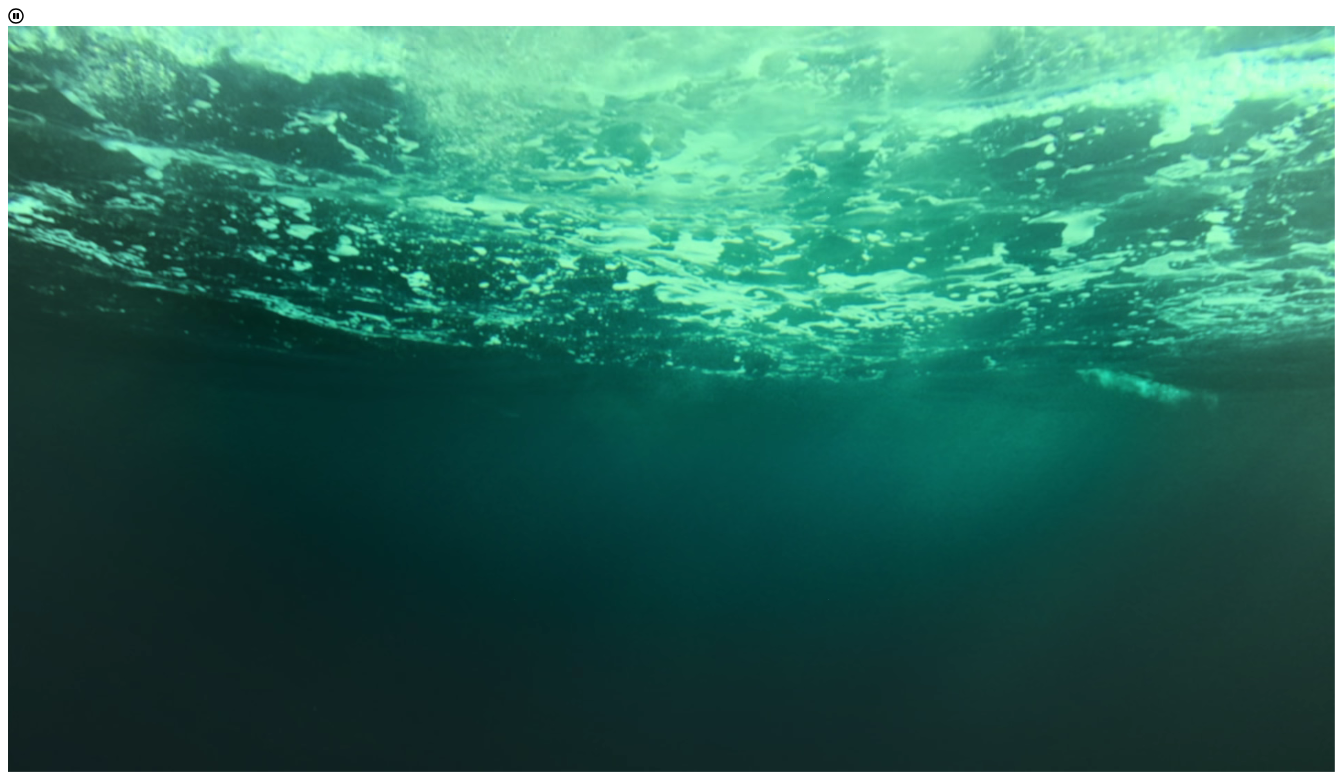 scroll, scrollTop: 417, scrollLeft: 0, axis: vertical 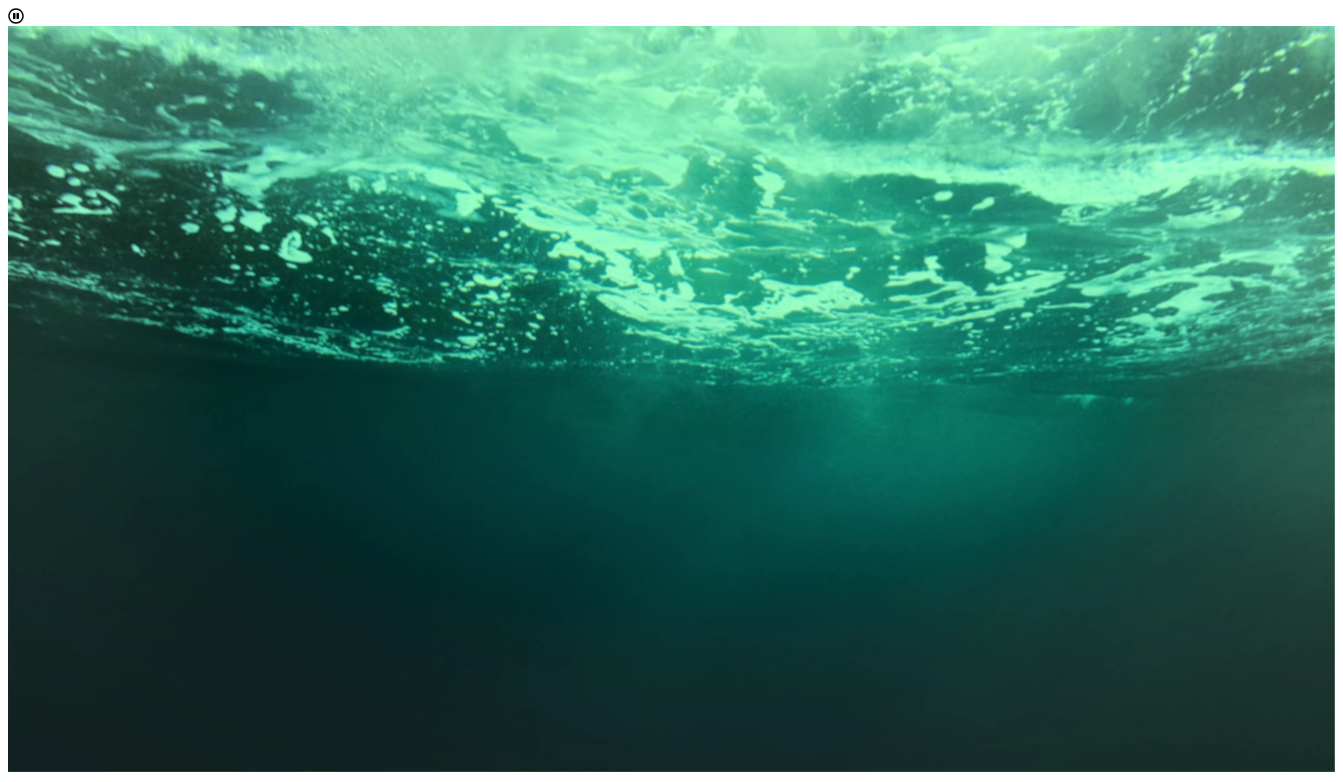 click on "next" at bounding box center [106, 2425] 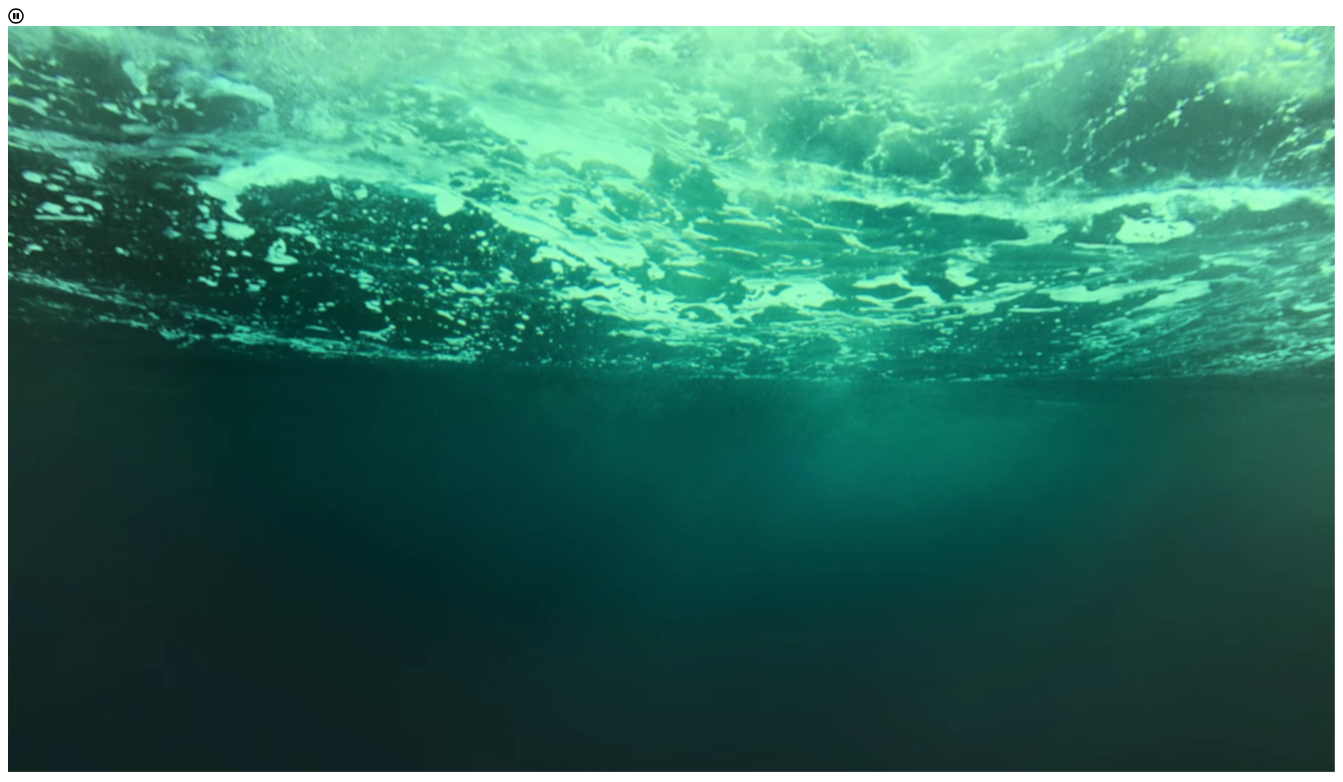 scroll, scrollTop: 1256, scrollLeft: 0, axis: vertical 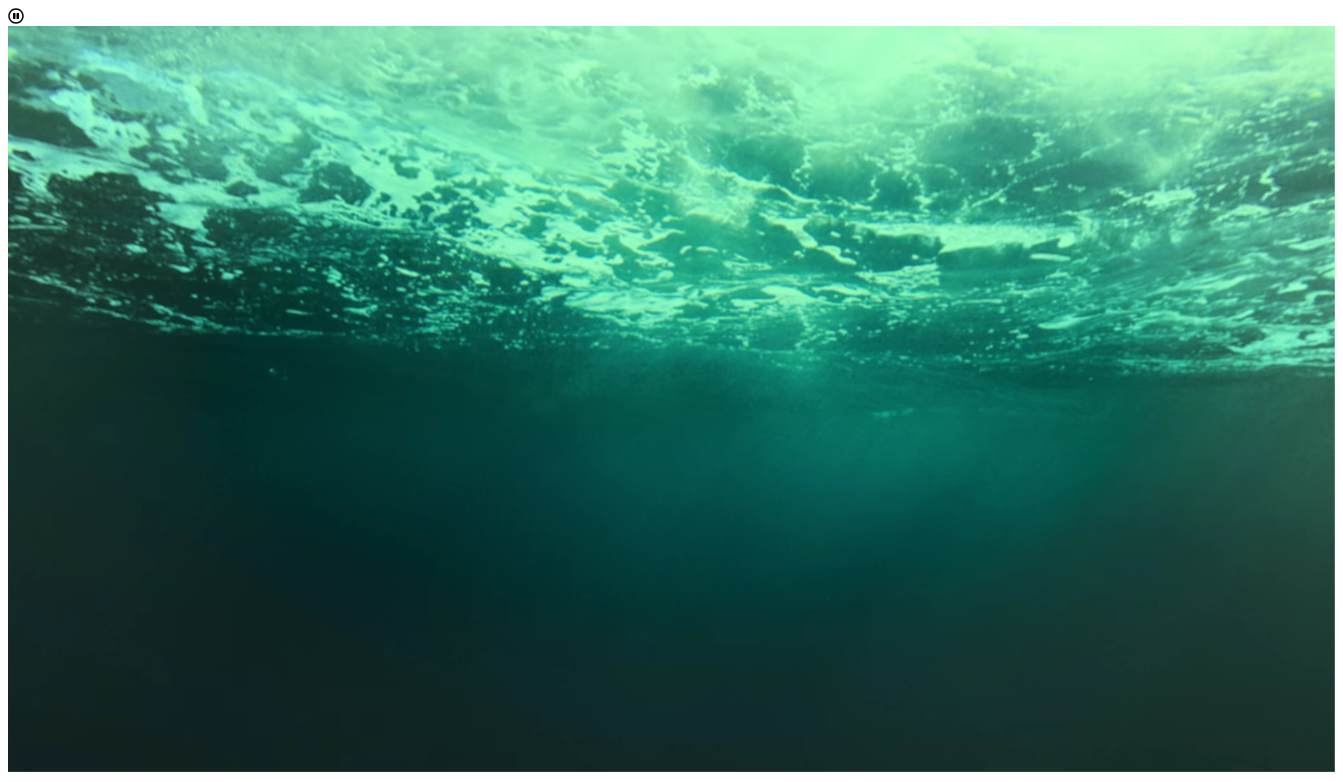 click on "ECON [COURSE_CODE]" at bounding box center (87, 2578) 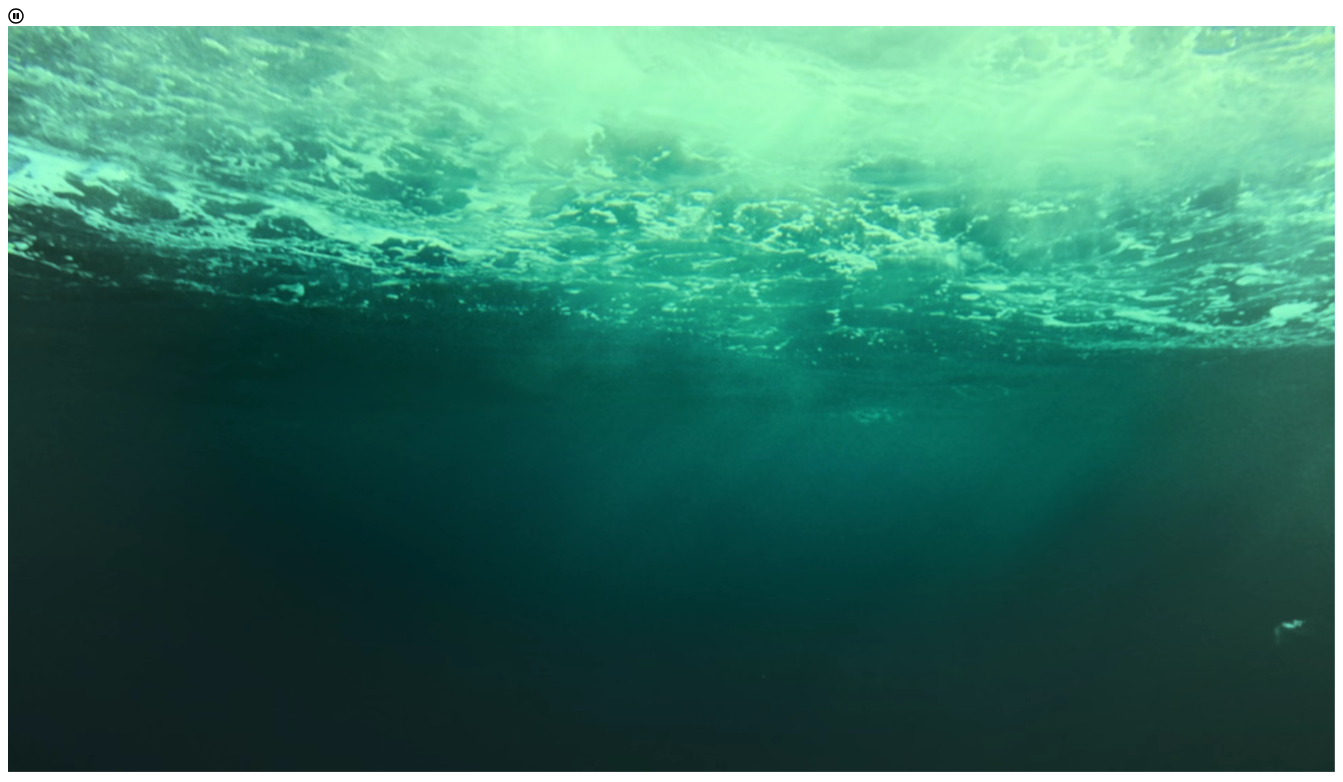 scroll, scrollTop: 1108, scrollLeft: 0, axis: vertical 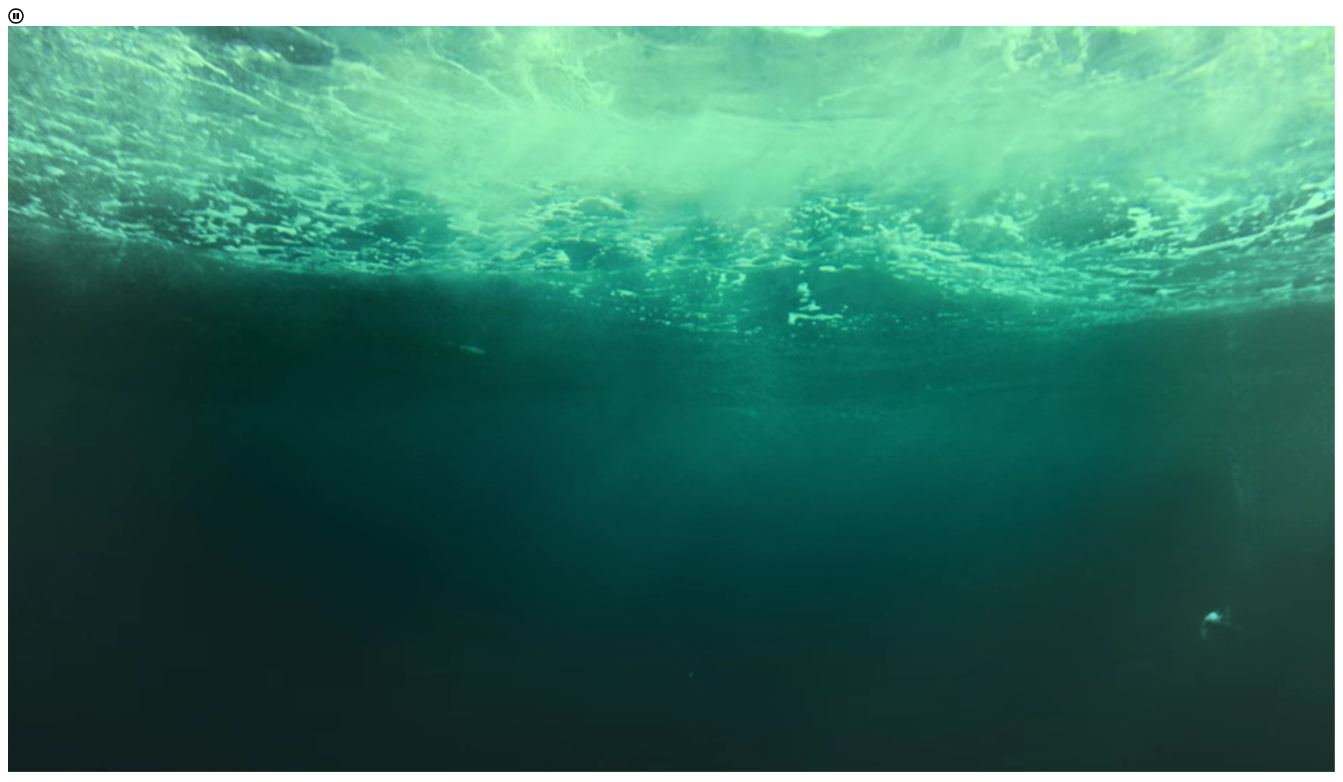 click on "FIN 3XX" at bounding box center (78, 2251) 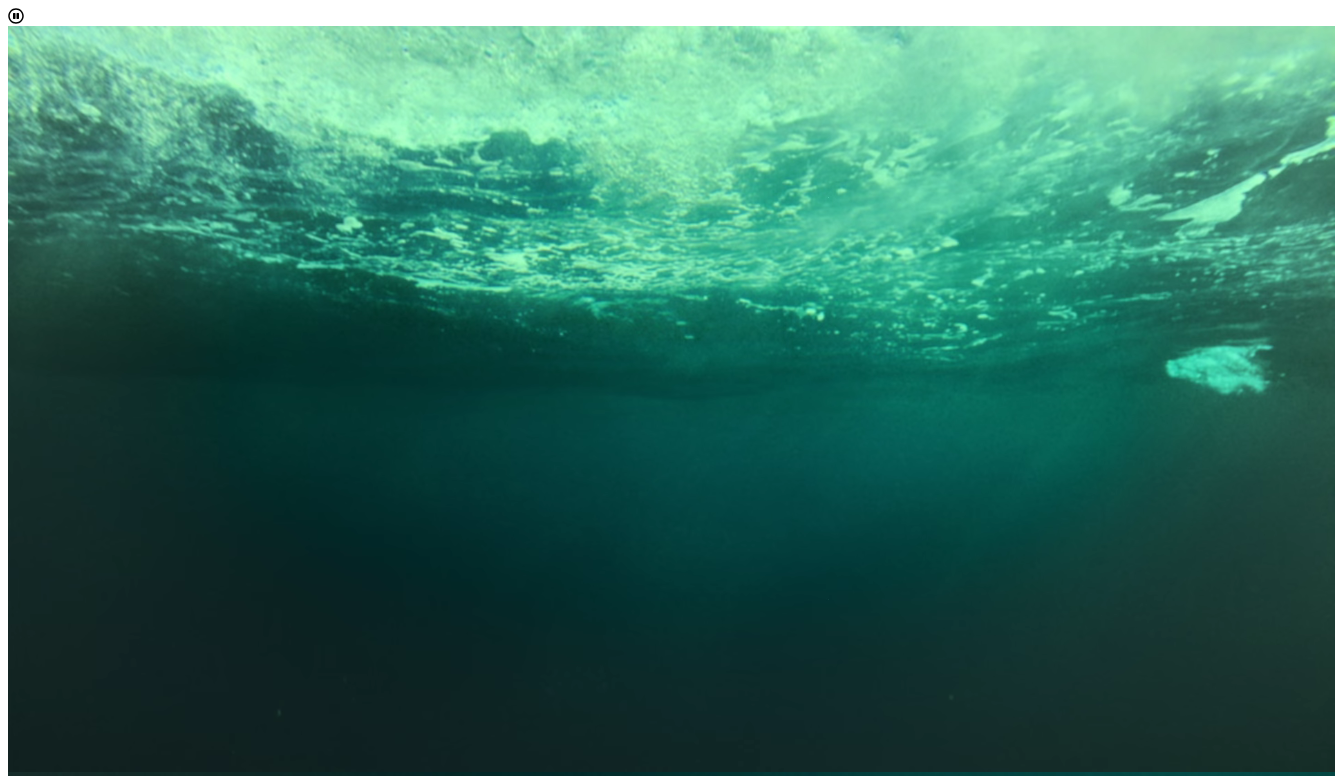 scroll, scrollTop: 0, scrollLeft: 0, axis: both 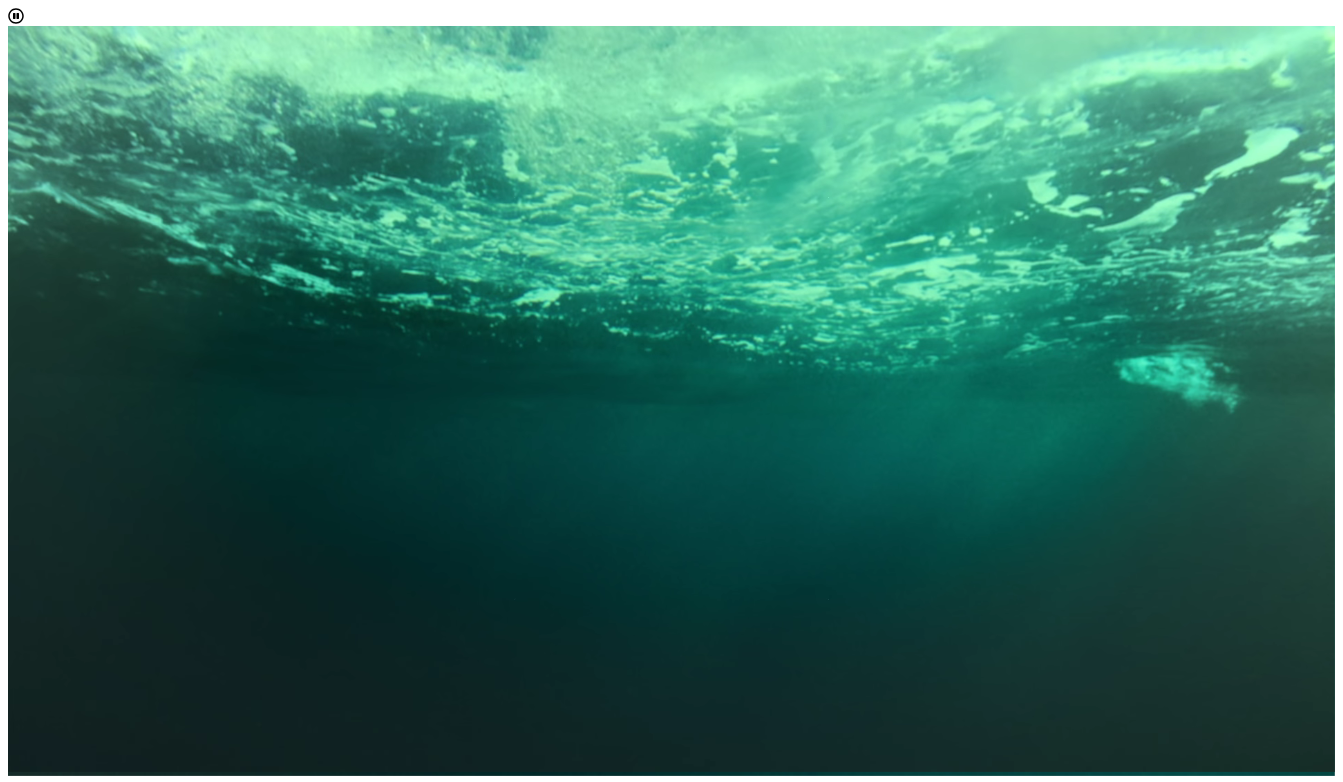 click on "Code" at bounding box center [43, 916] 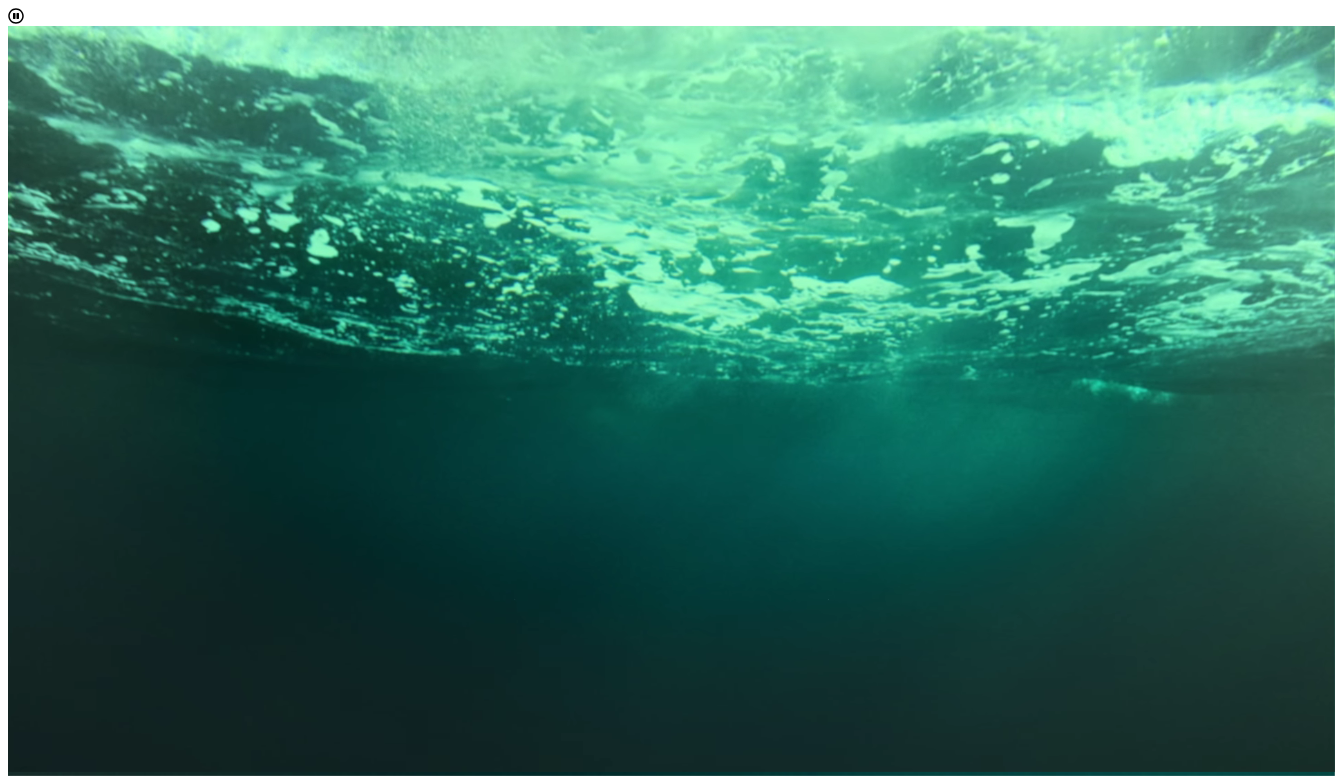 click on "[NAME]" at bounding box center [113, 916] 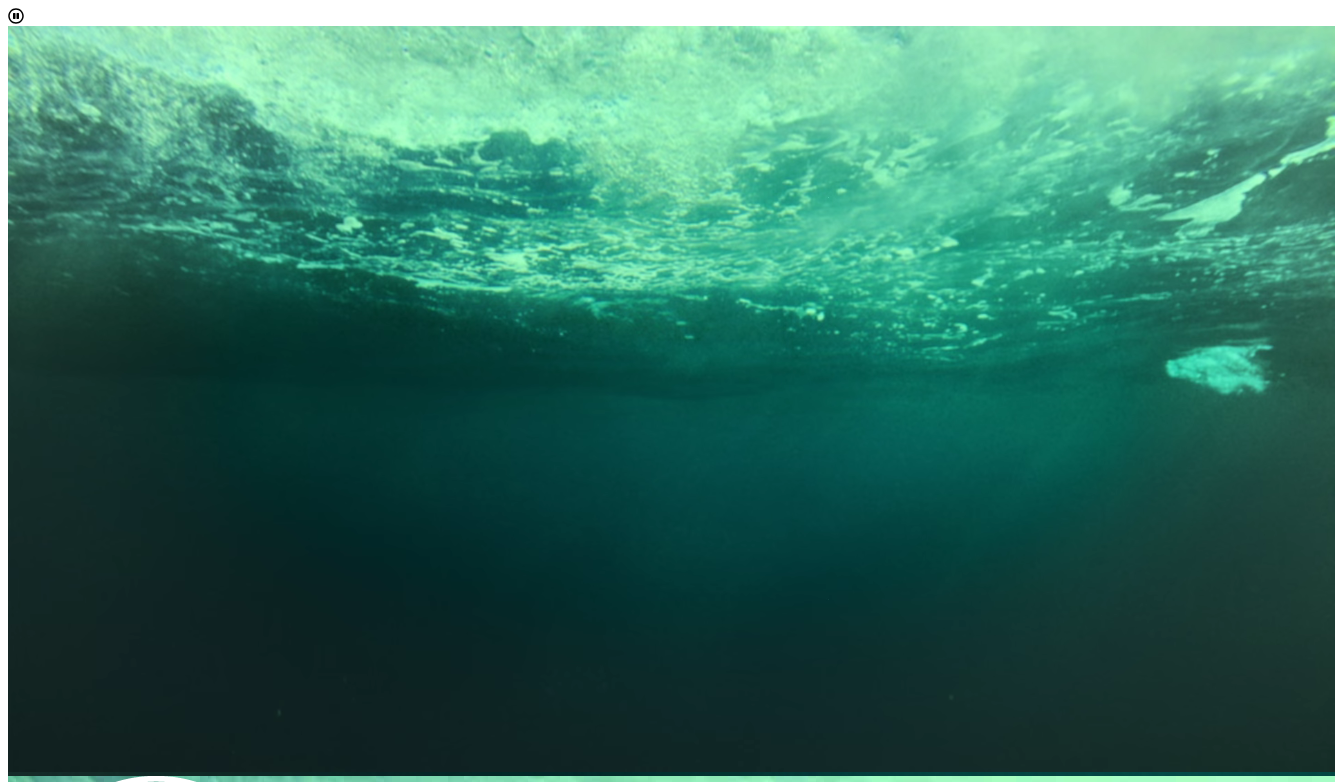 scroll, scrollTop: 0, scrollLeft: 0, axis: both 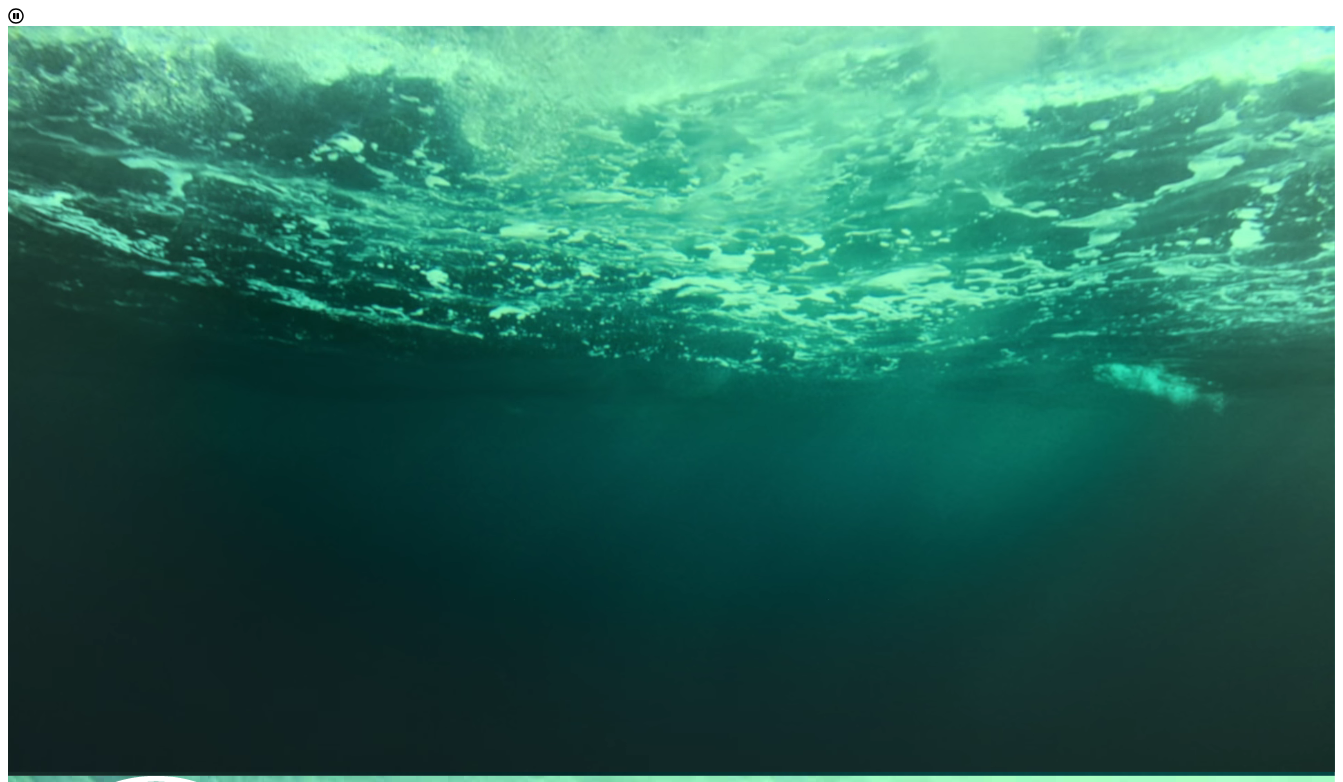 click on "Click Here" at bounding box center [258, 966] 